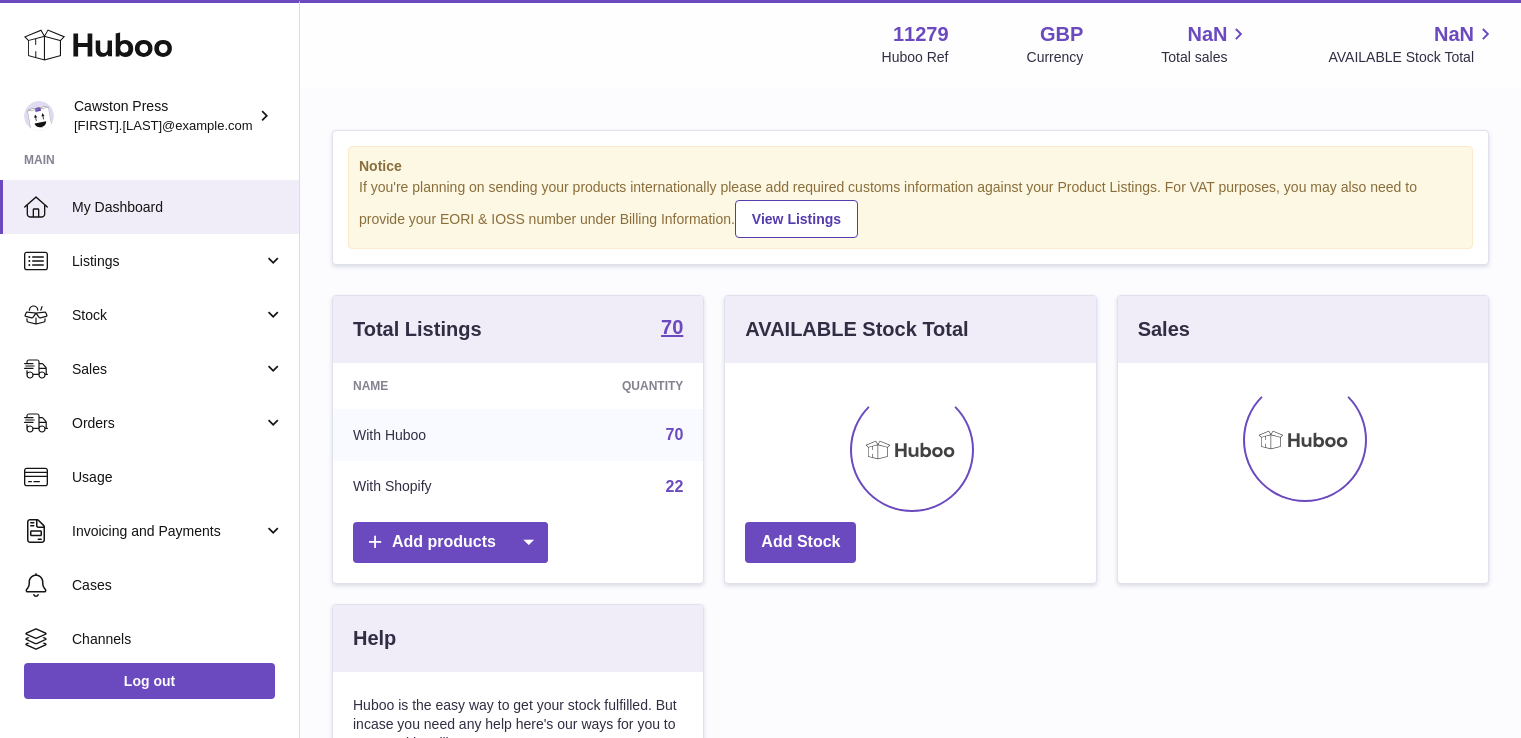 scroll, scrollTop: 0, scrollLeft: 0, axis: both 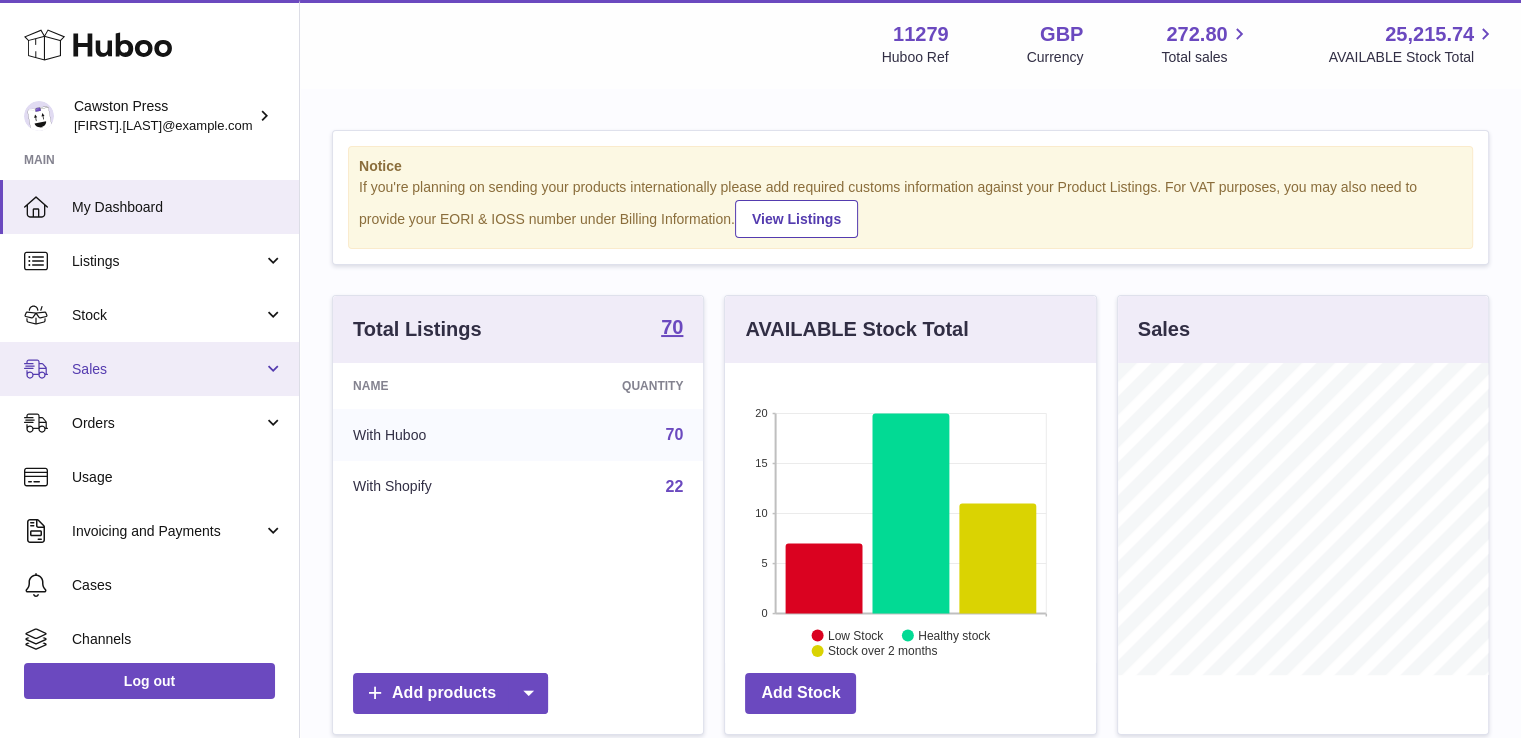click on "Sales" at bounding box center [149, 369] 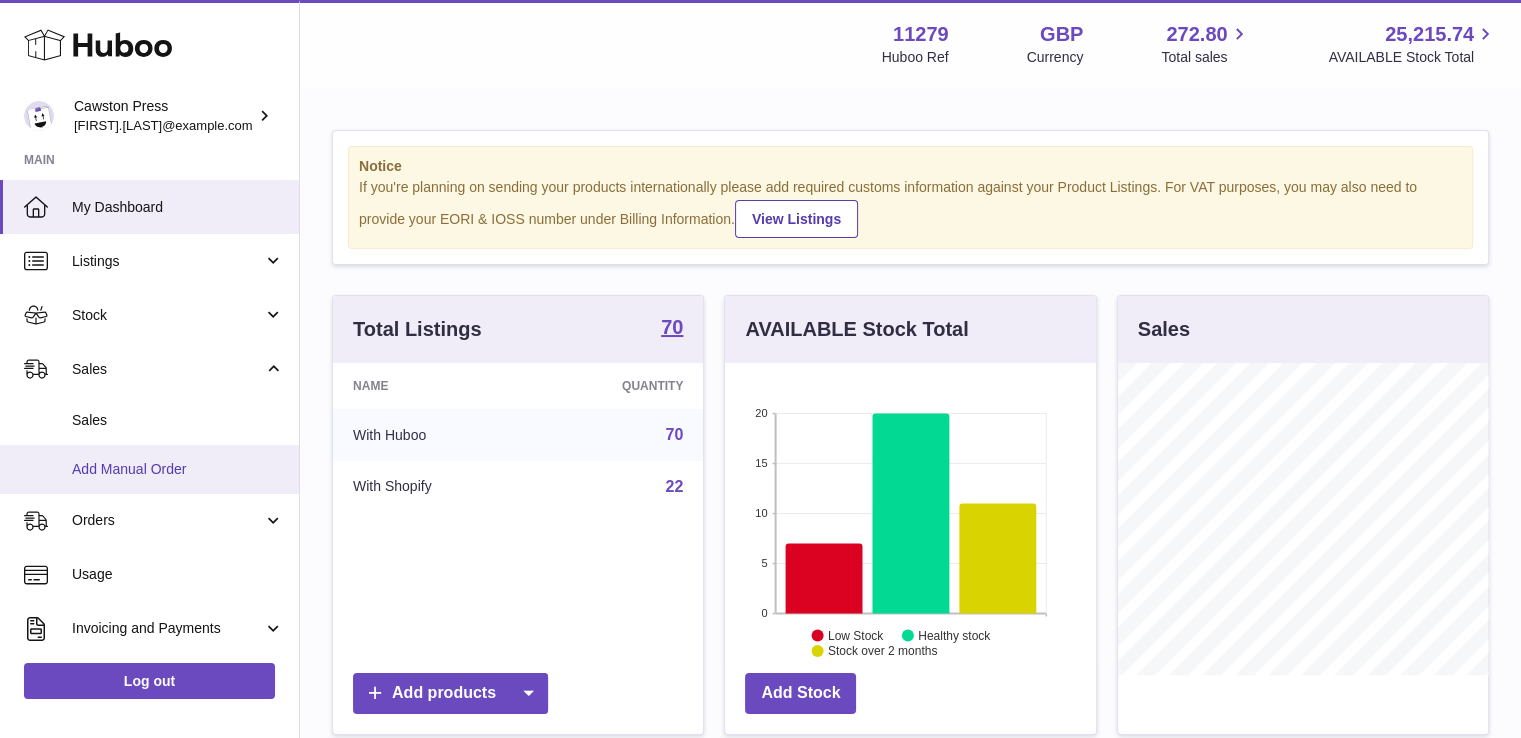 click on "Add Manual Order" at bounding box center (149, 469) 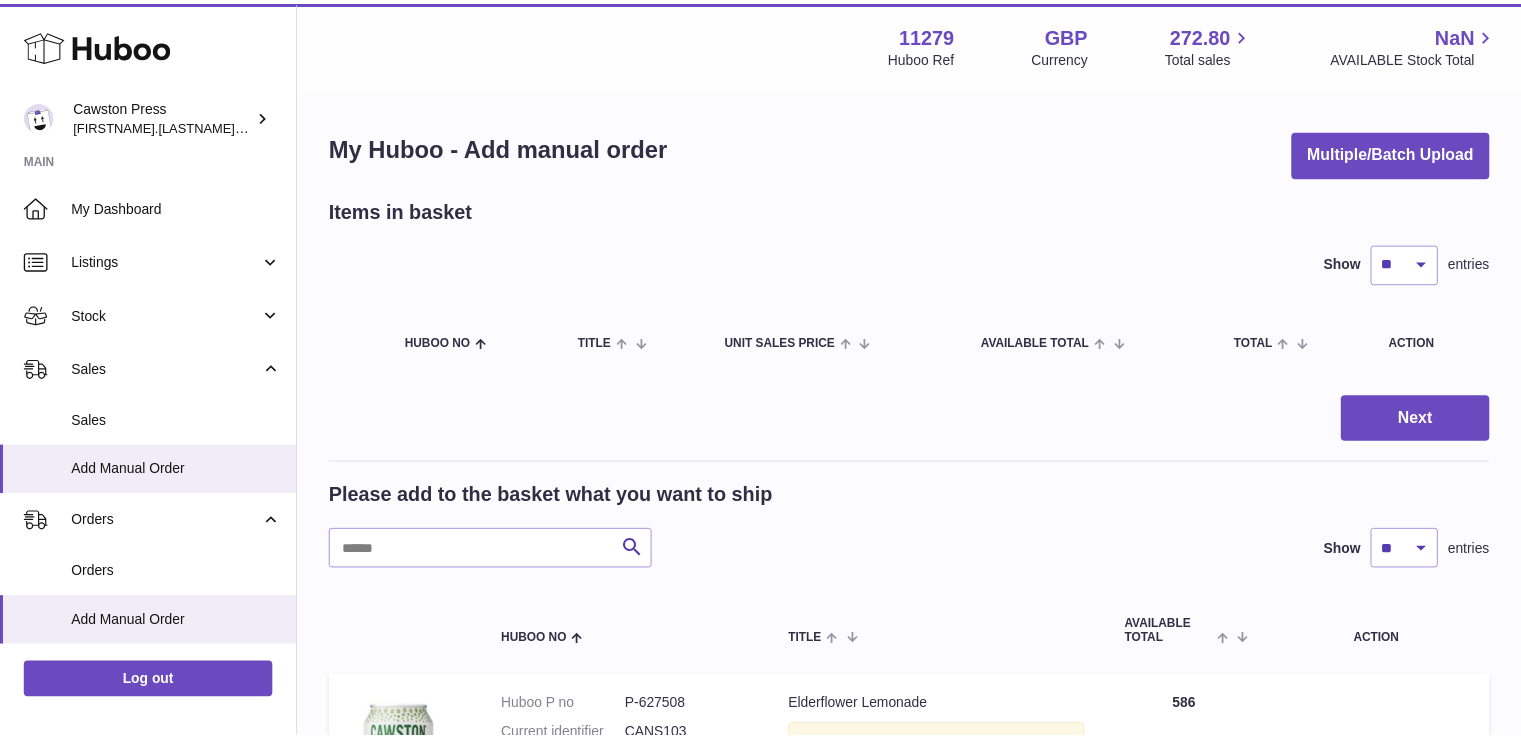 scroll, scrollTop: 0, scrollLeft: 0, axis: both 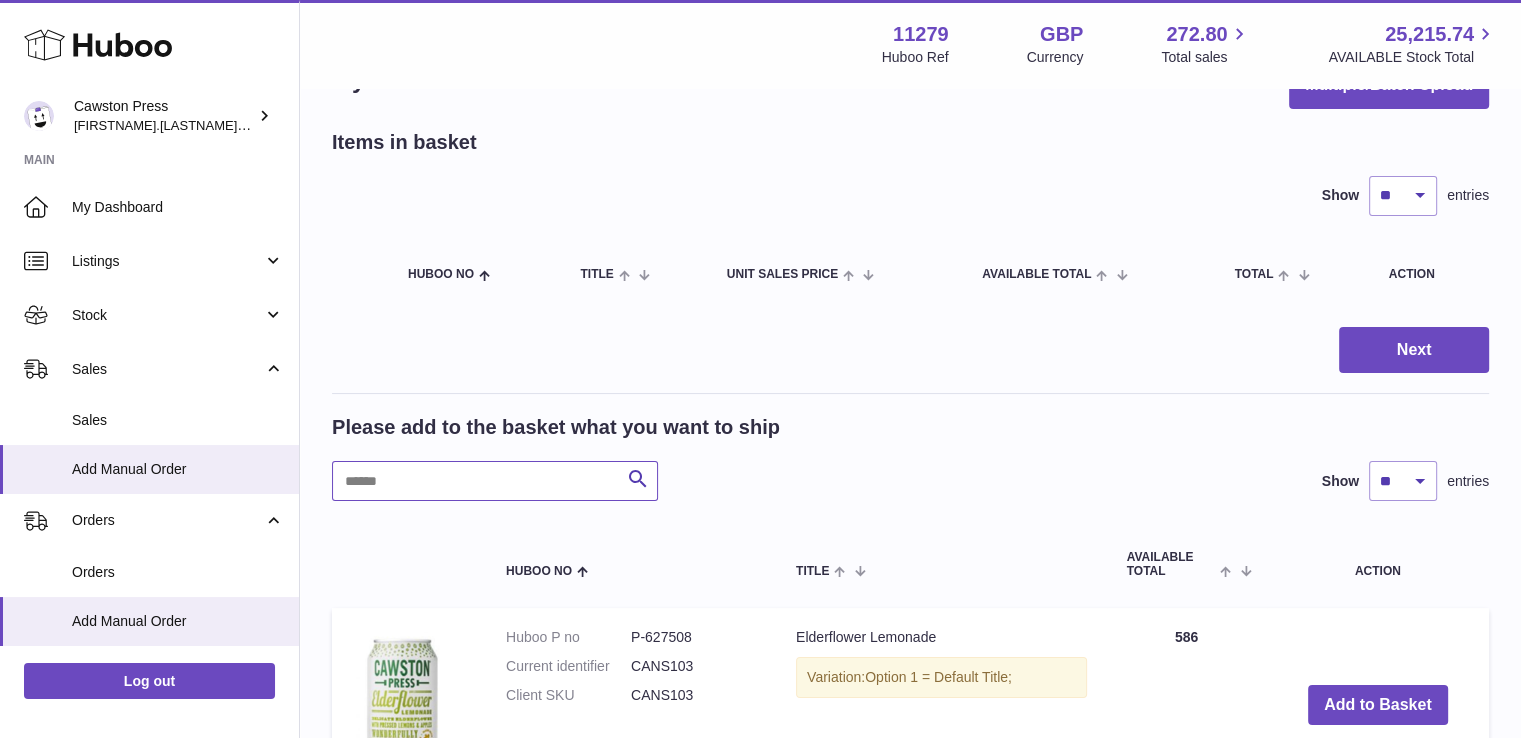 click at bounding box center [495, 481] 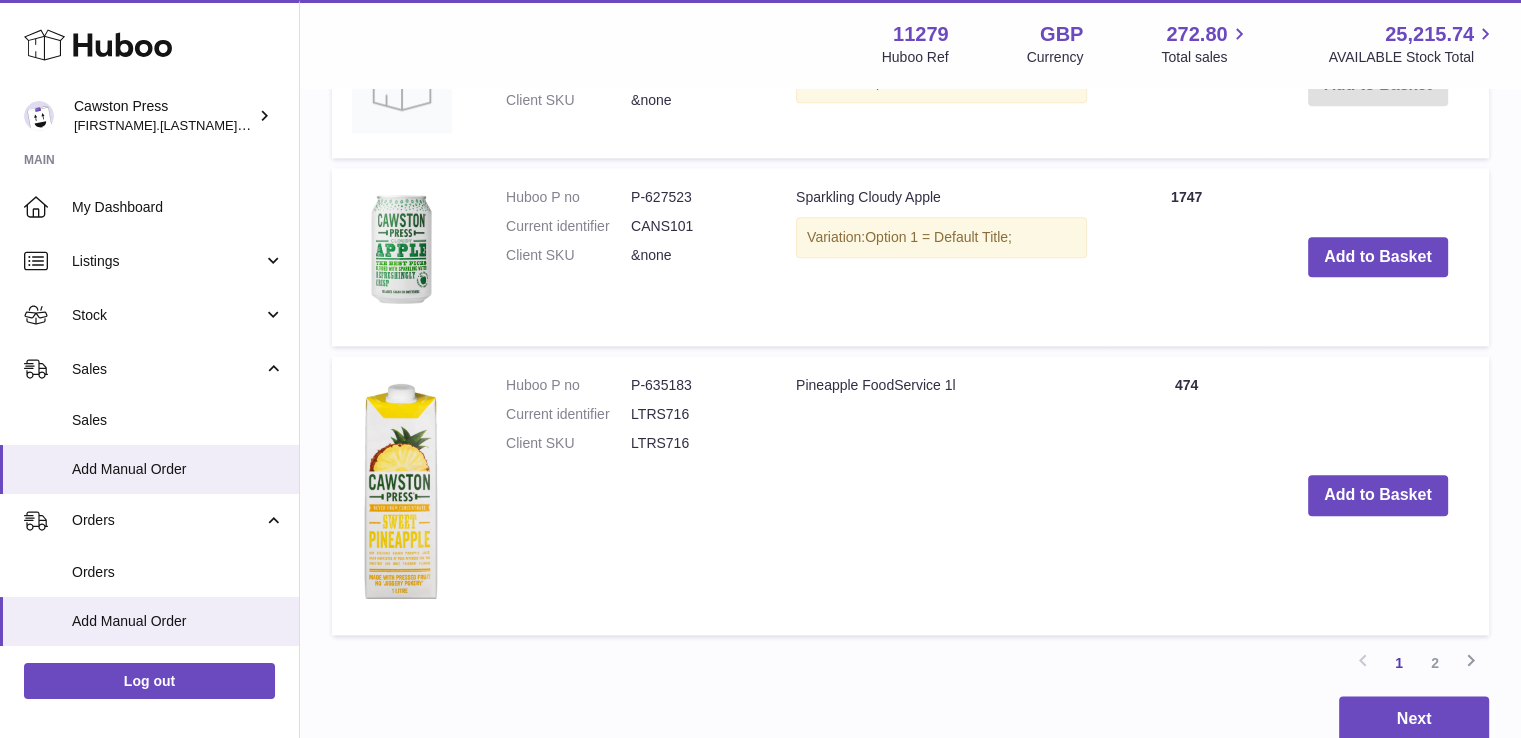 scroll, scrollTop: 2332, scrollLeft: 0, axis: vertical 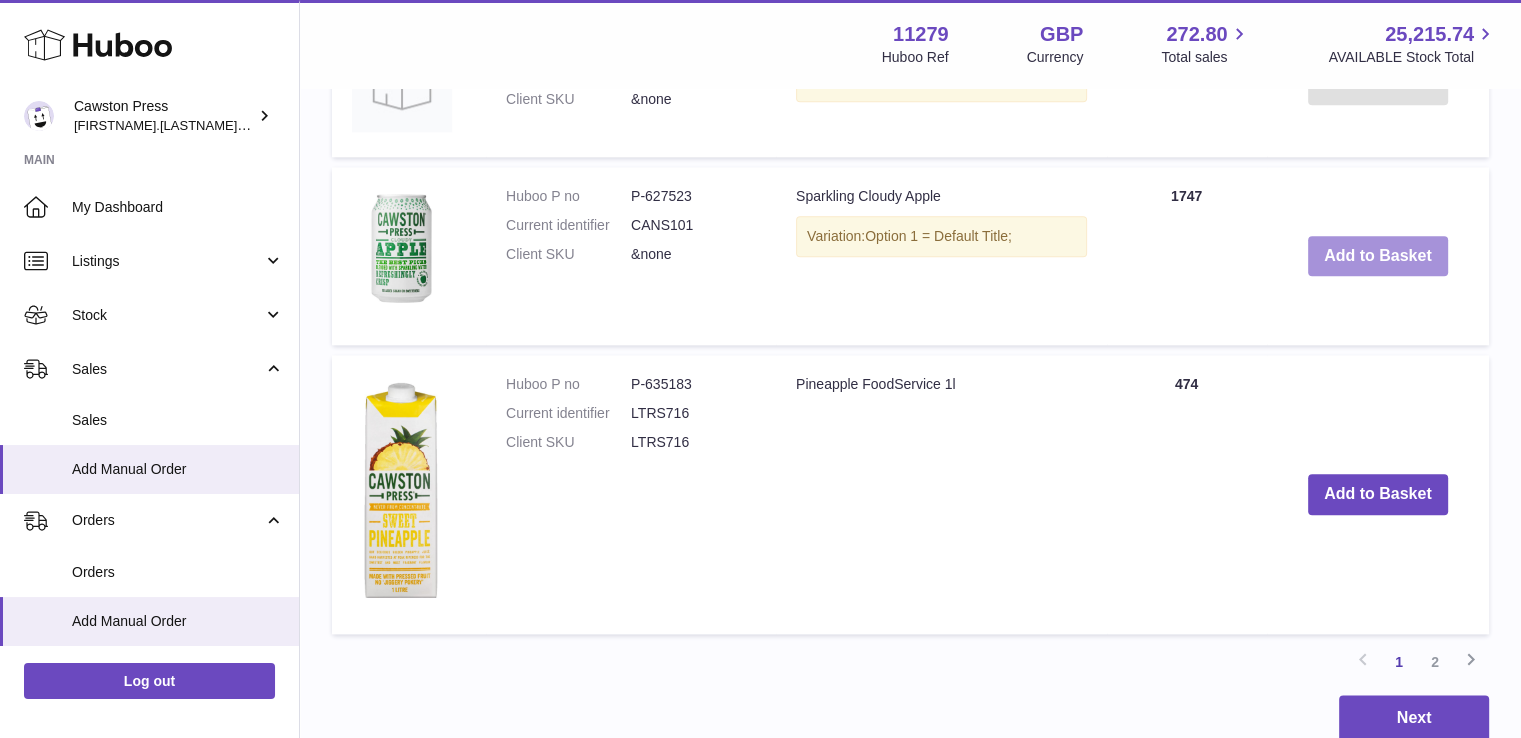 type on "*****" 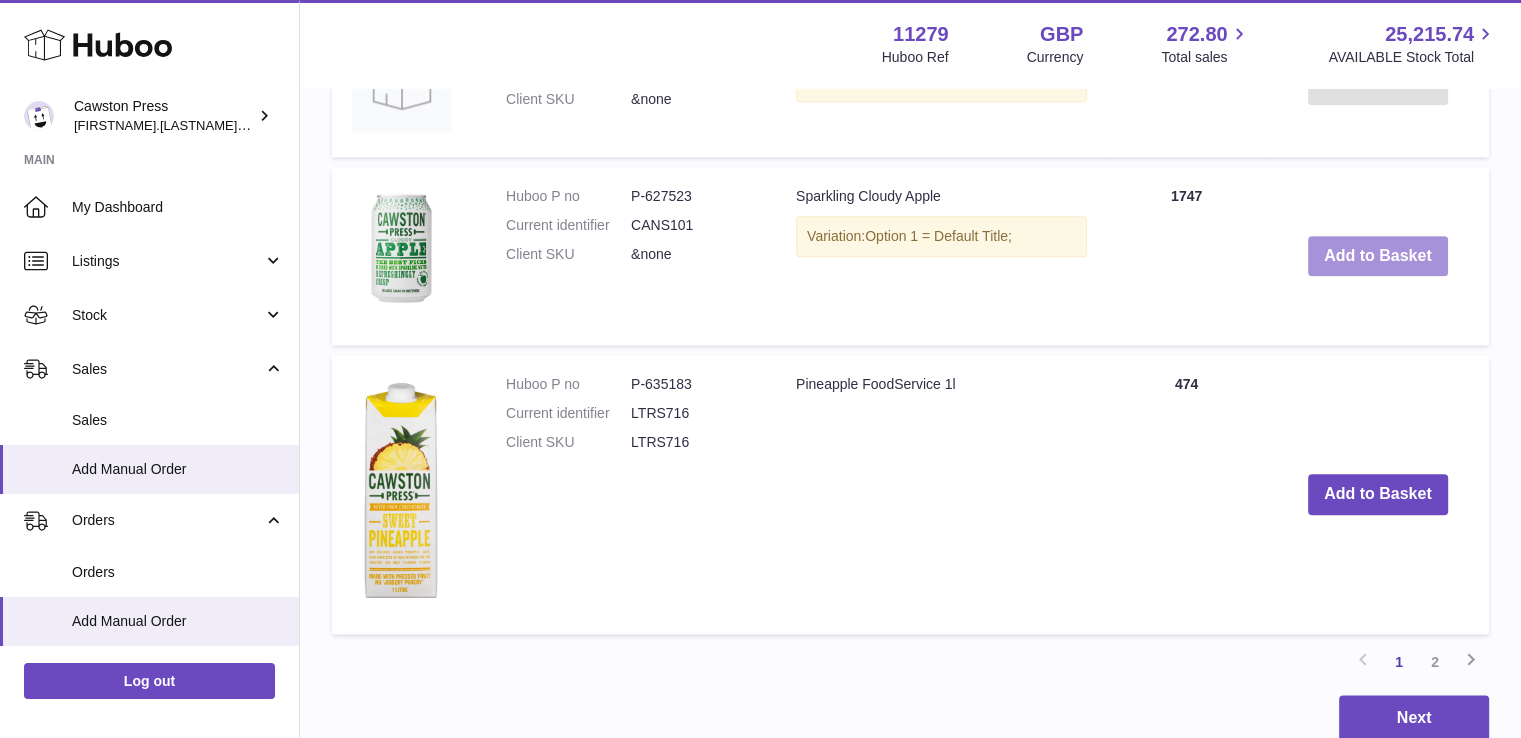 click on "Add to Basket" at bounding box center [1378, 256] 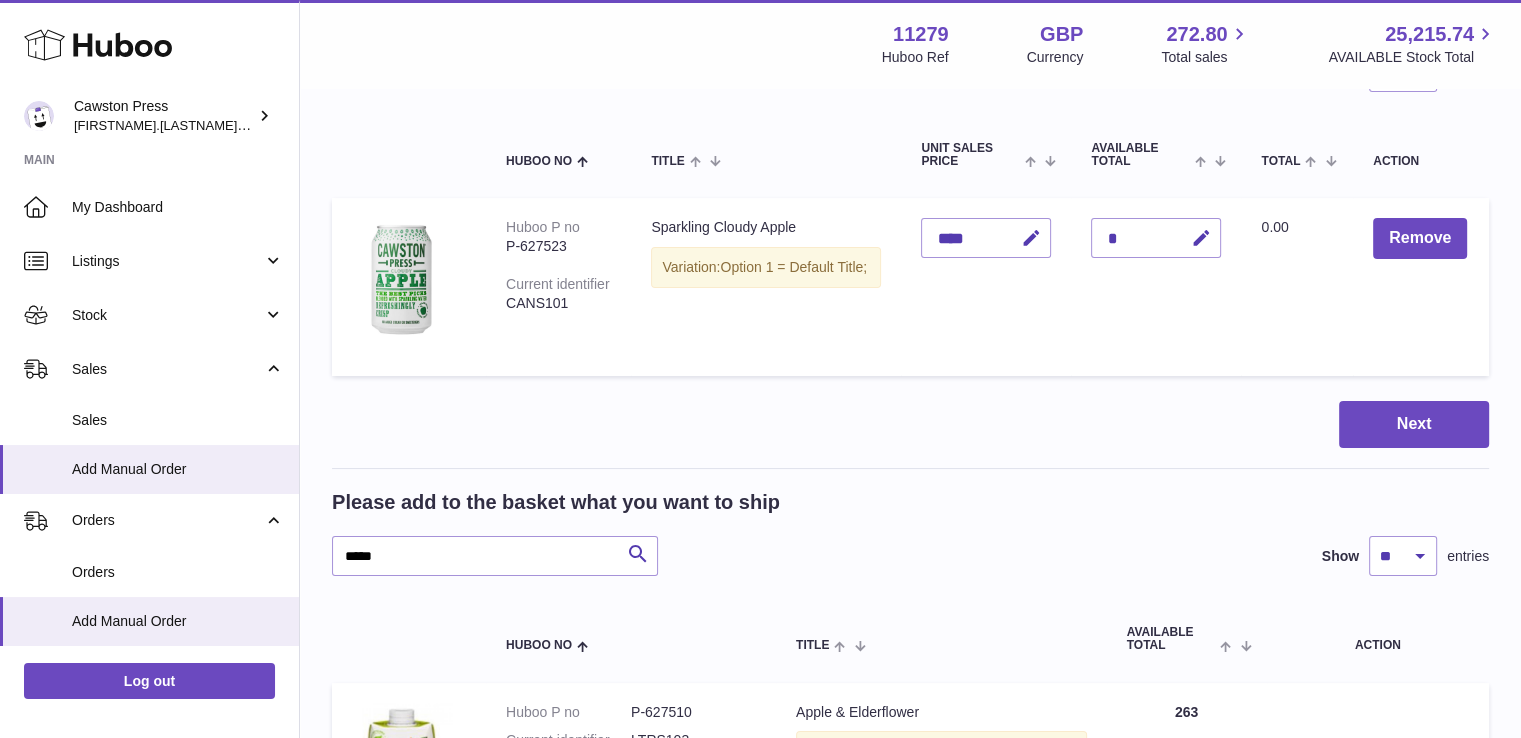 scroll, scrollTop: 0, scrollLeft: 0, axis: both 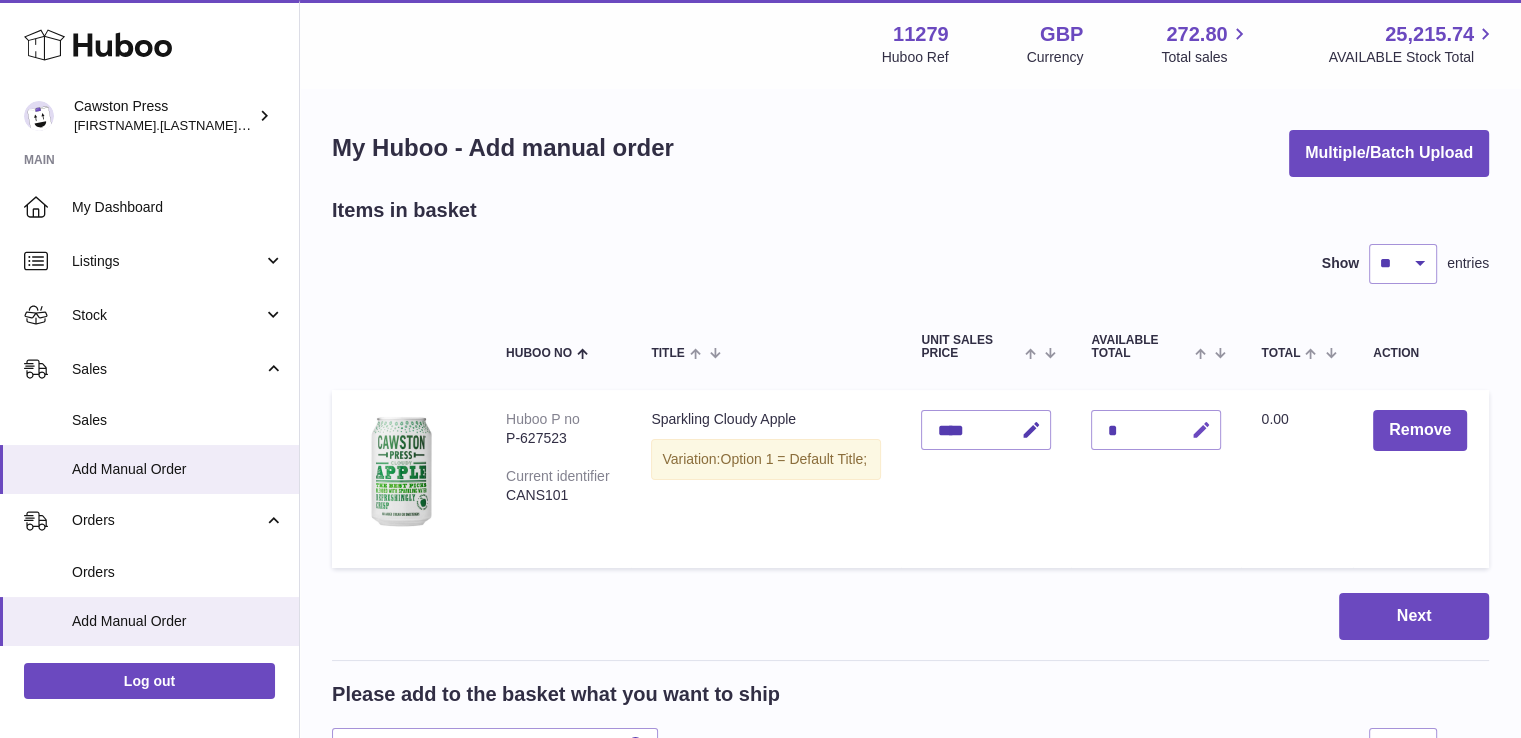 click at bounding box center [1200, 430] 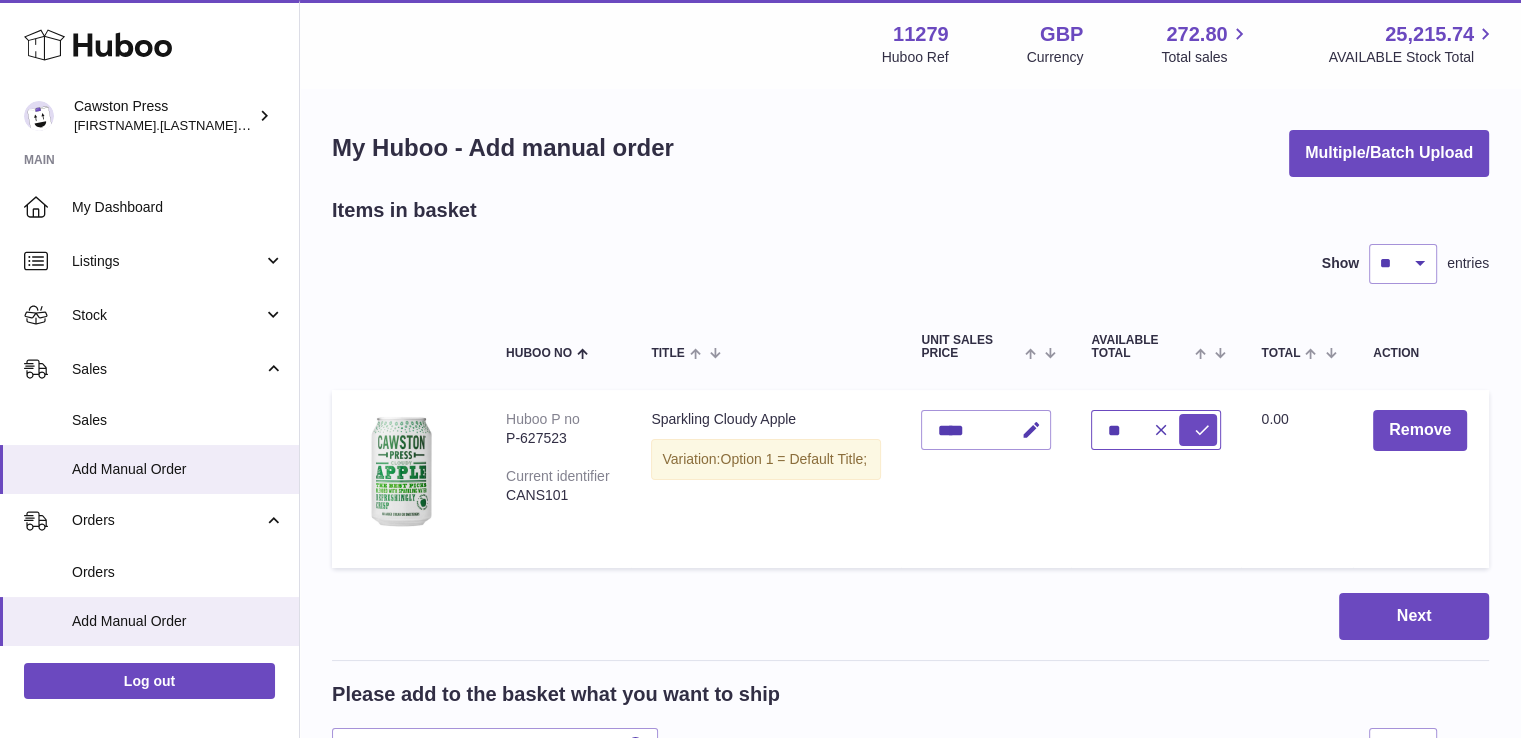 type on "*" 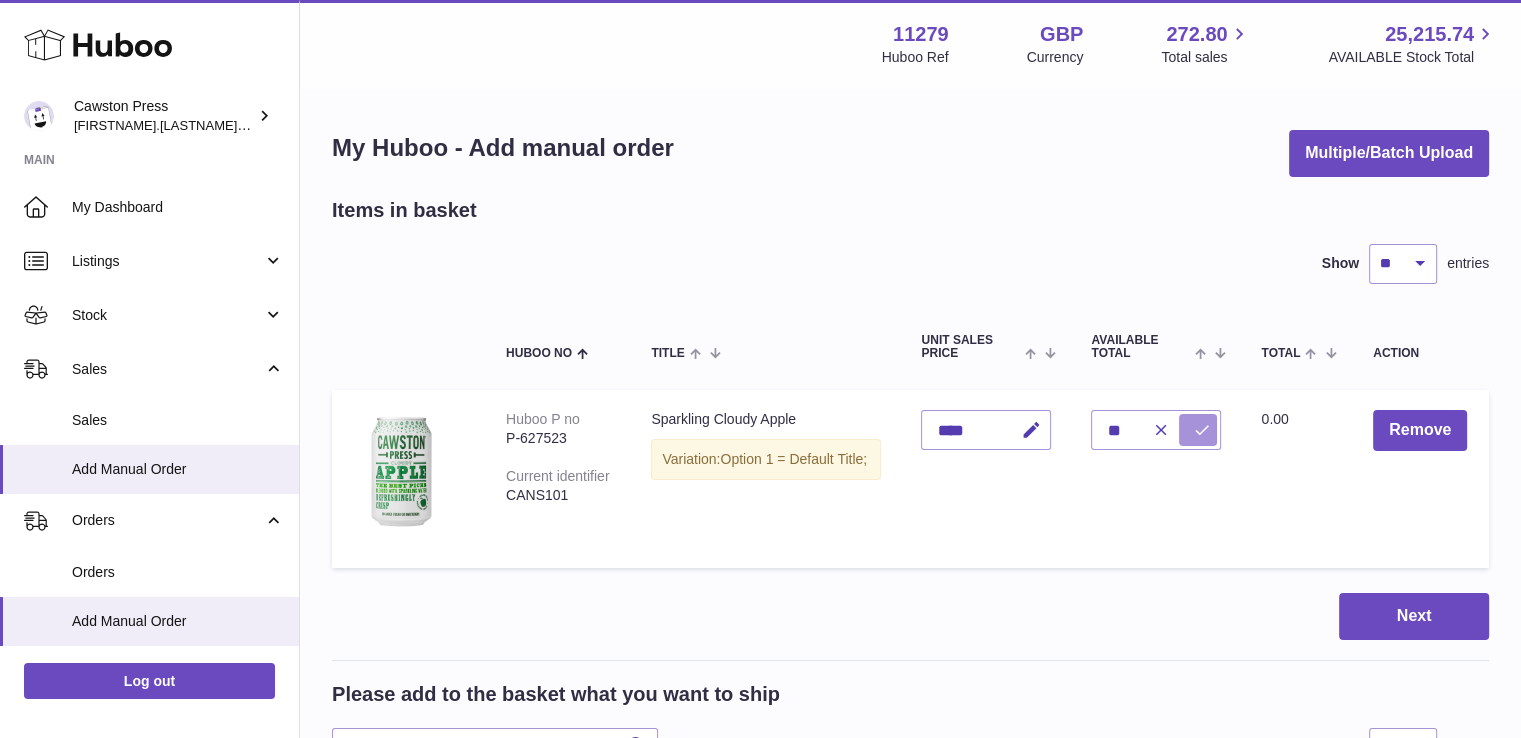 click at bounding box center [1201, 430] 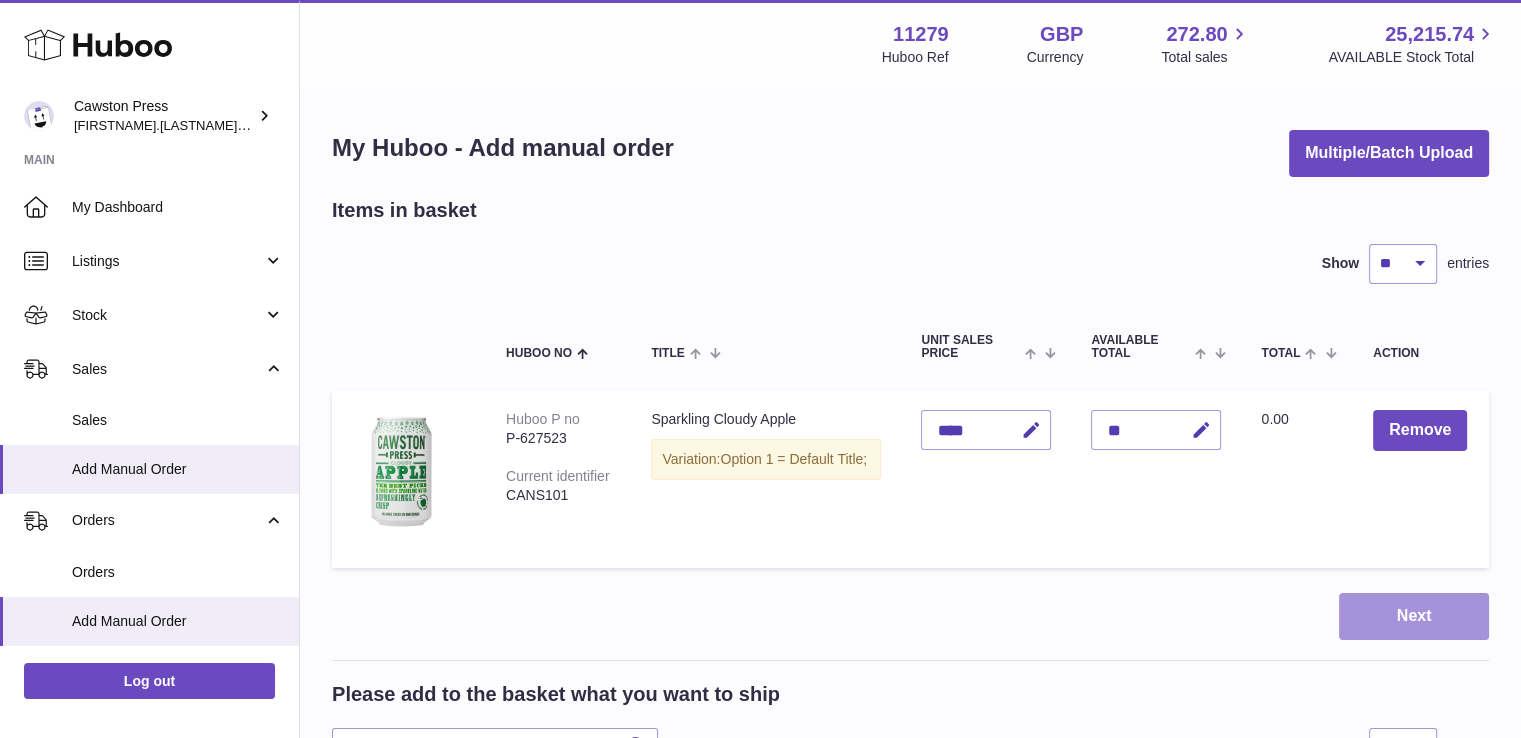 click on "Next" at bounding box center [1414, 616] 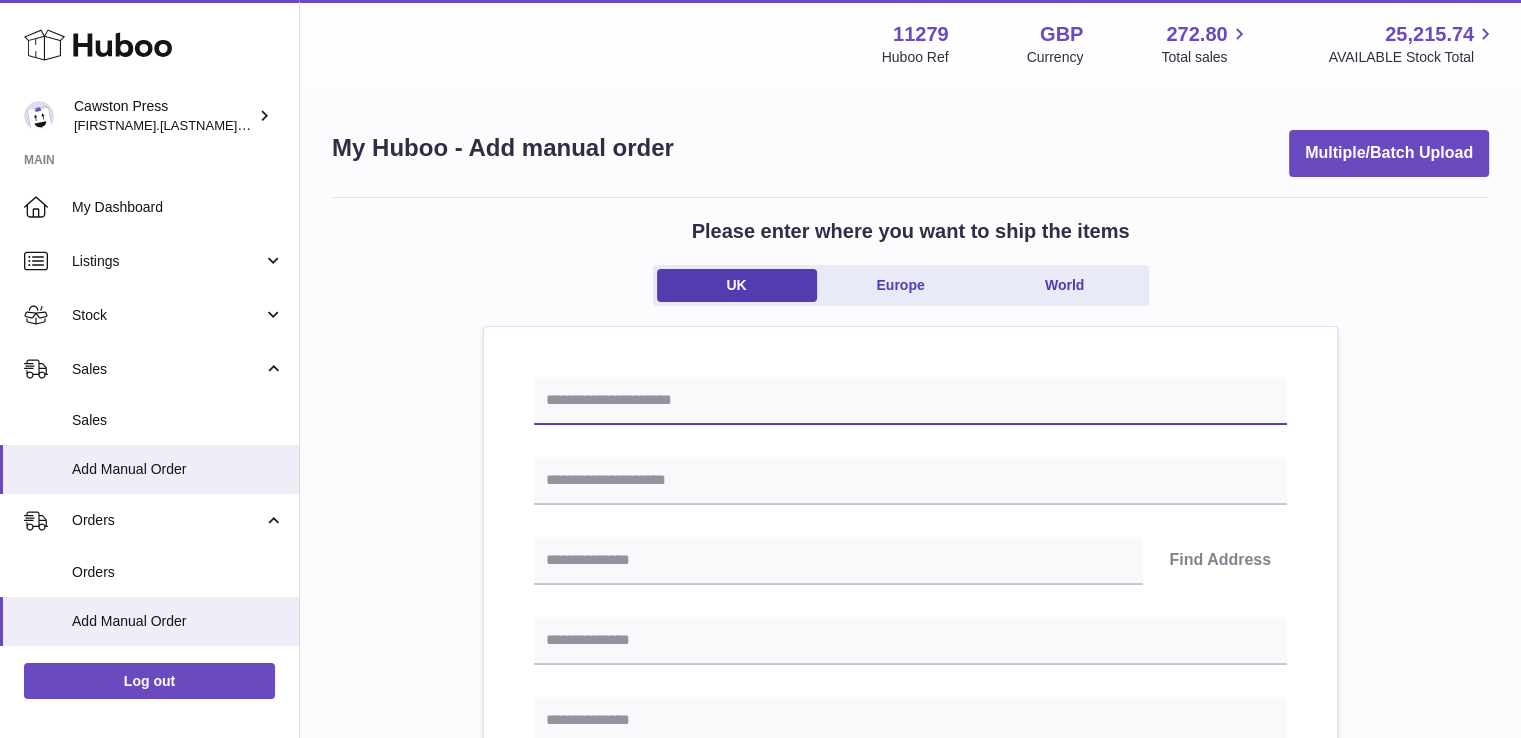 click at bounding box center (910, 401) 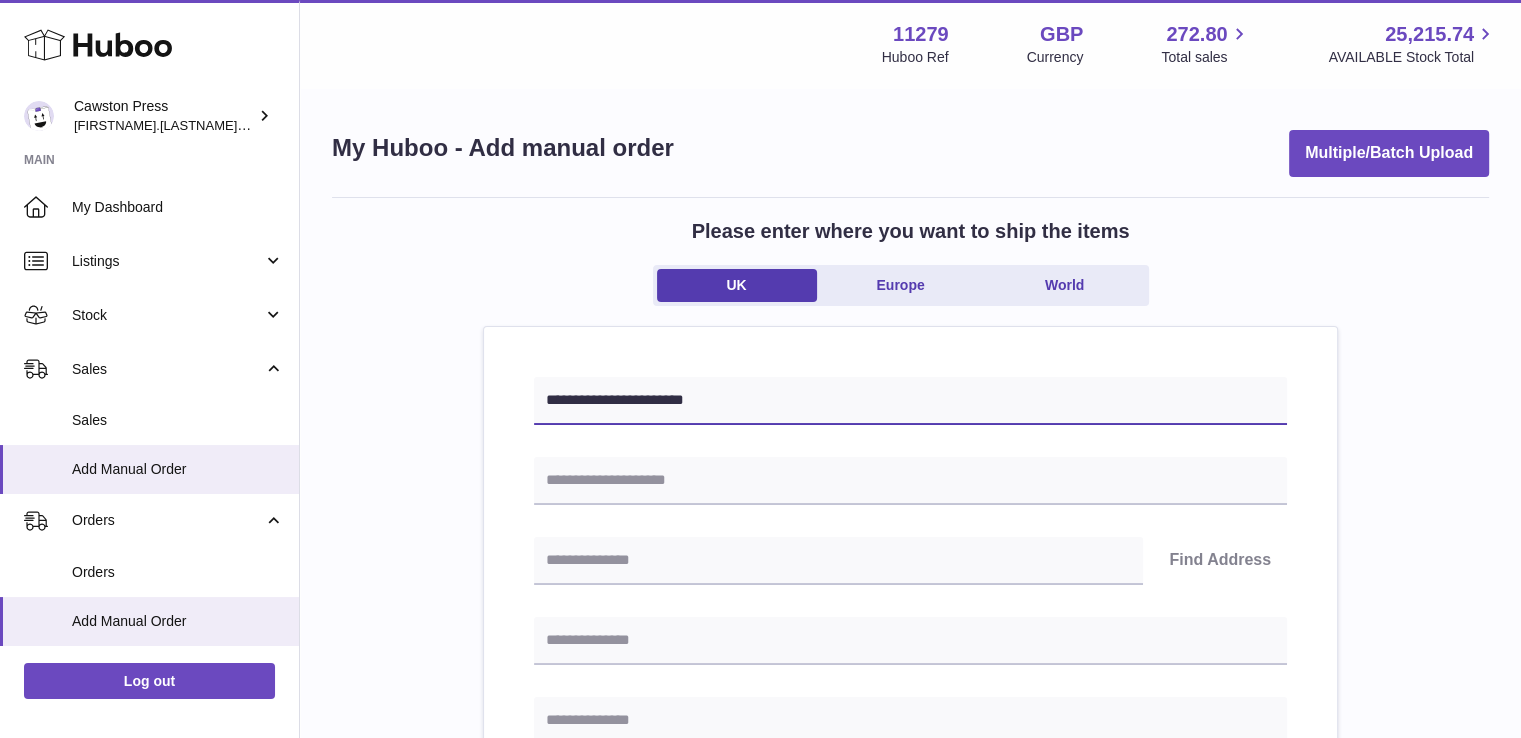 type on "**********" 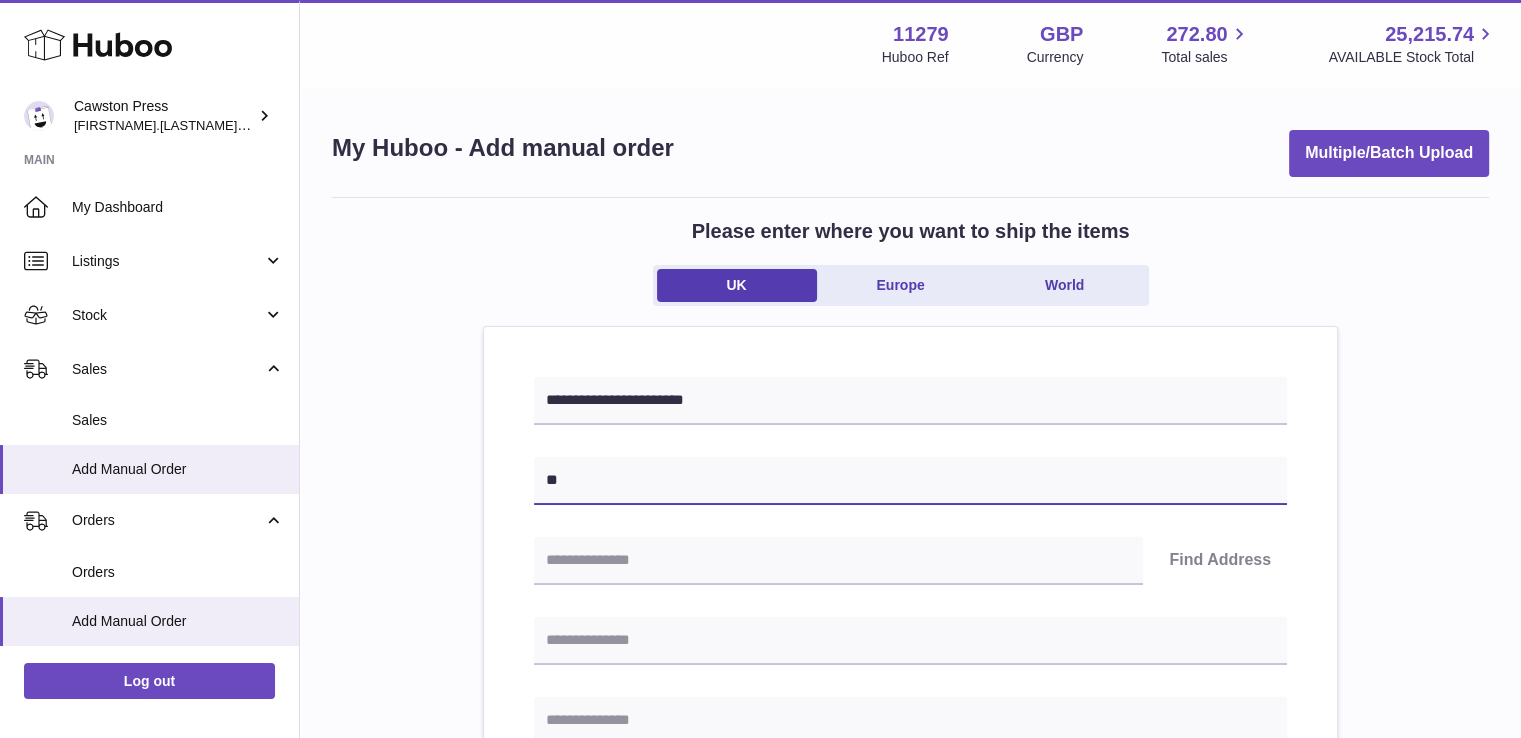 type on "*" 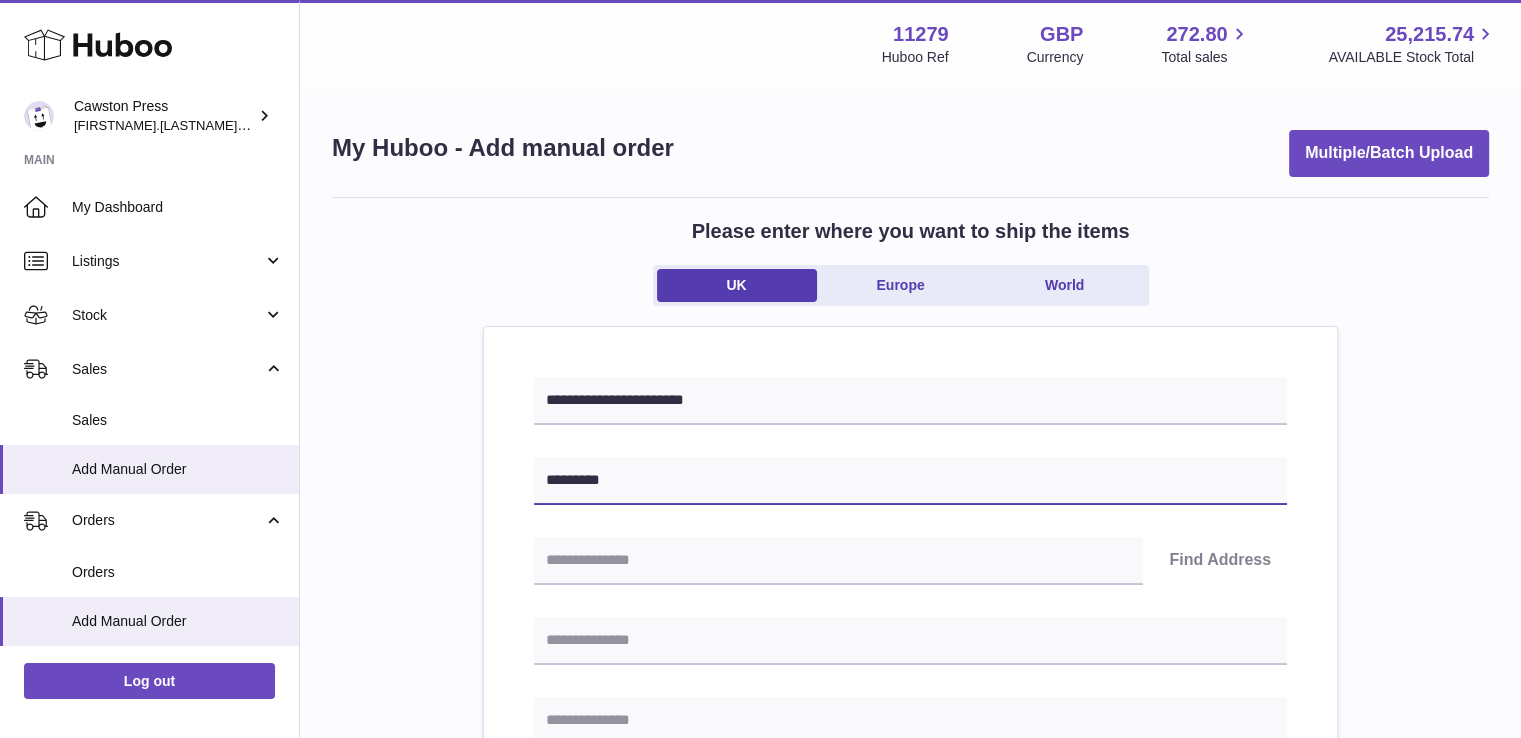 type on "*********" 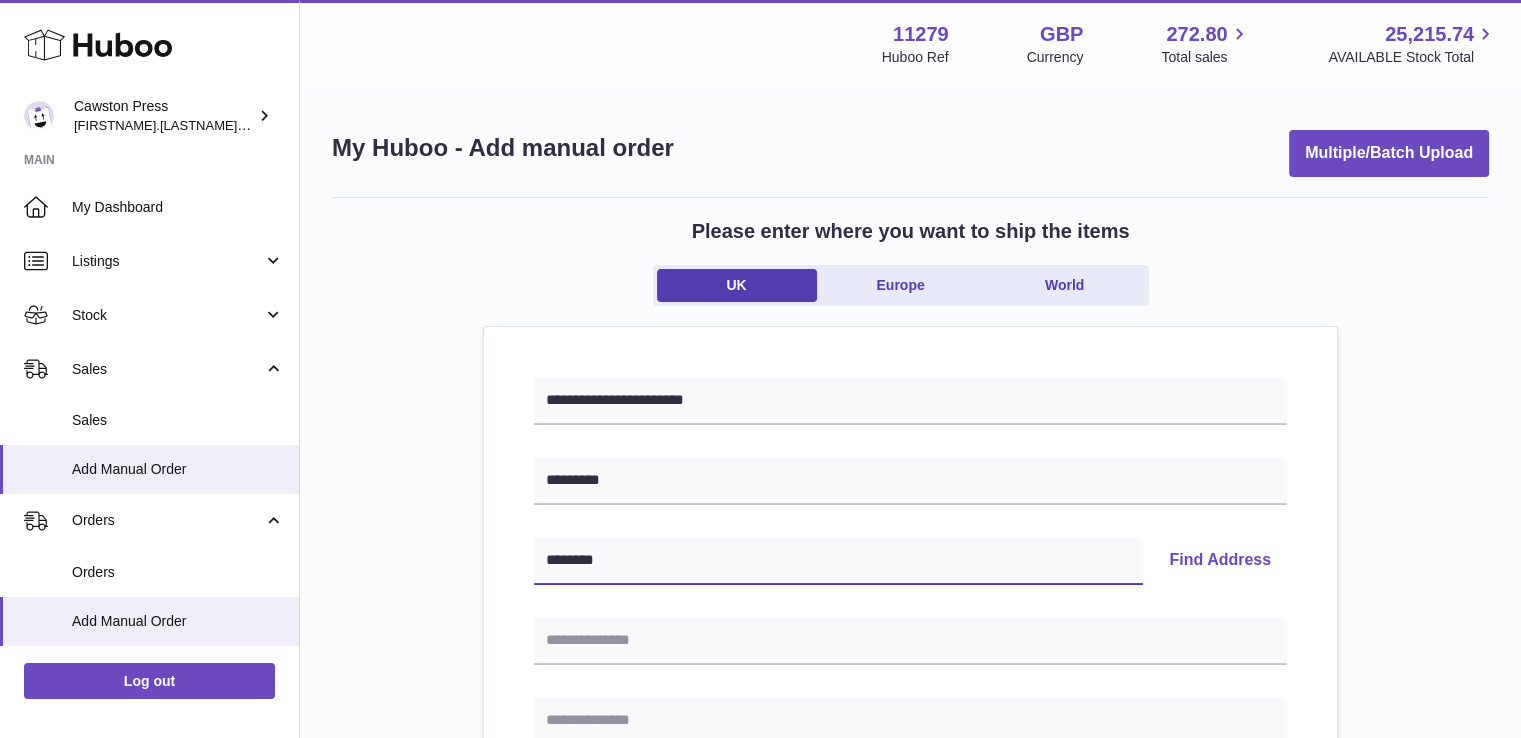 type on "********" 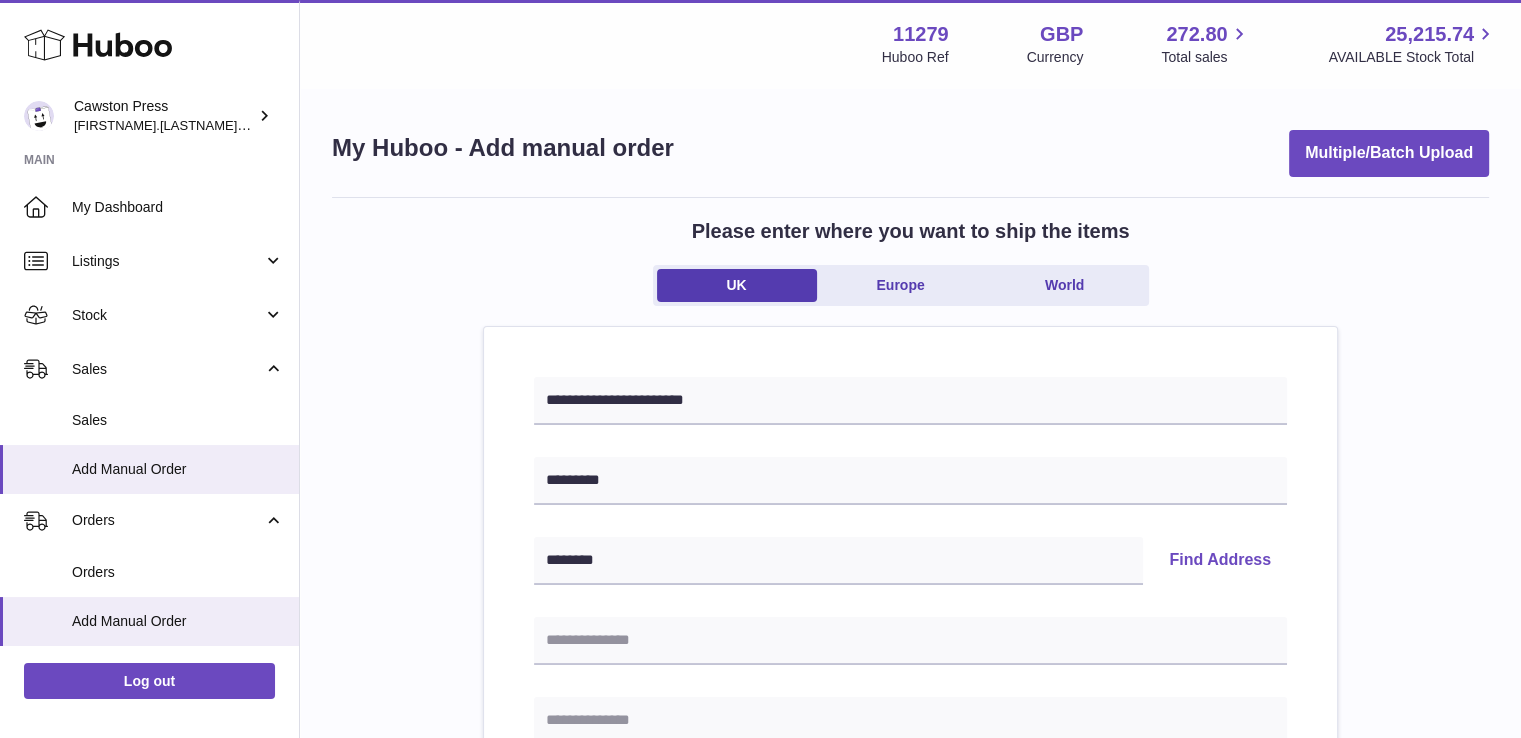 click on "Find Address" at bounding box center [1220, 561] 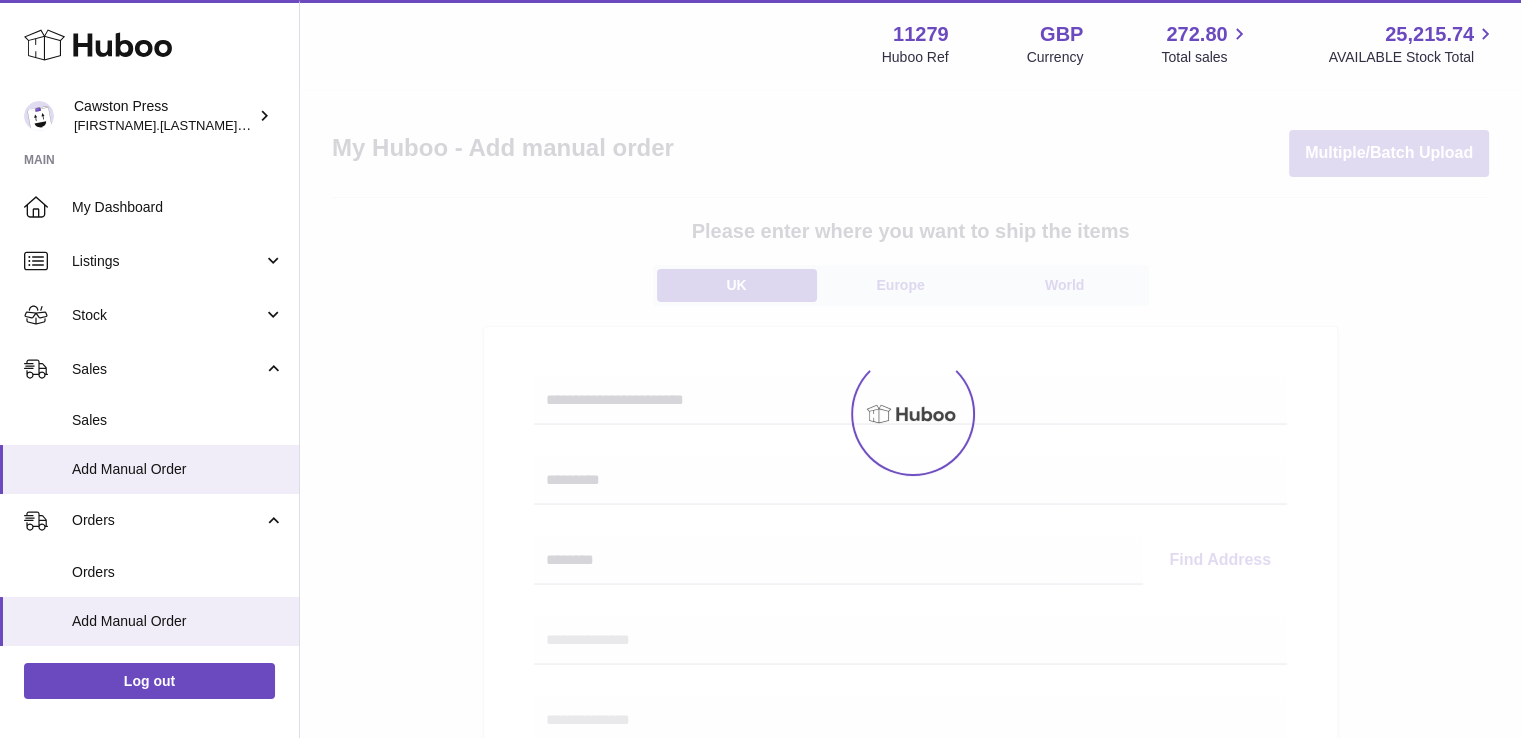 select 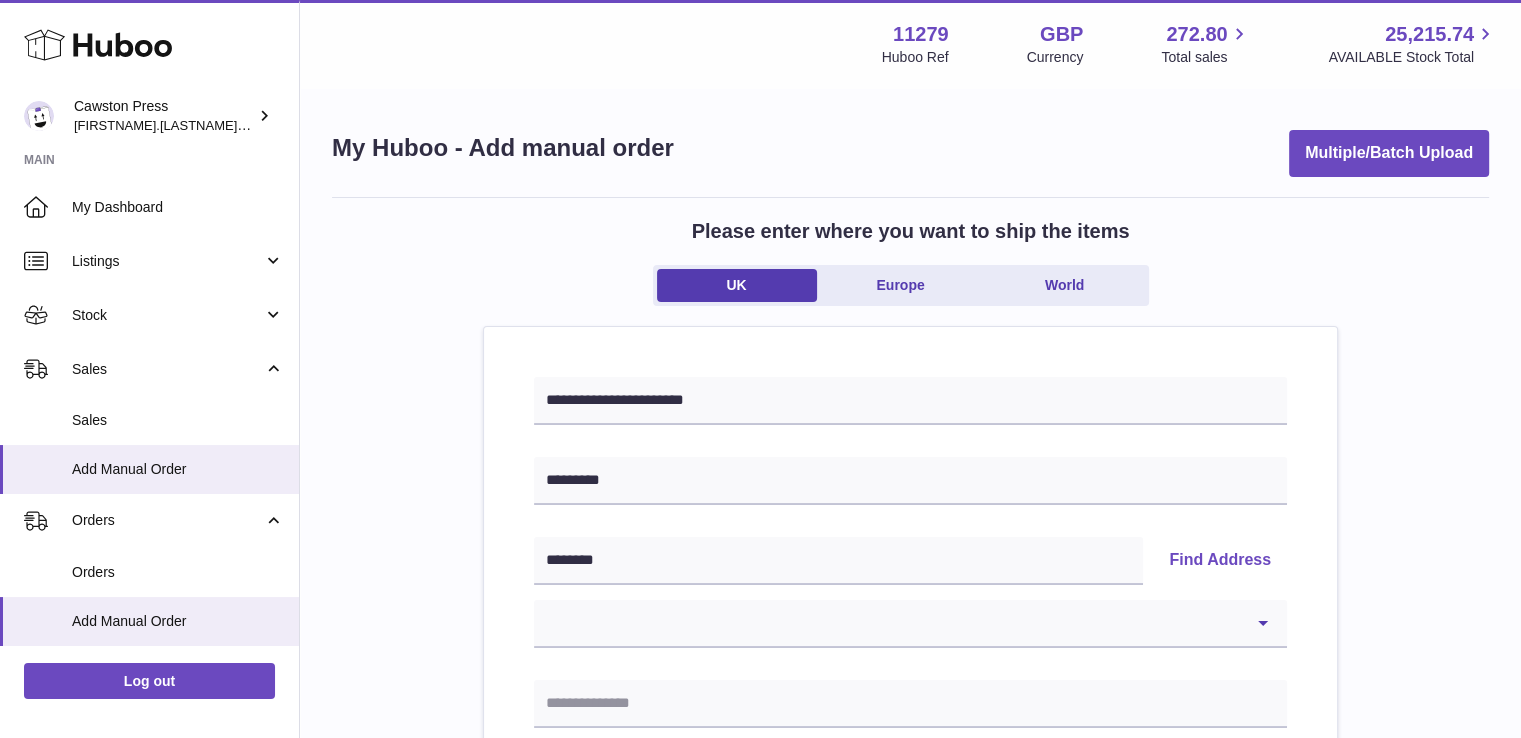 click on "**********" at bounding box center (910, 624) 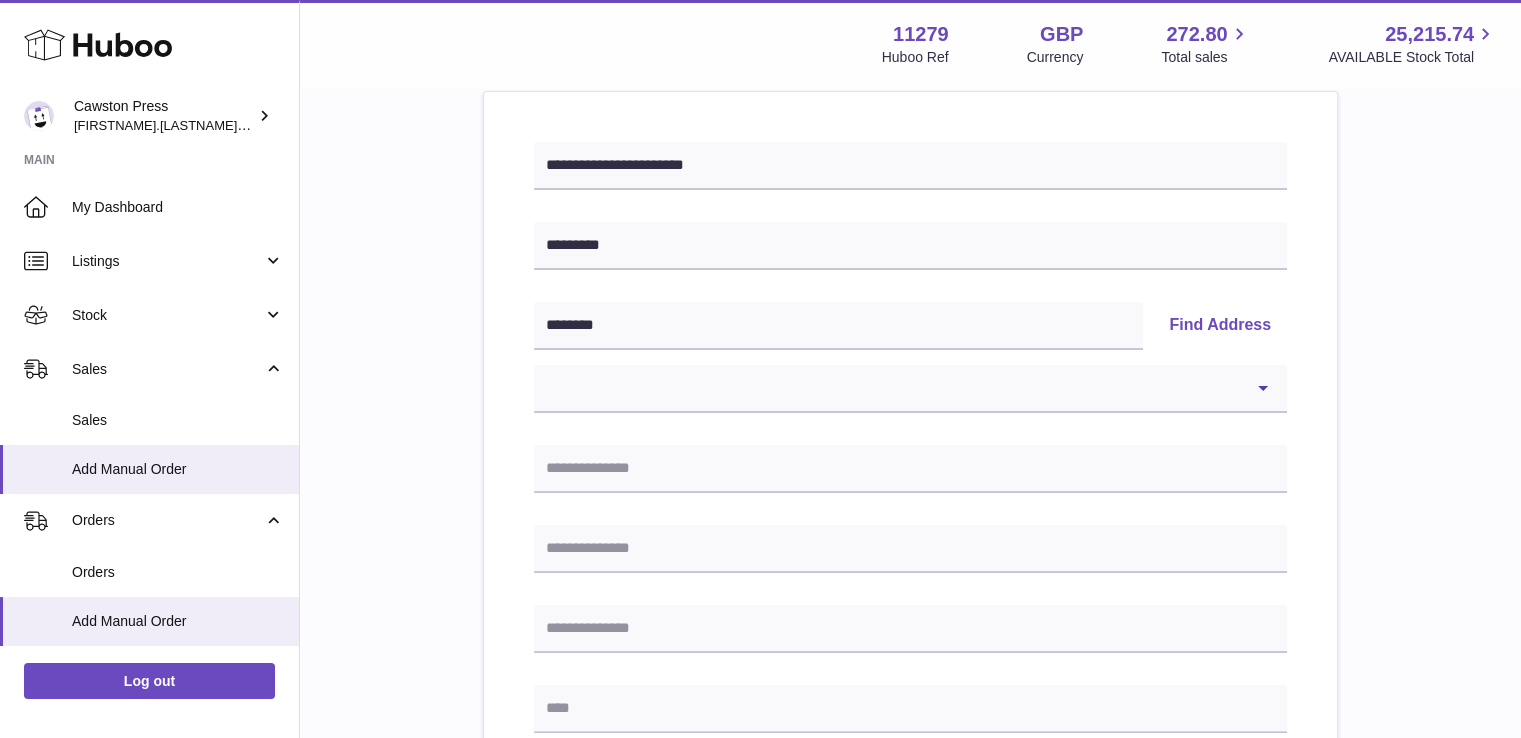 scroll, scrollTop: 238, scrollLeft: 0, axis: vertical 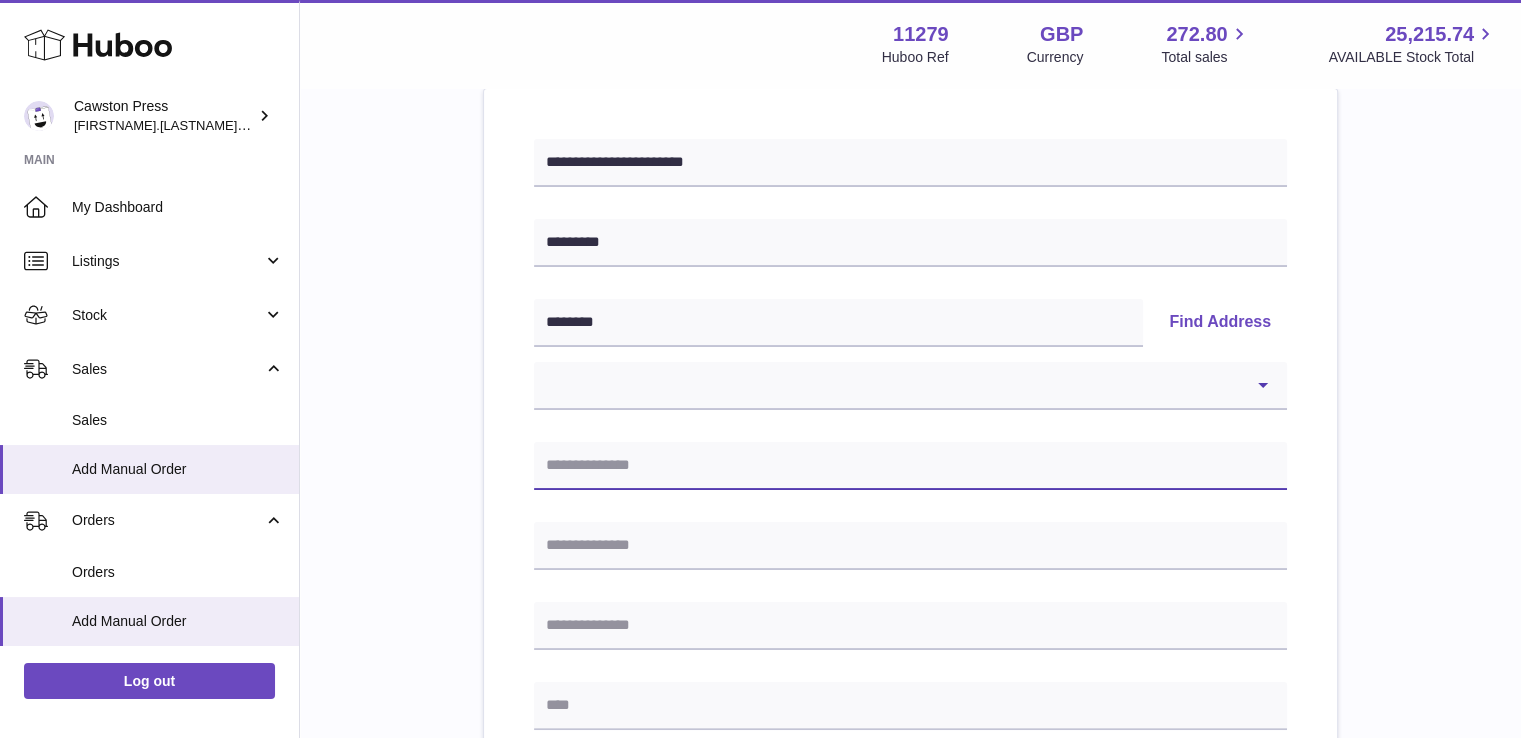 click at bounding box center [910, 466] 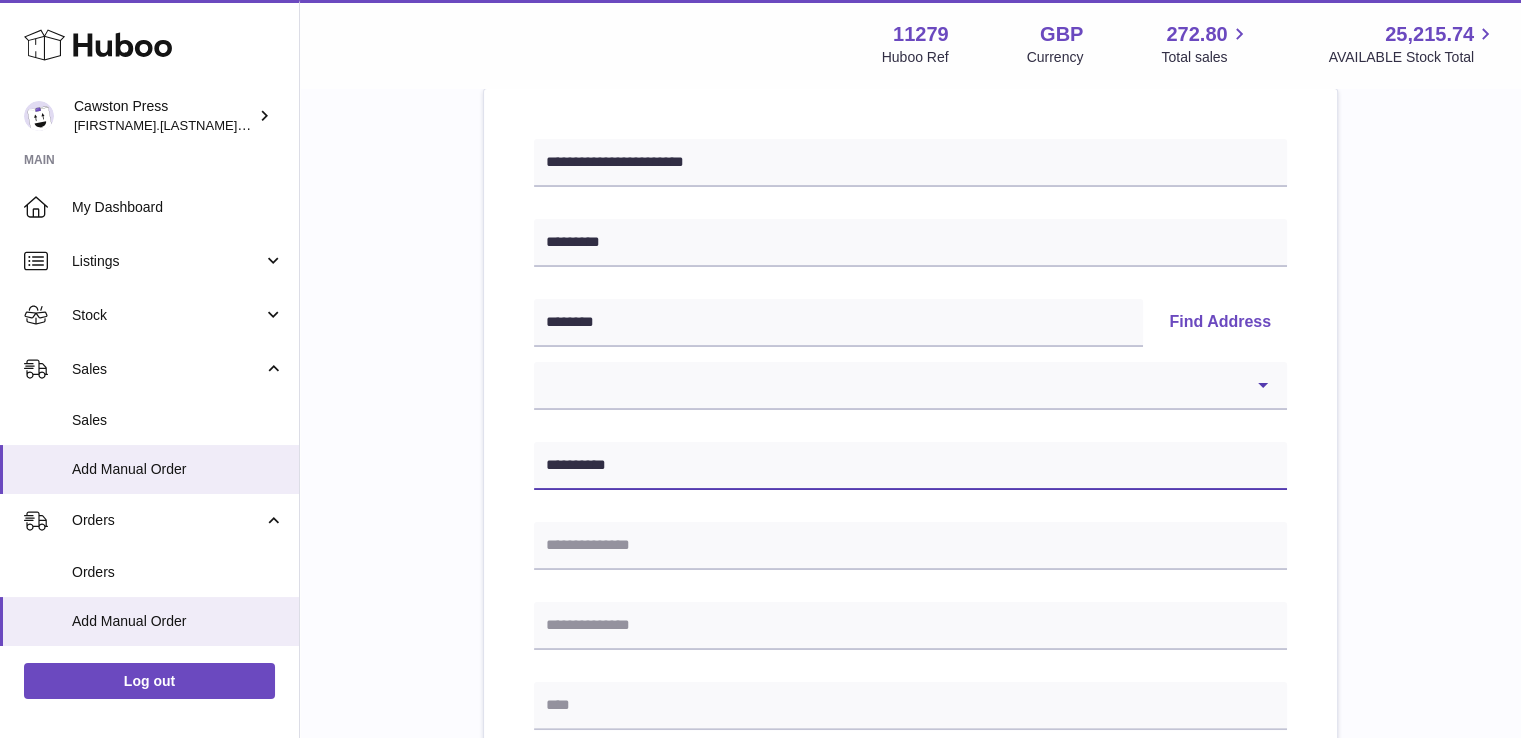 click on "**********" at bounding box center [910, 466] 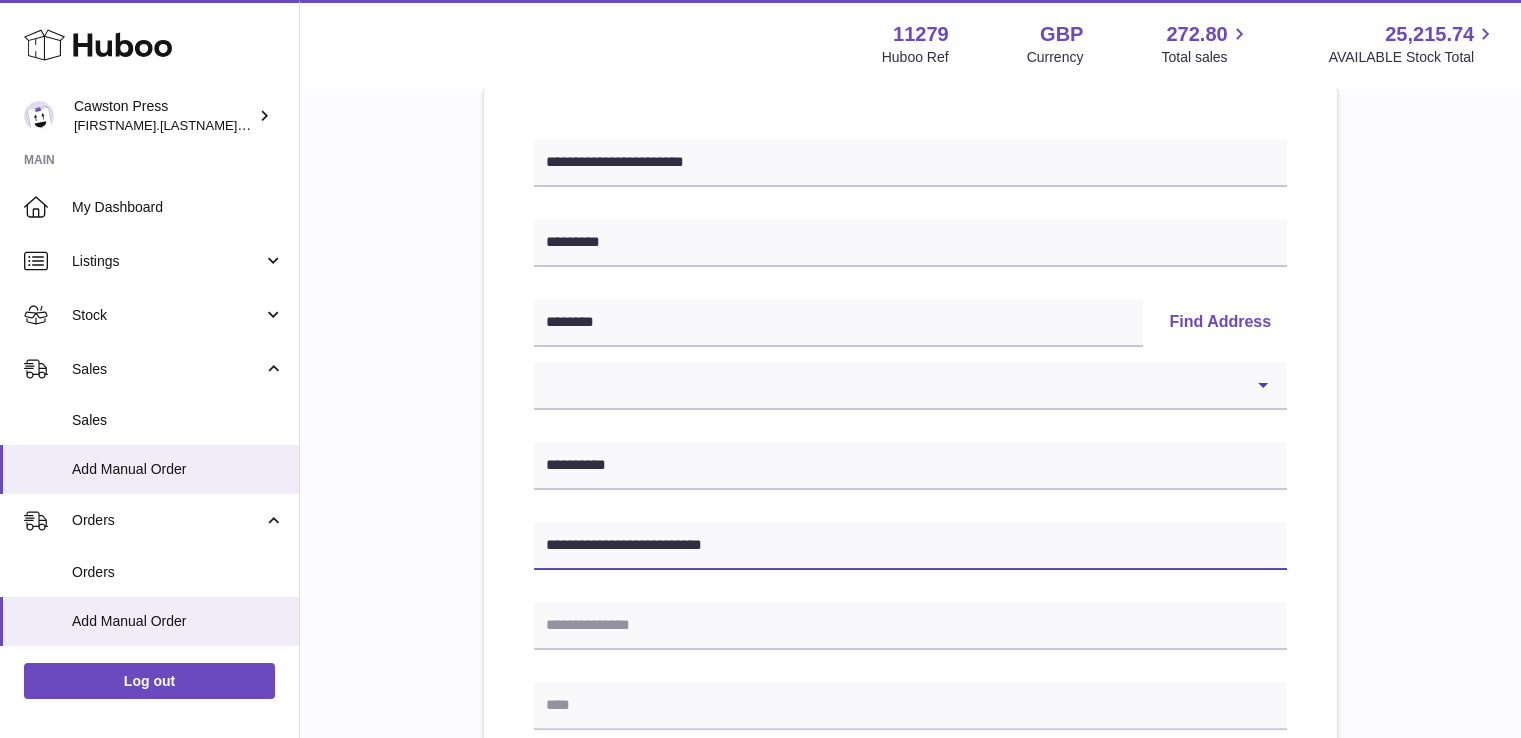 type on "**********" 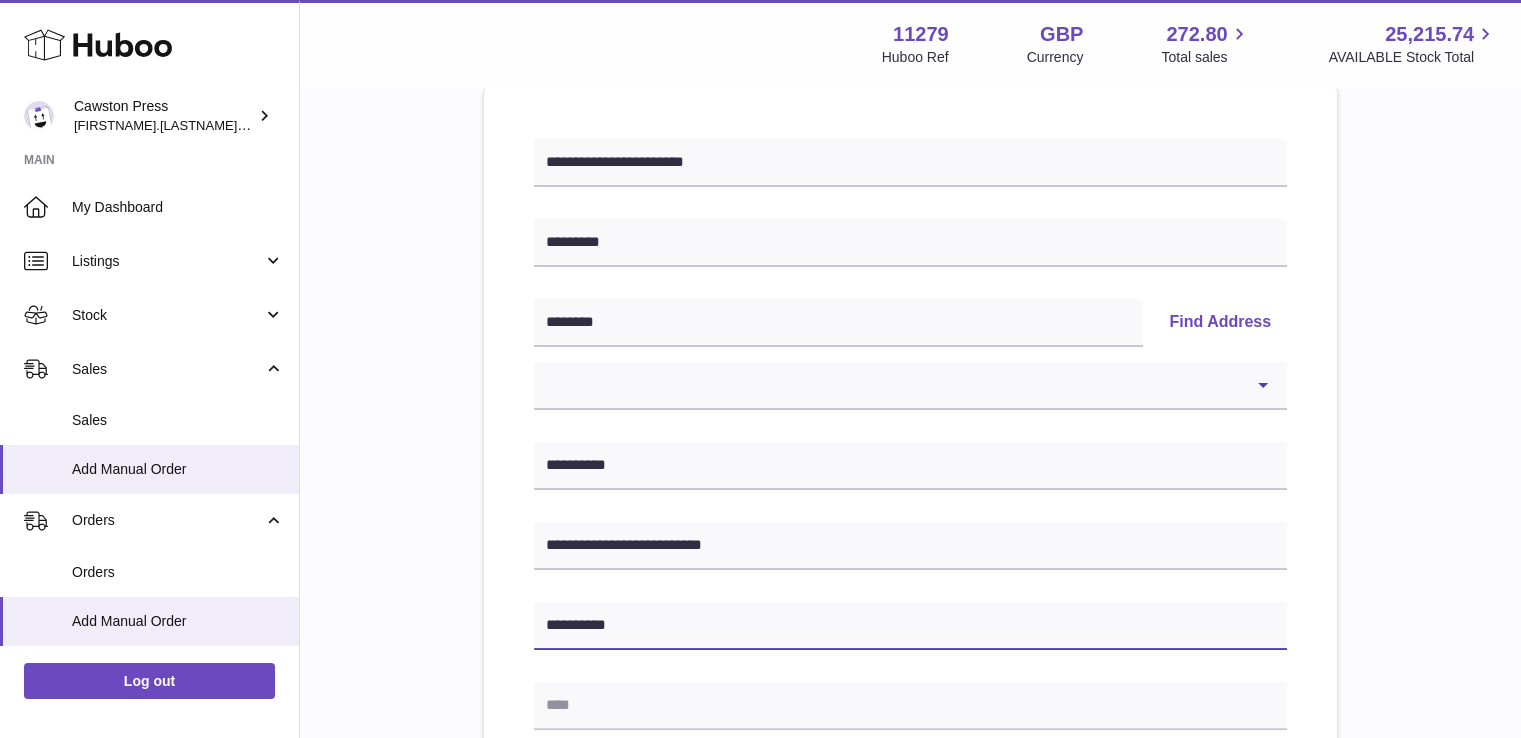 type on "**********" 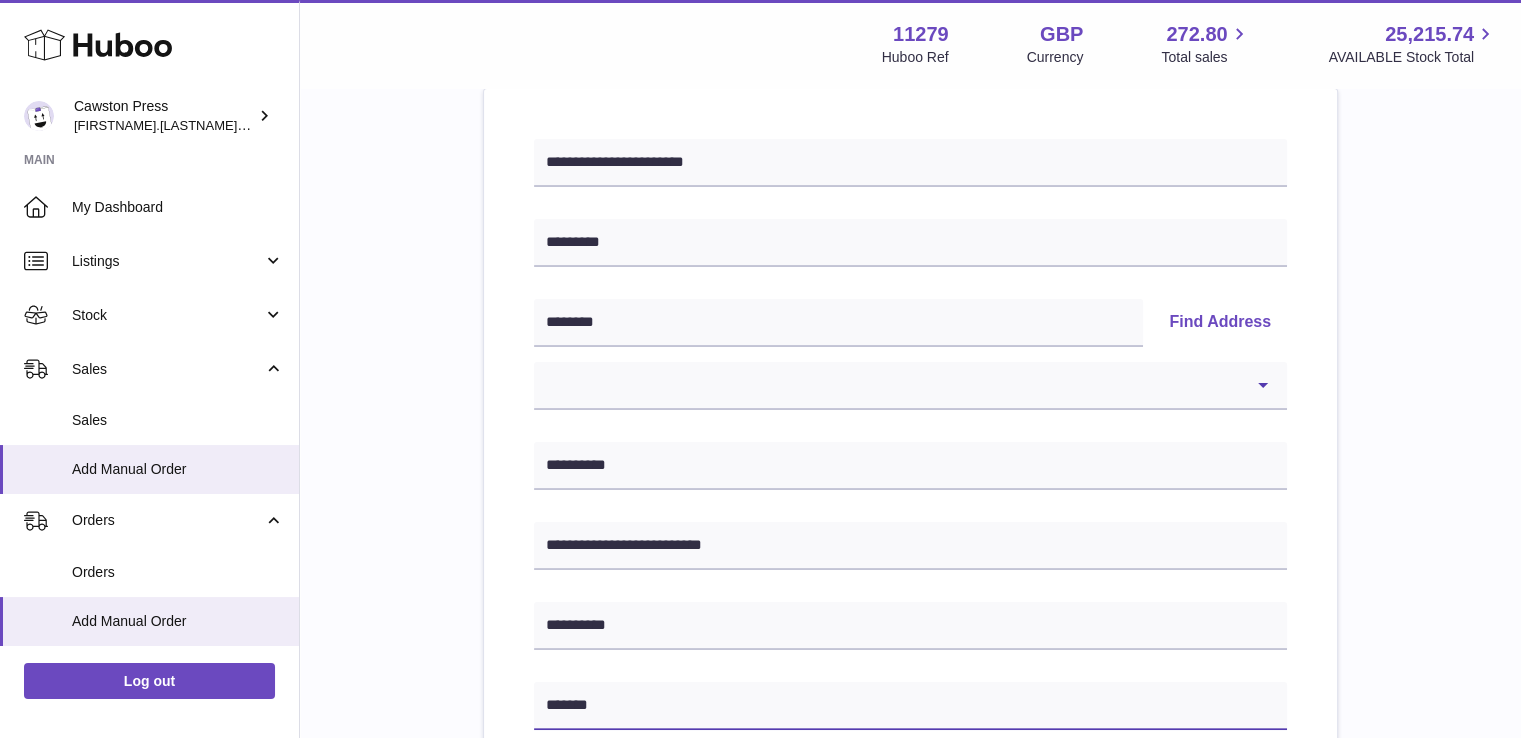 type on "*******" 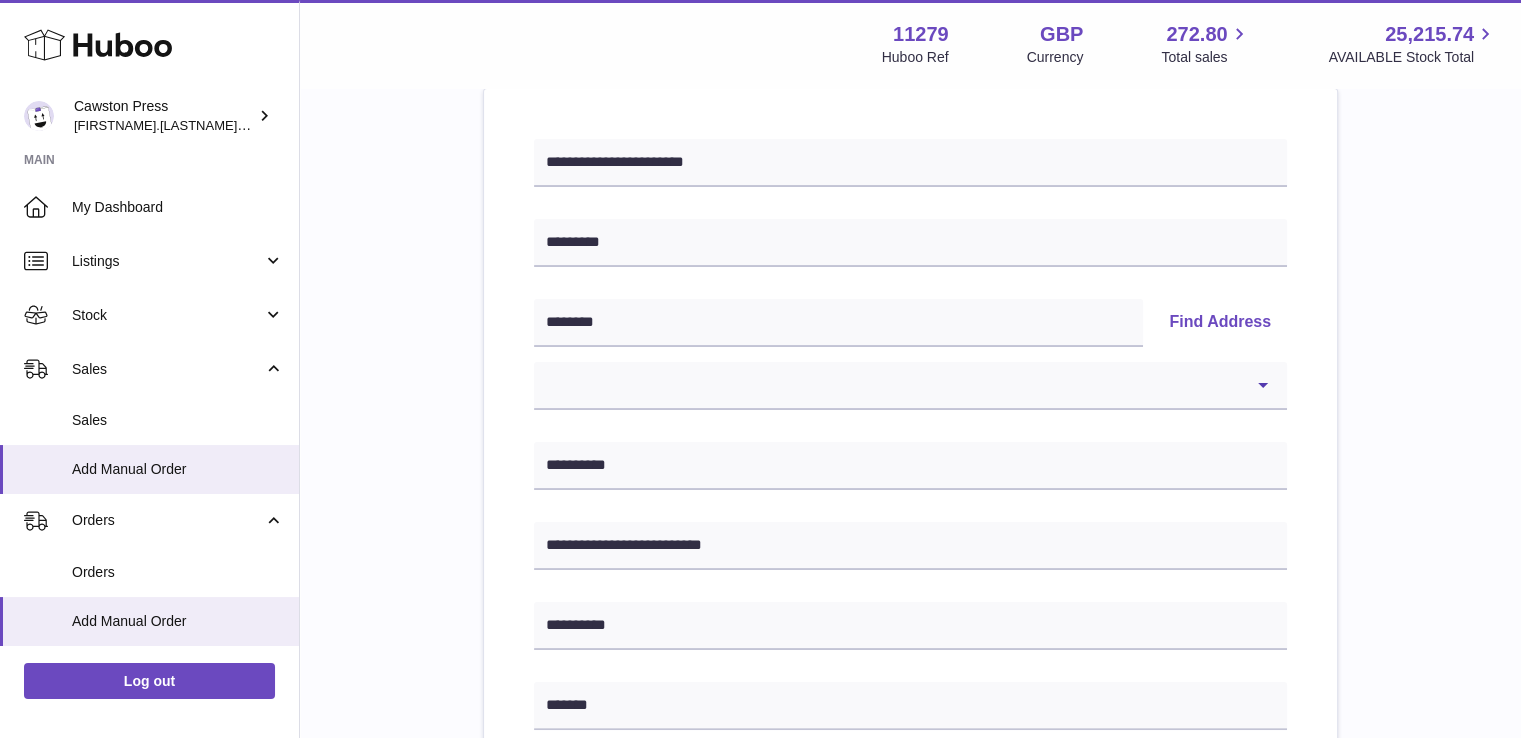 scroll, scrollTop: 654, scrollLeft: 0, axis: vertical 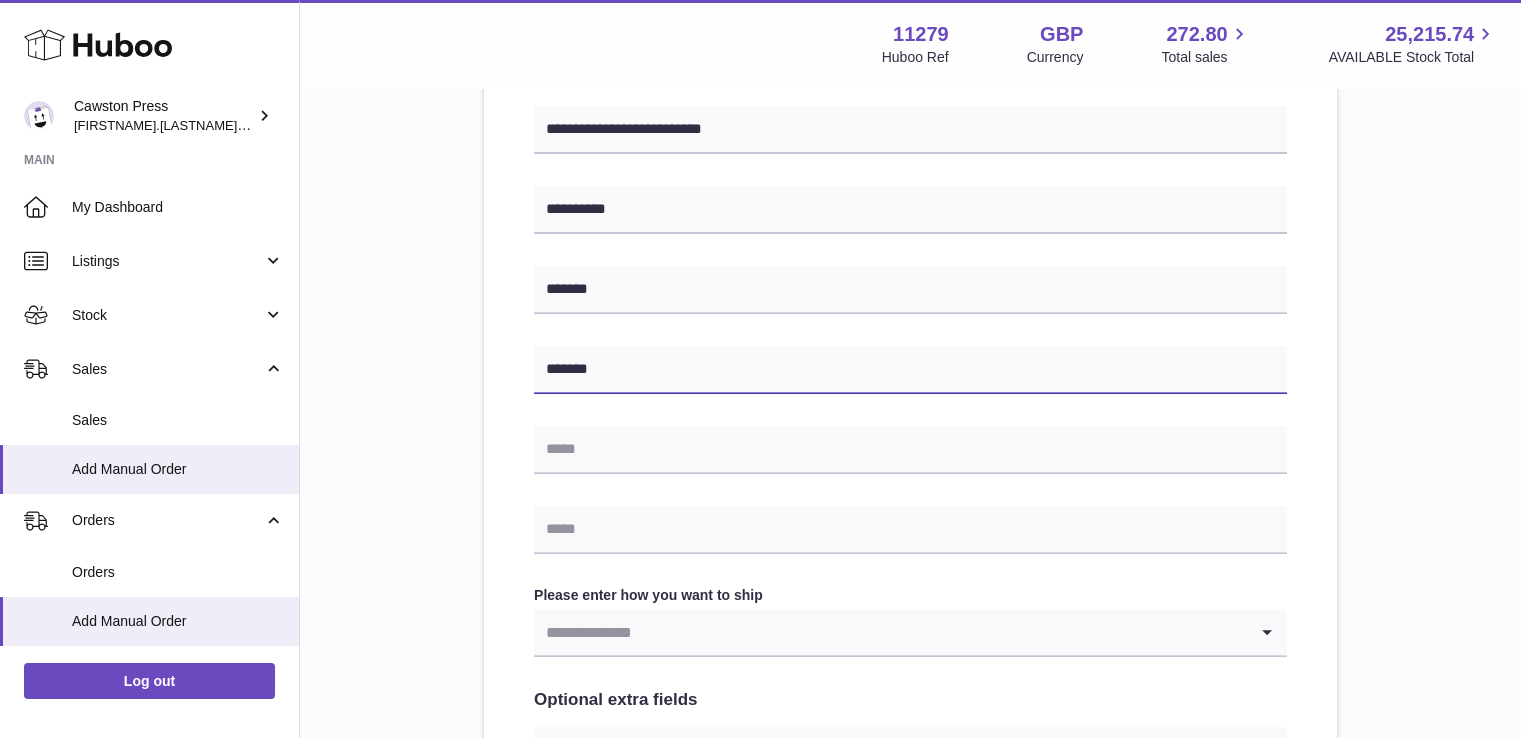 type on "*******" 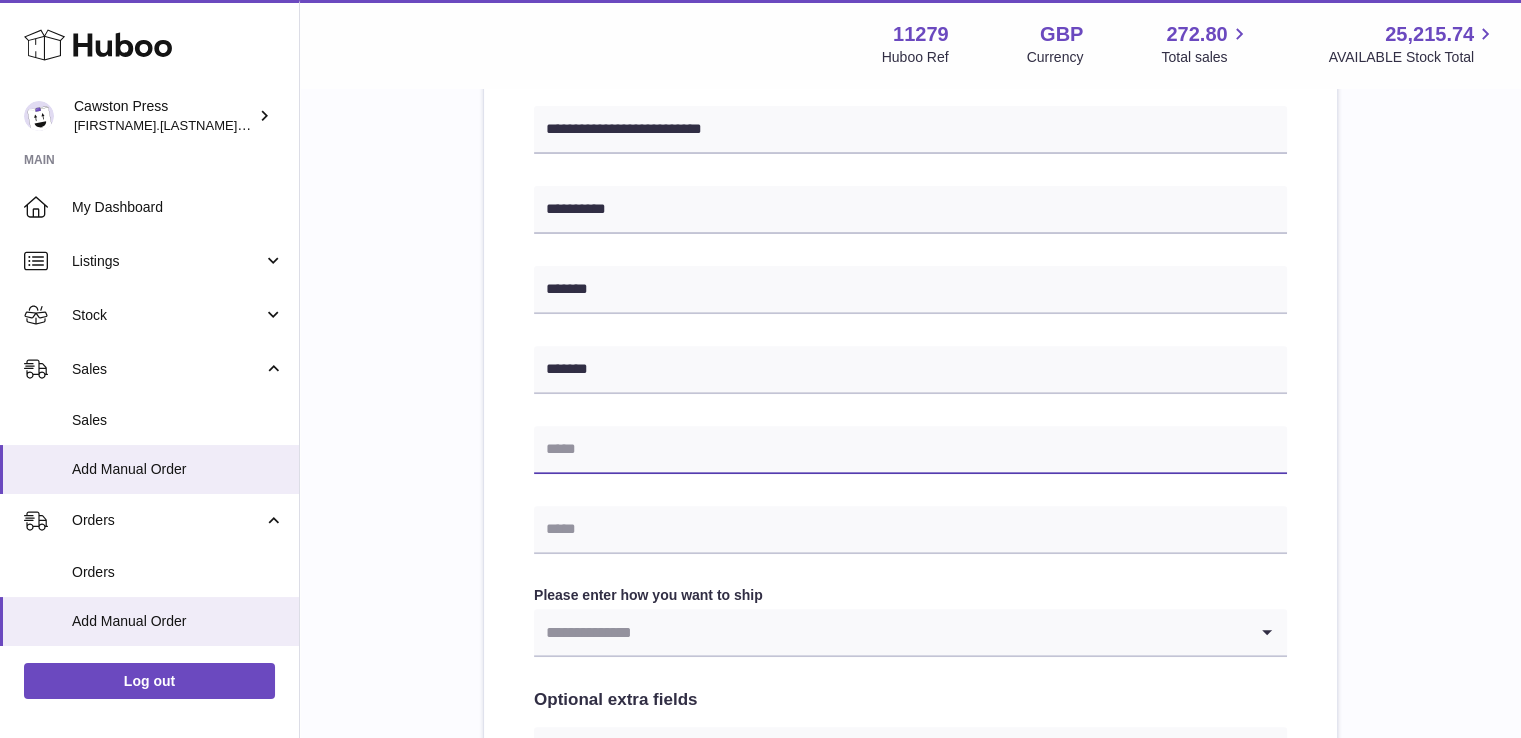 click at bounding box center (910, 450) 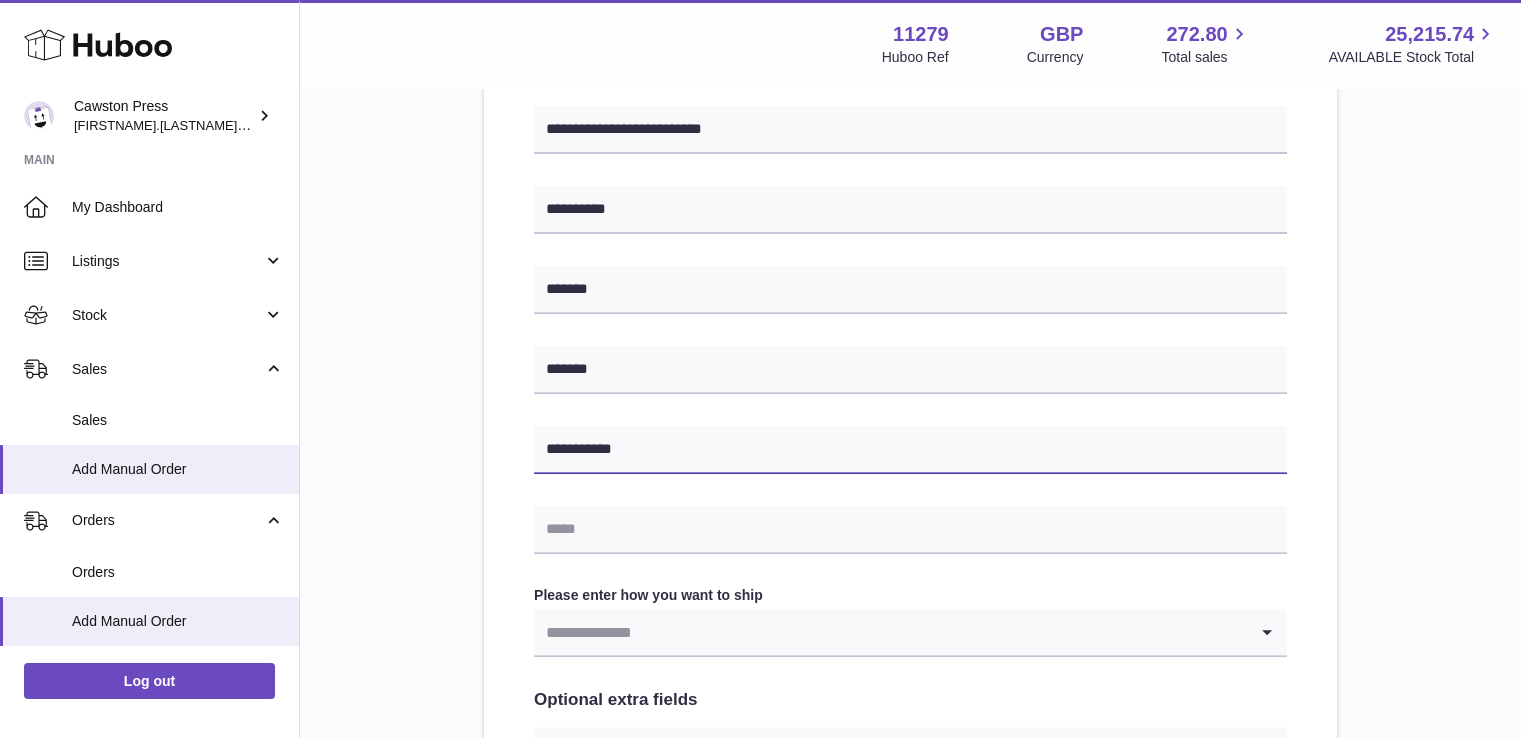 type on "**********" 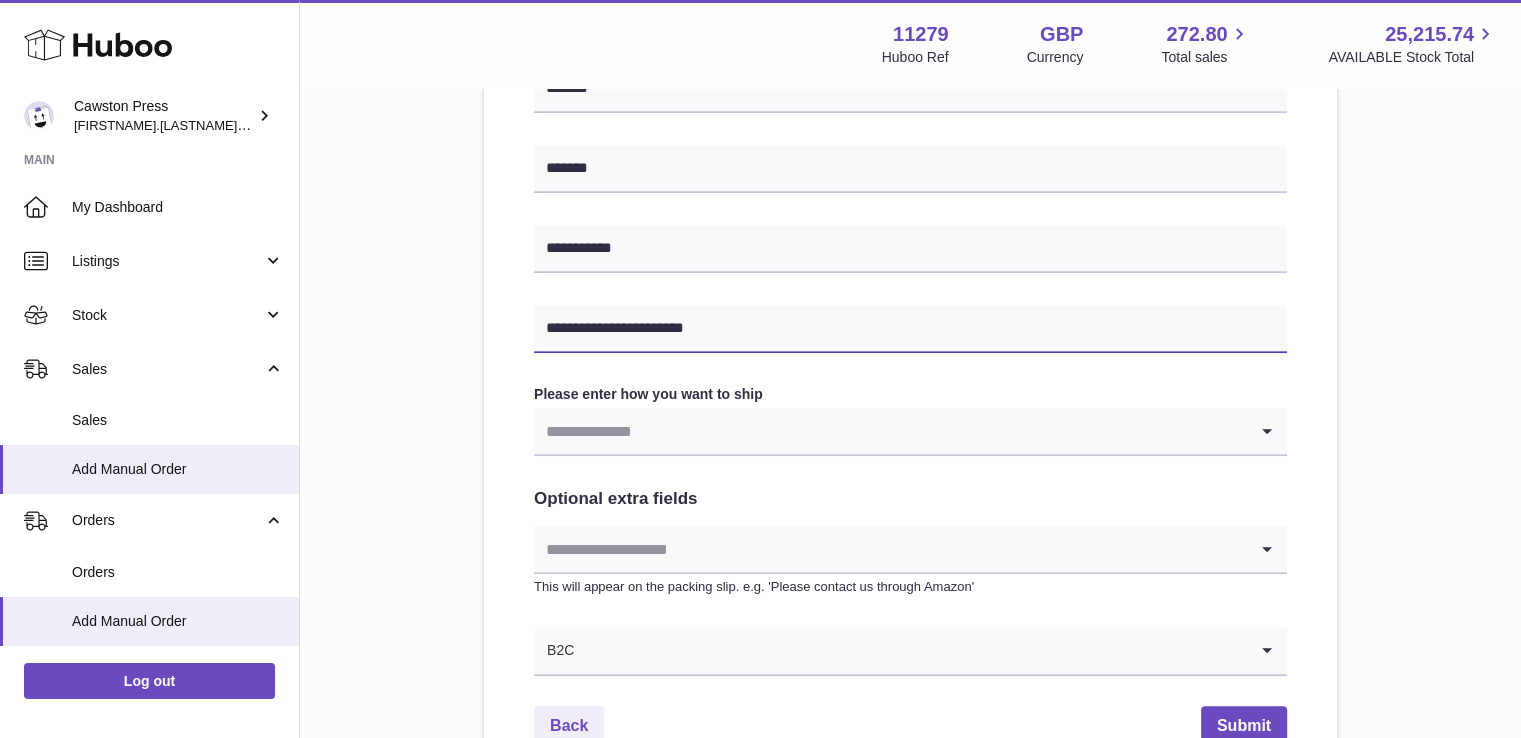 scroll, scrollTop: 850, scrollLeft: 0, axis: vertical 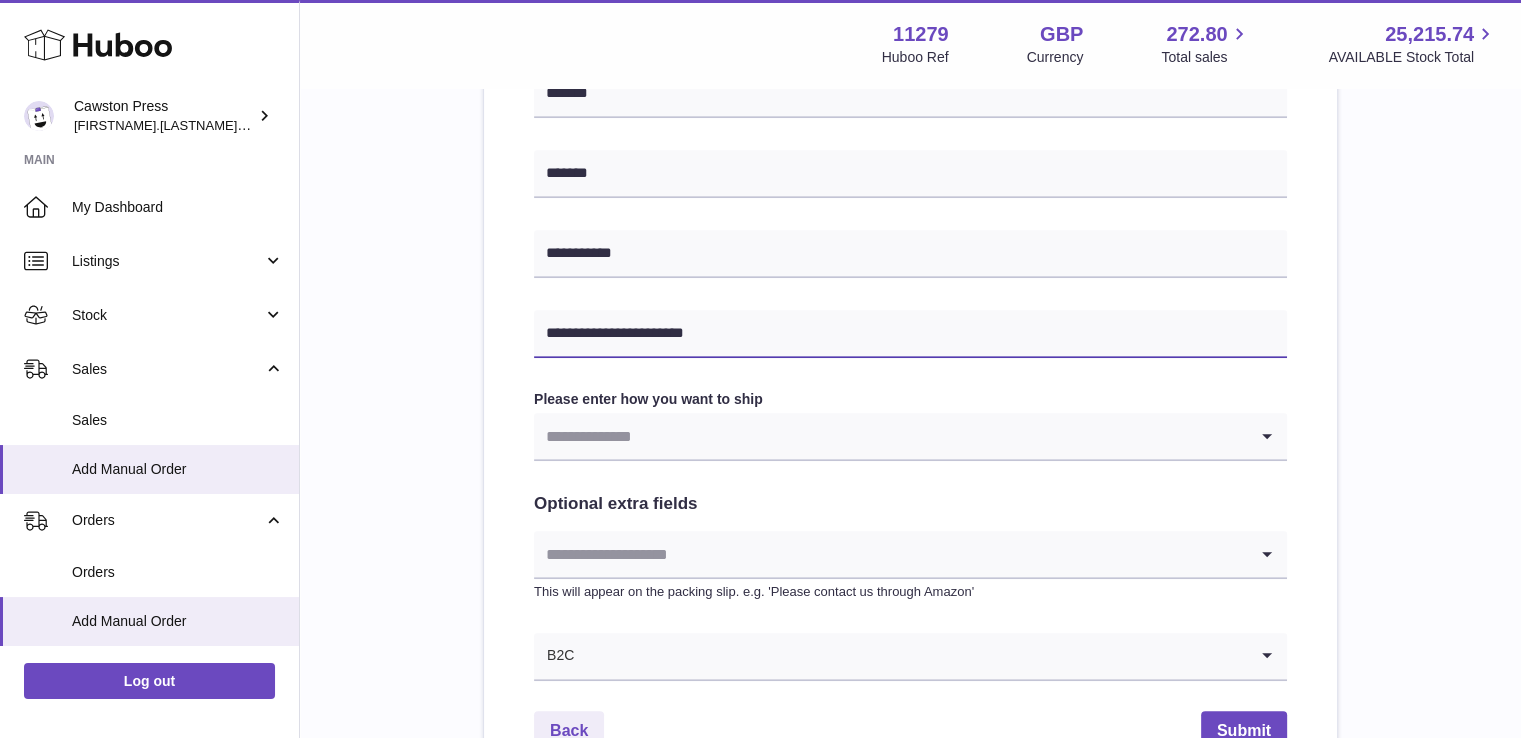 type on "**********" 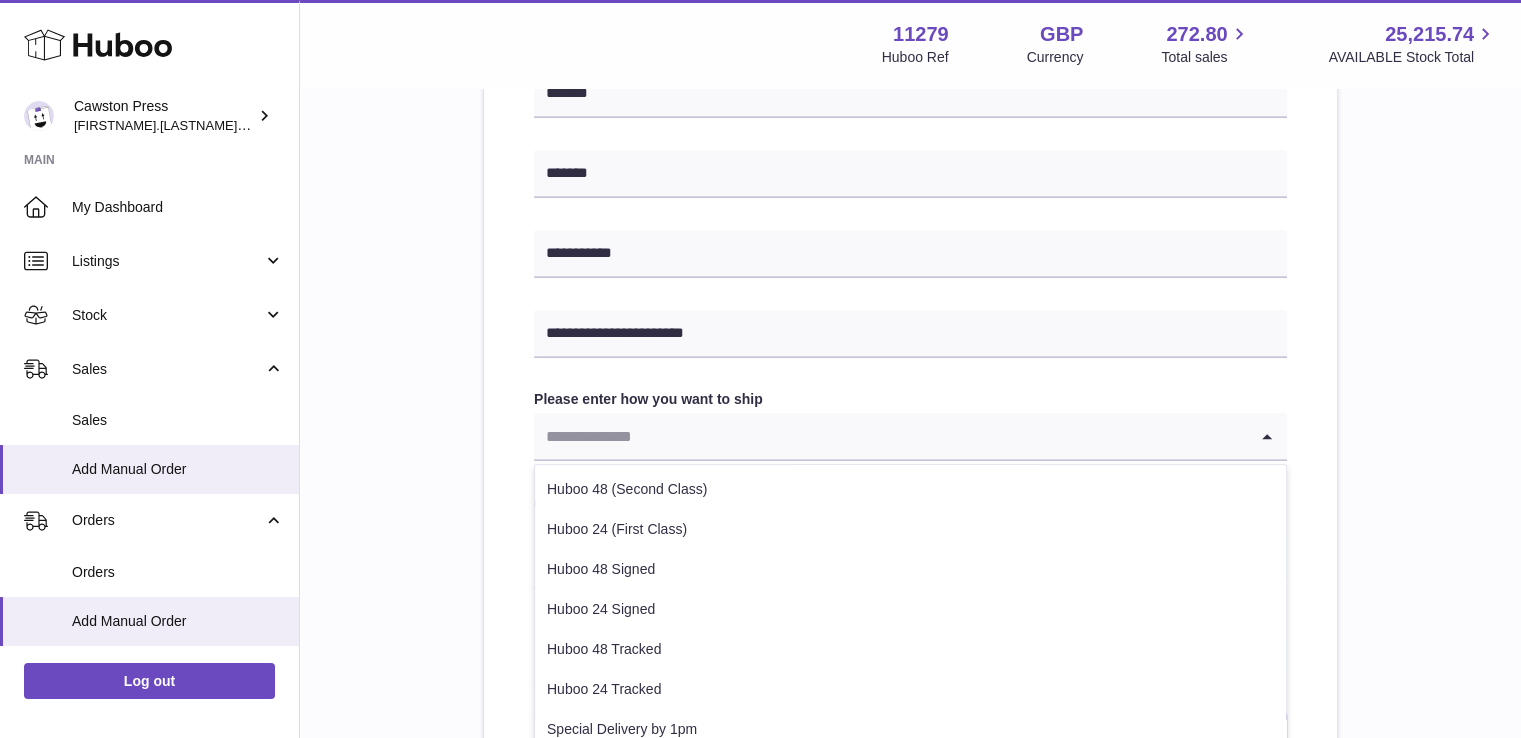 click at bounding box center (890, 436) 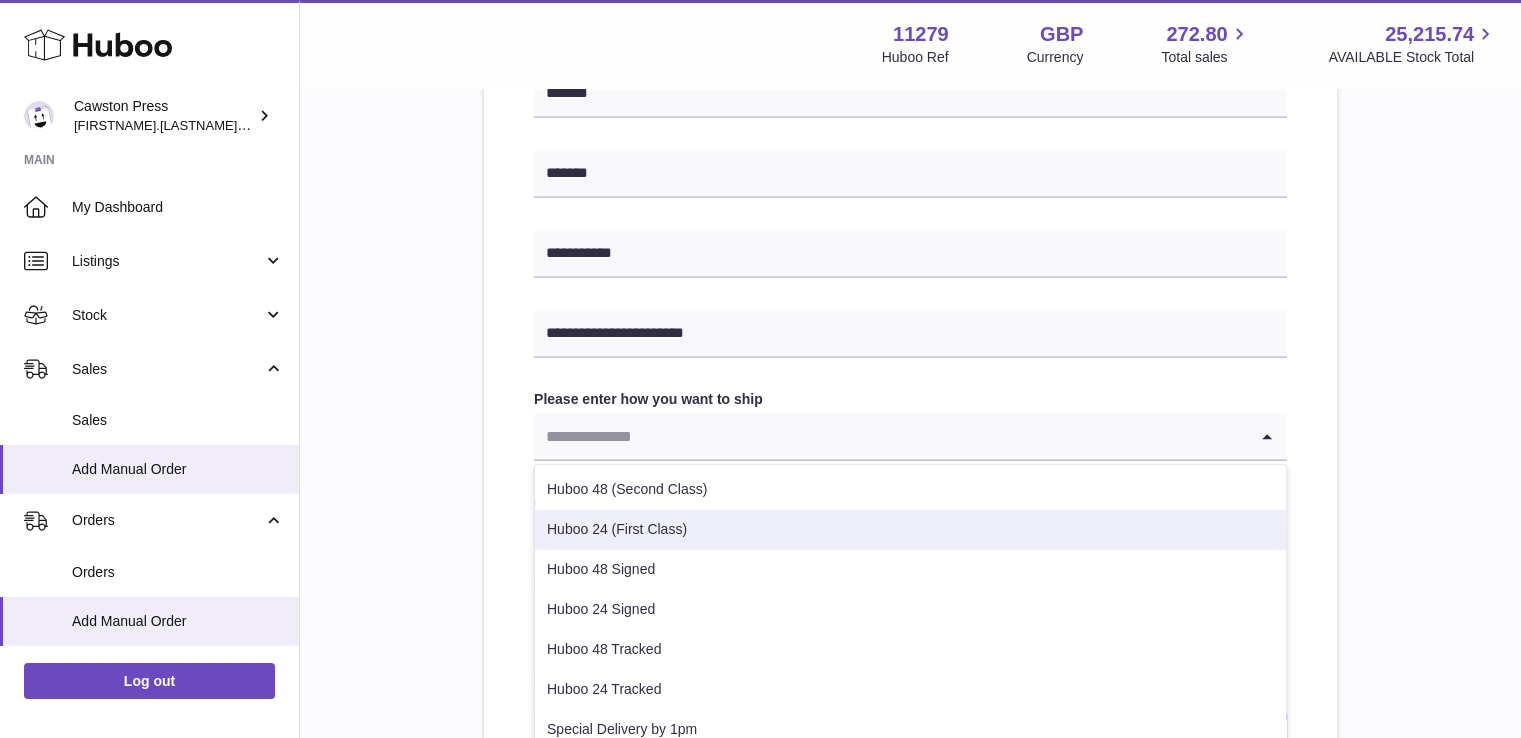 click on "Huboo 24 (First Class)" at bounding box center [910, 530] 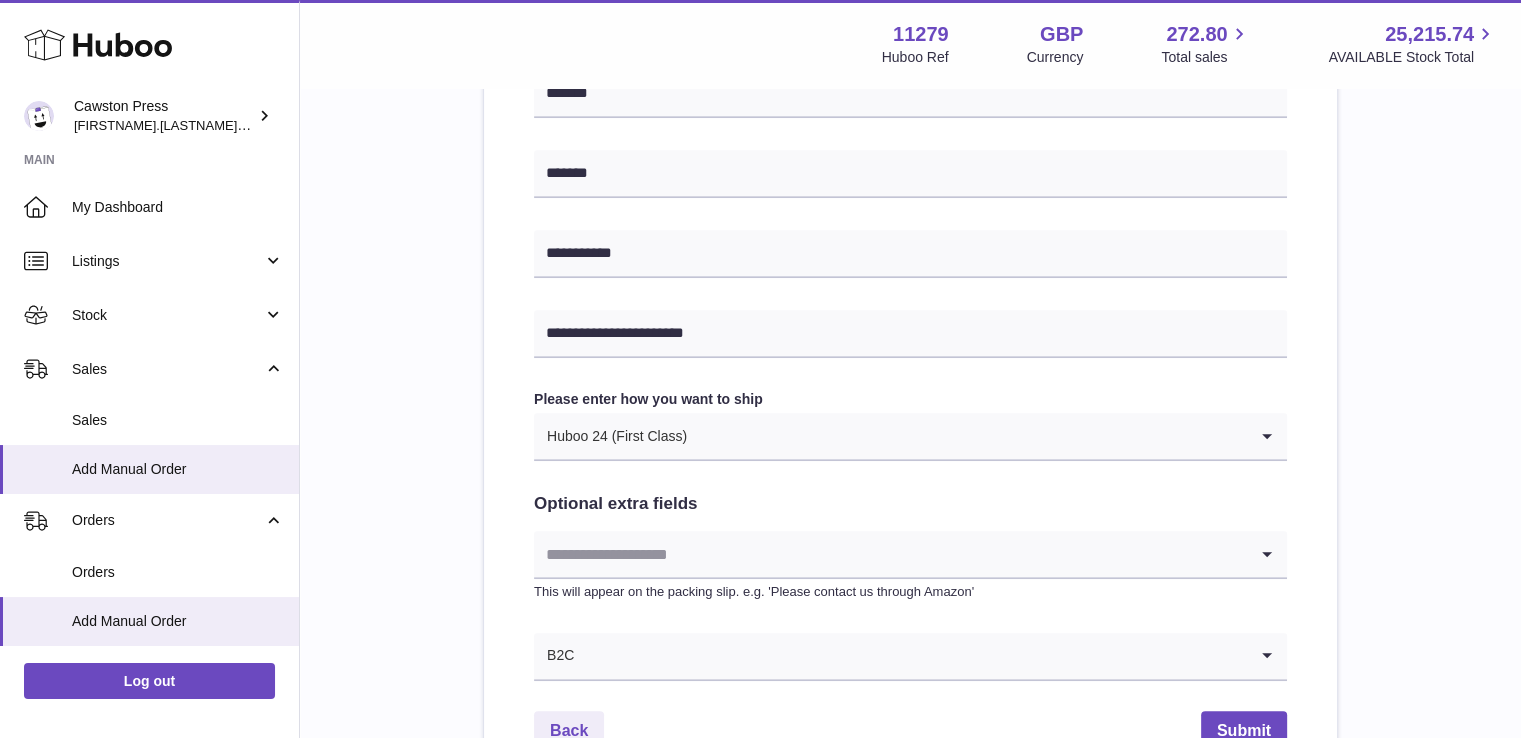 scroll, scrollTop: 975, scrollLeft: 0, axis: vertical 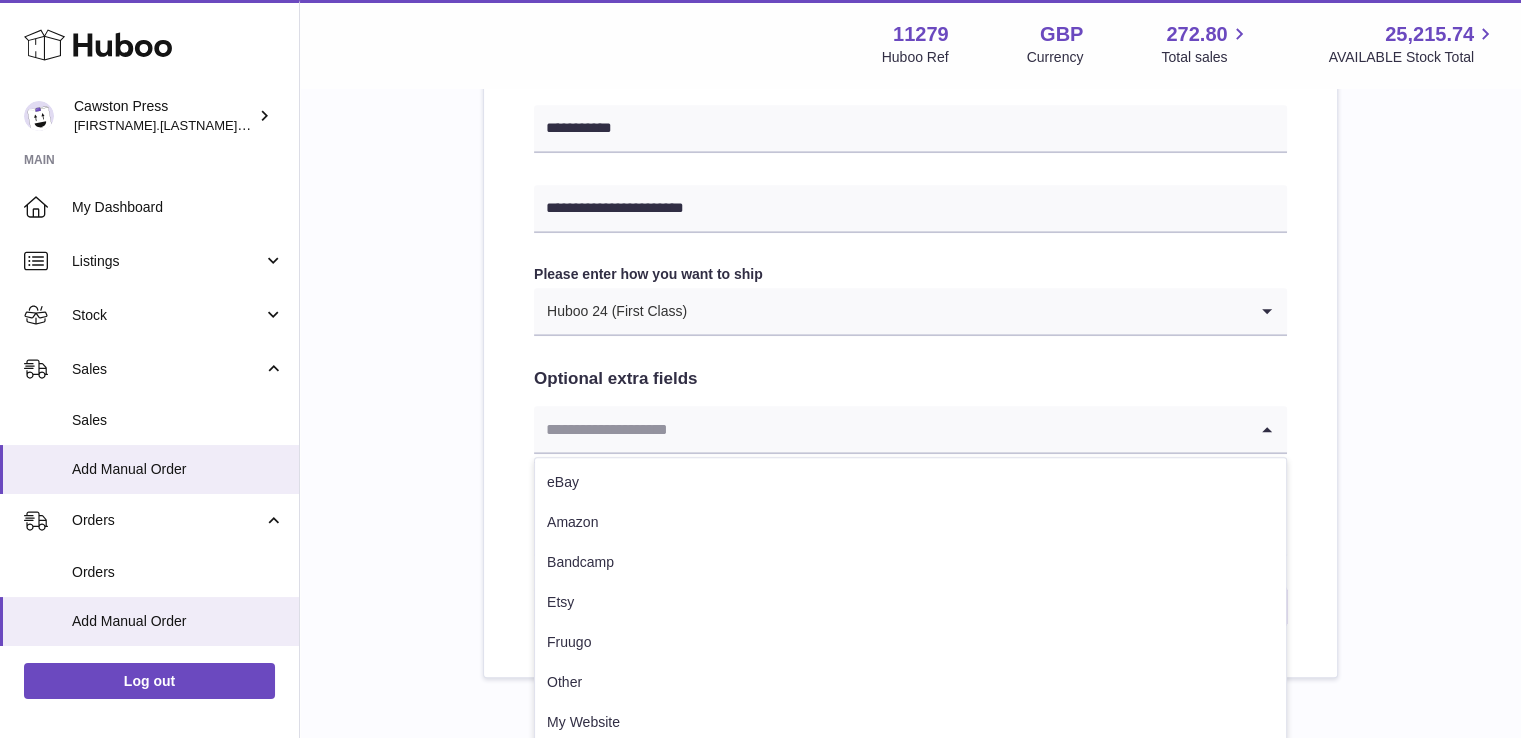 click at bounding box center (890, 429) 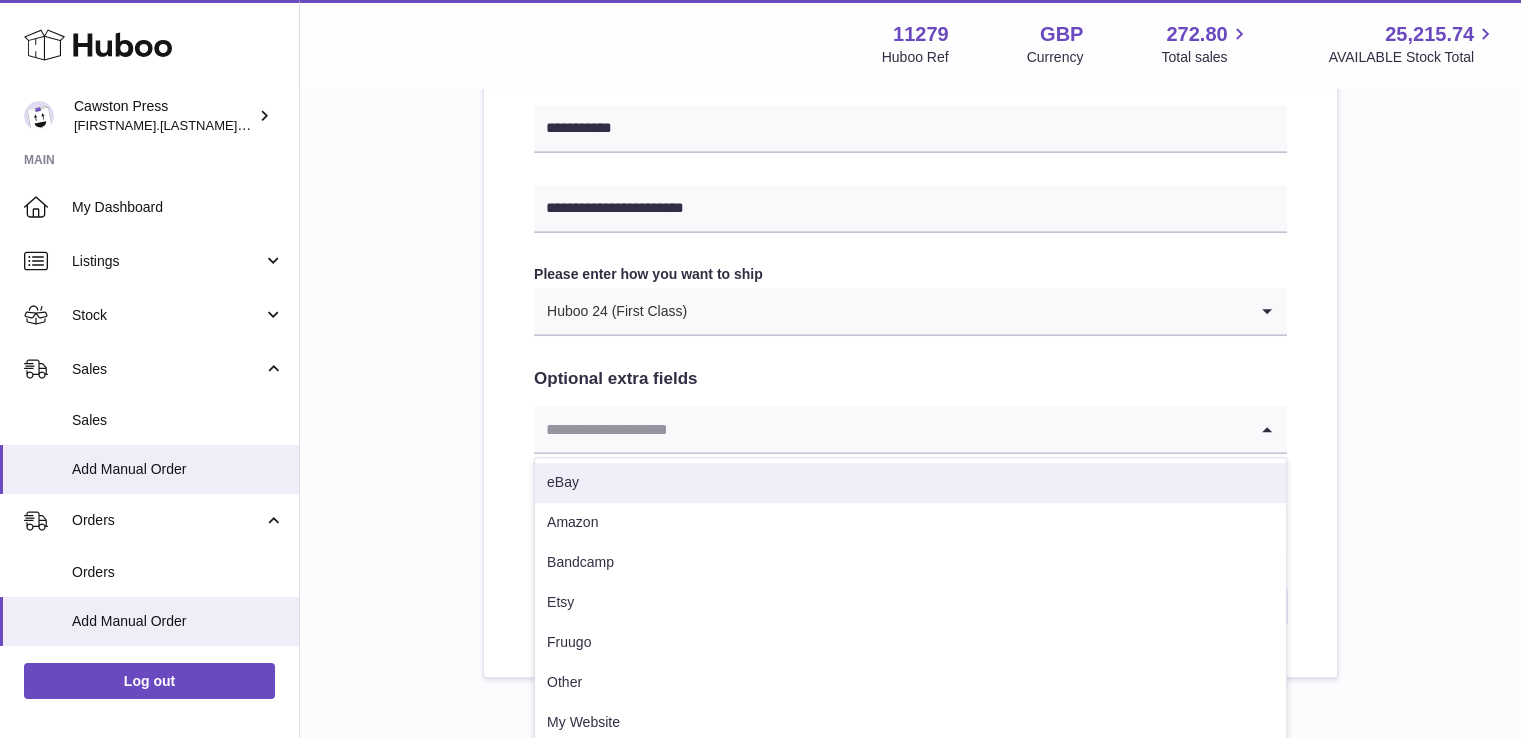 click at bounding box center [890, 429] 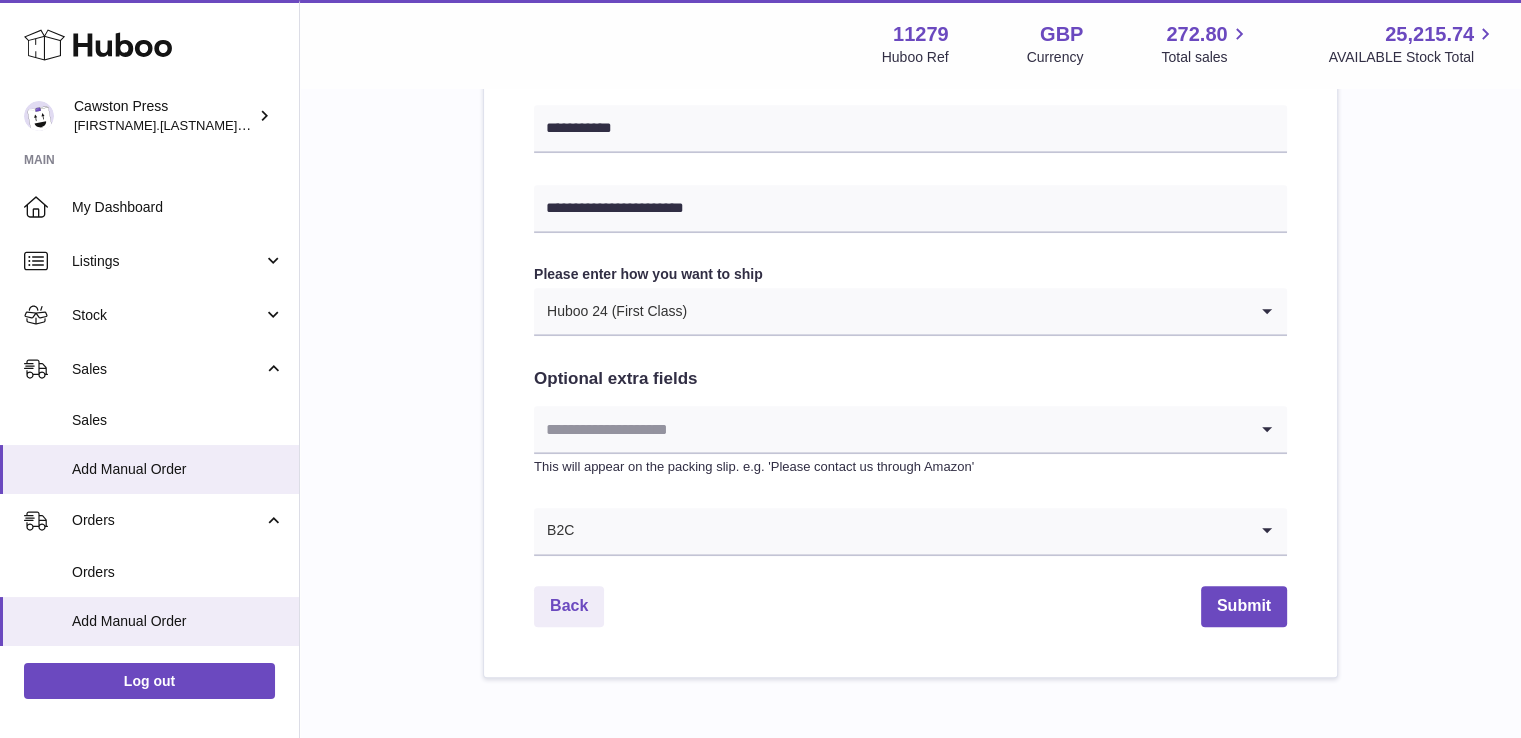 click on "Optional extra fields" at bounding box center [910, 379] 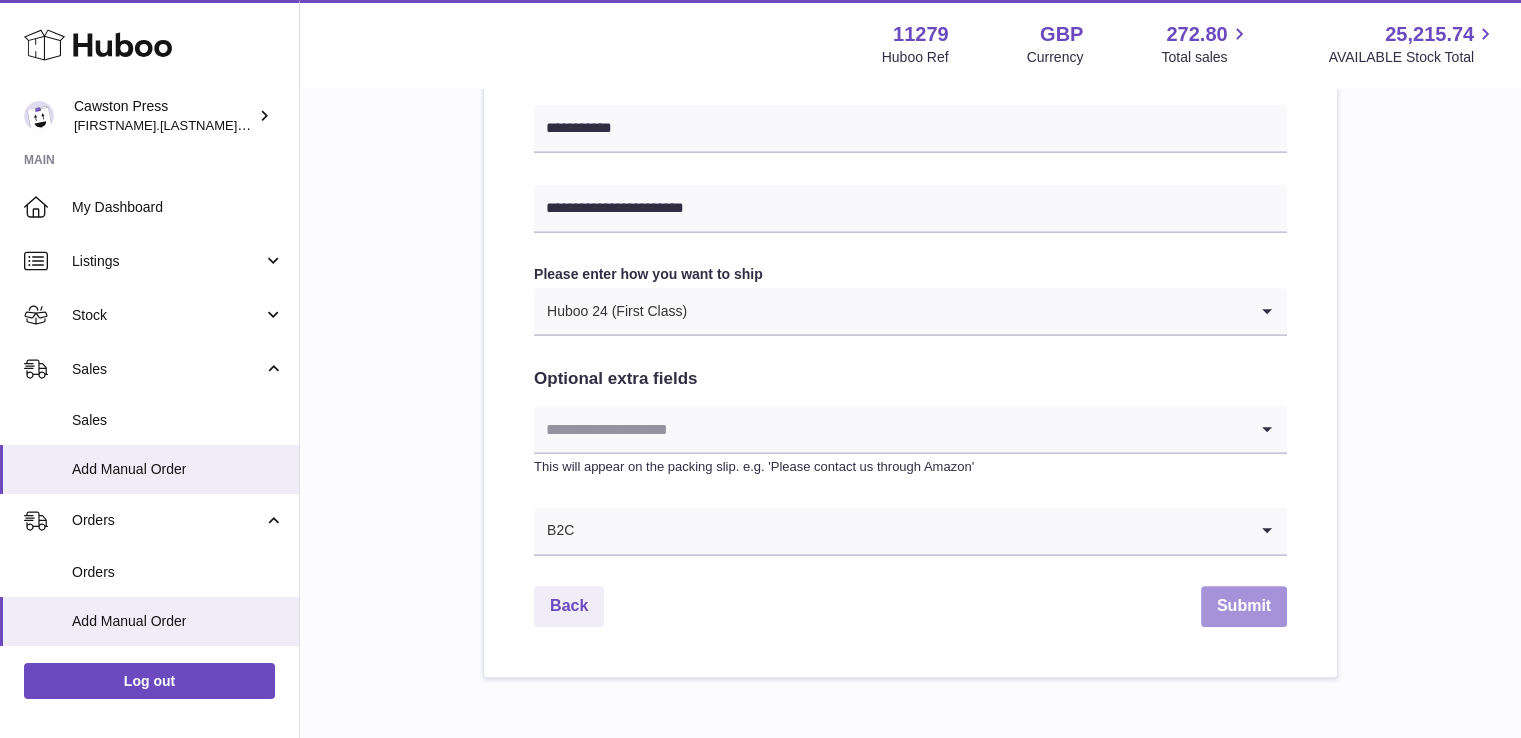 click on "Submit" at bounding box center (1244, 606) 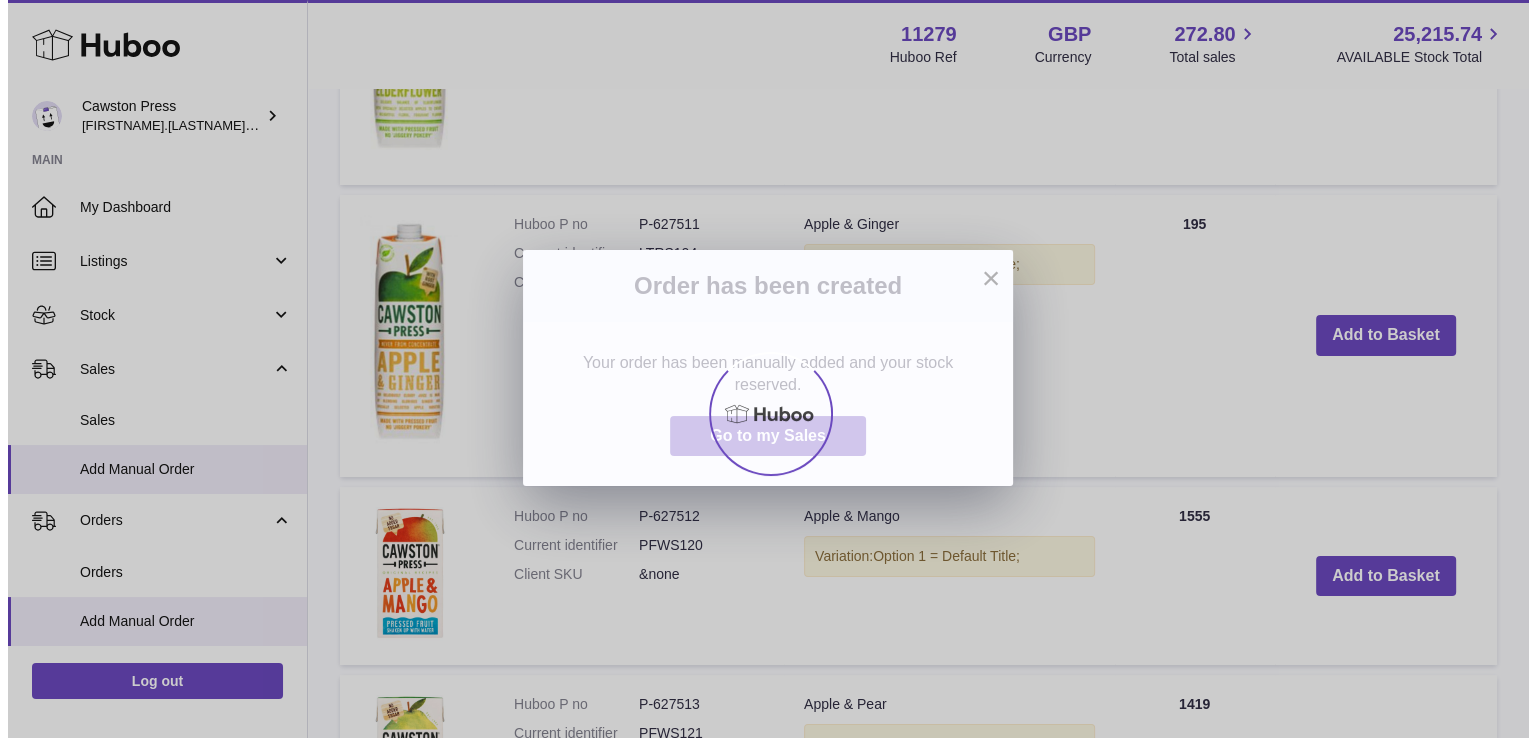 scroll, scrollTop: 0, scrollLeft: 0, axis: both 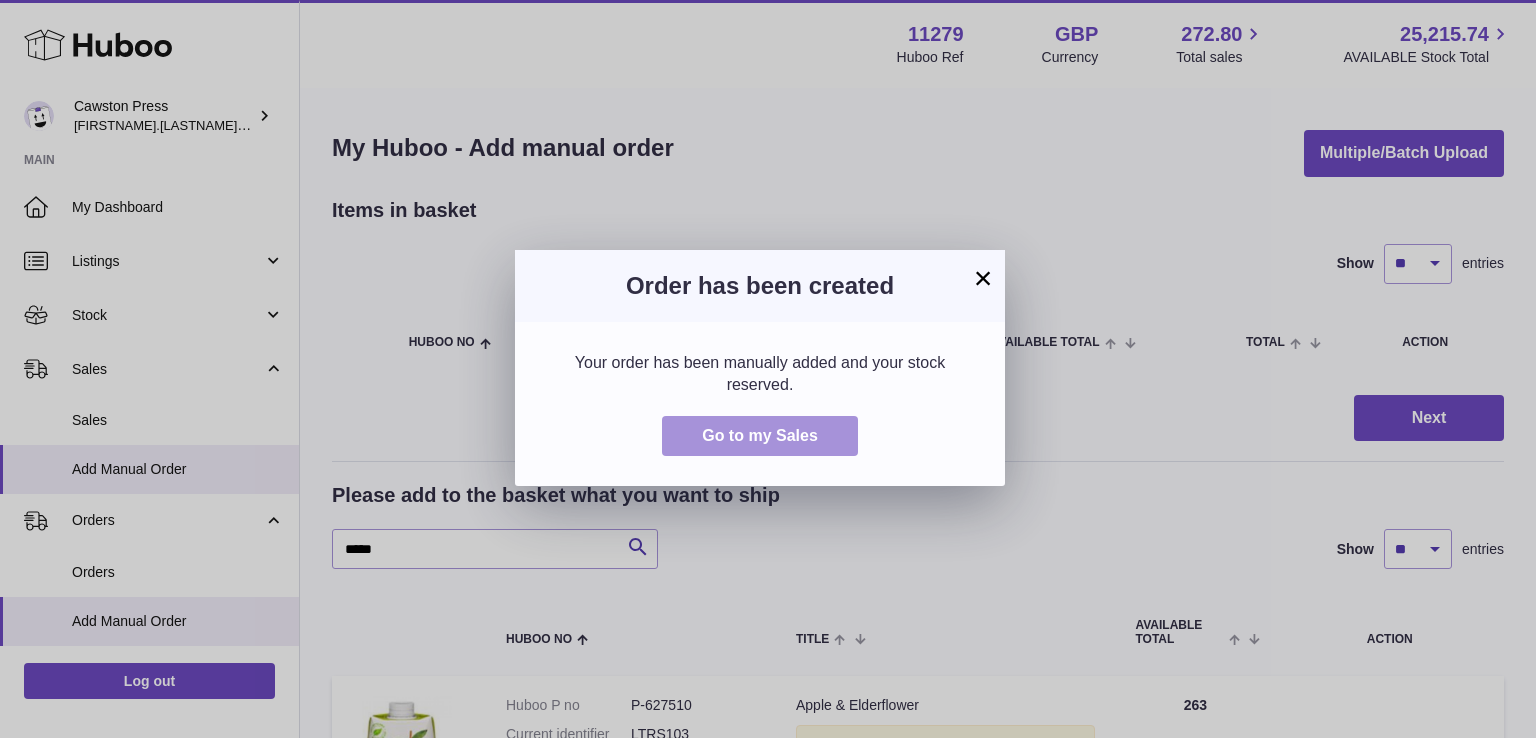 click on "Go to my Sales" at bounding box center (760, 435) 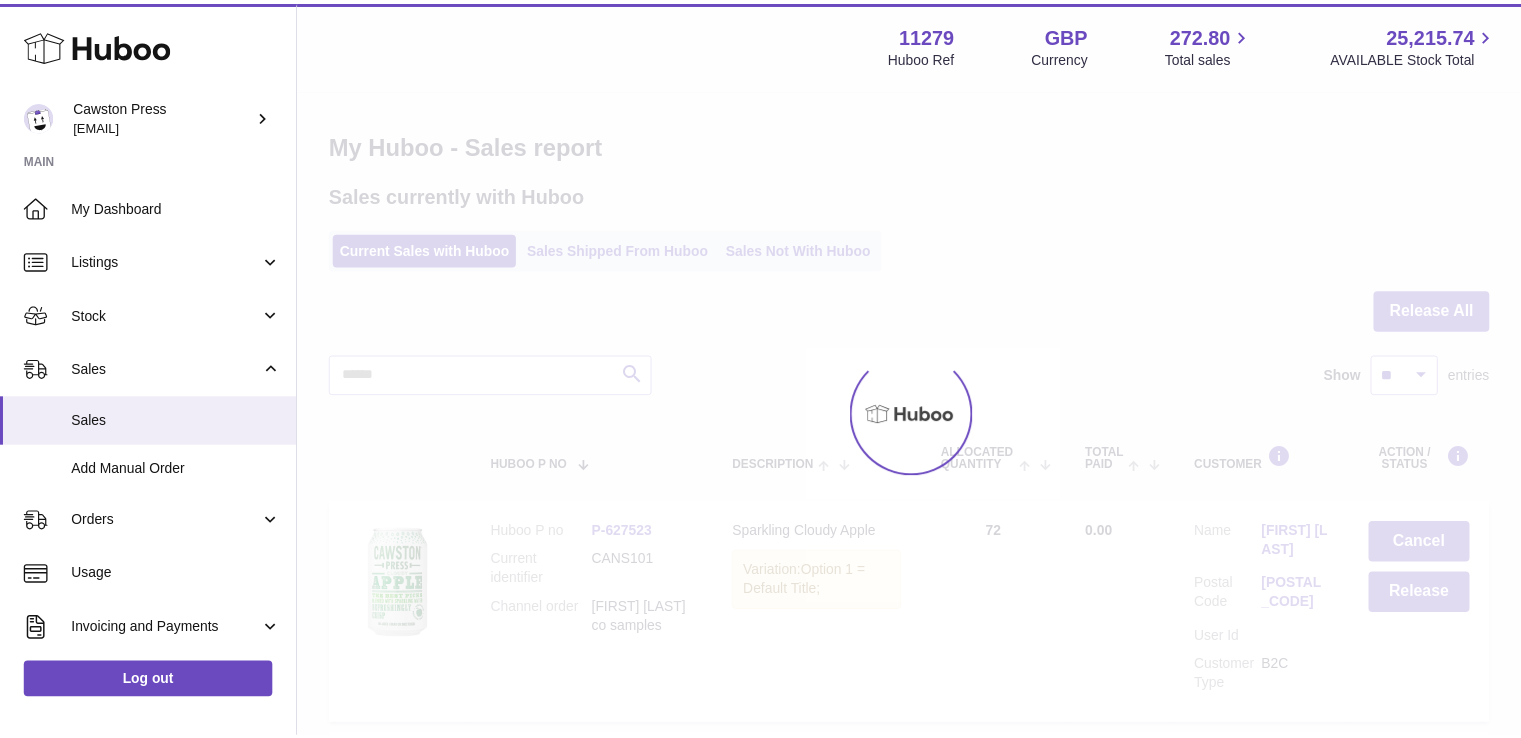 scroll, scrollTop: 0, scrollLeft: 0, axis: both 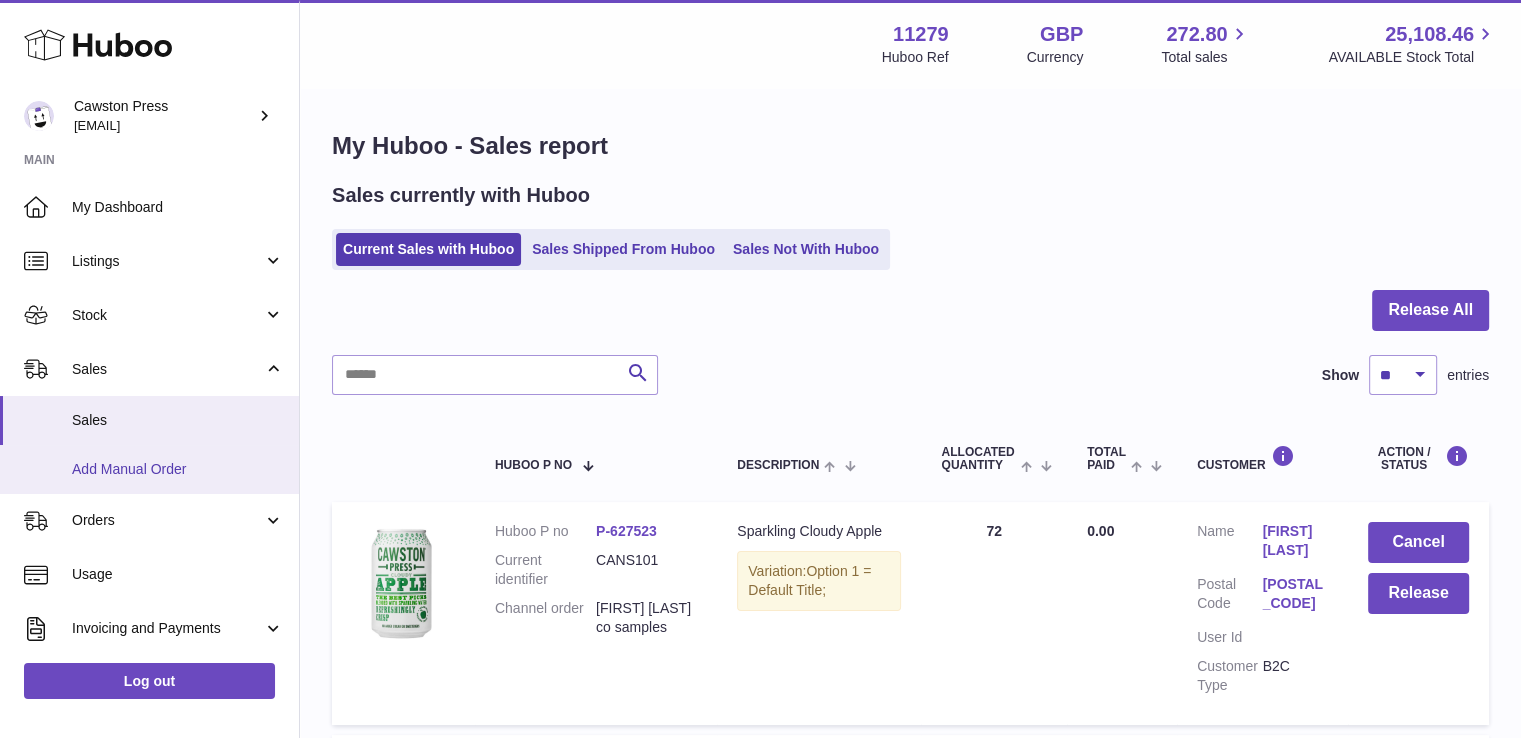click on "Add Manual Order" at bounding box center [149, 469] 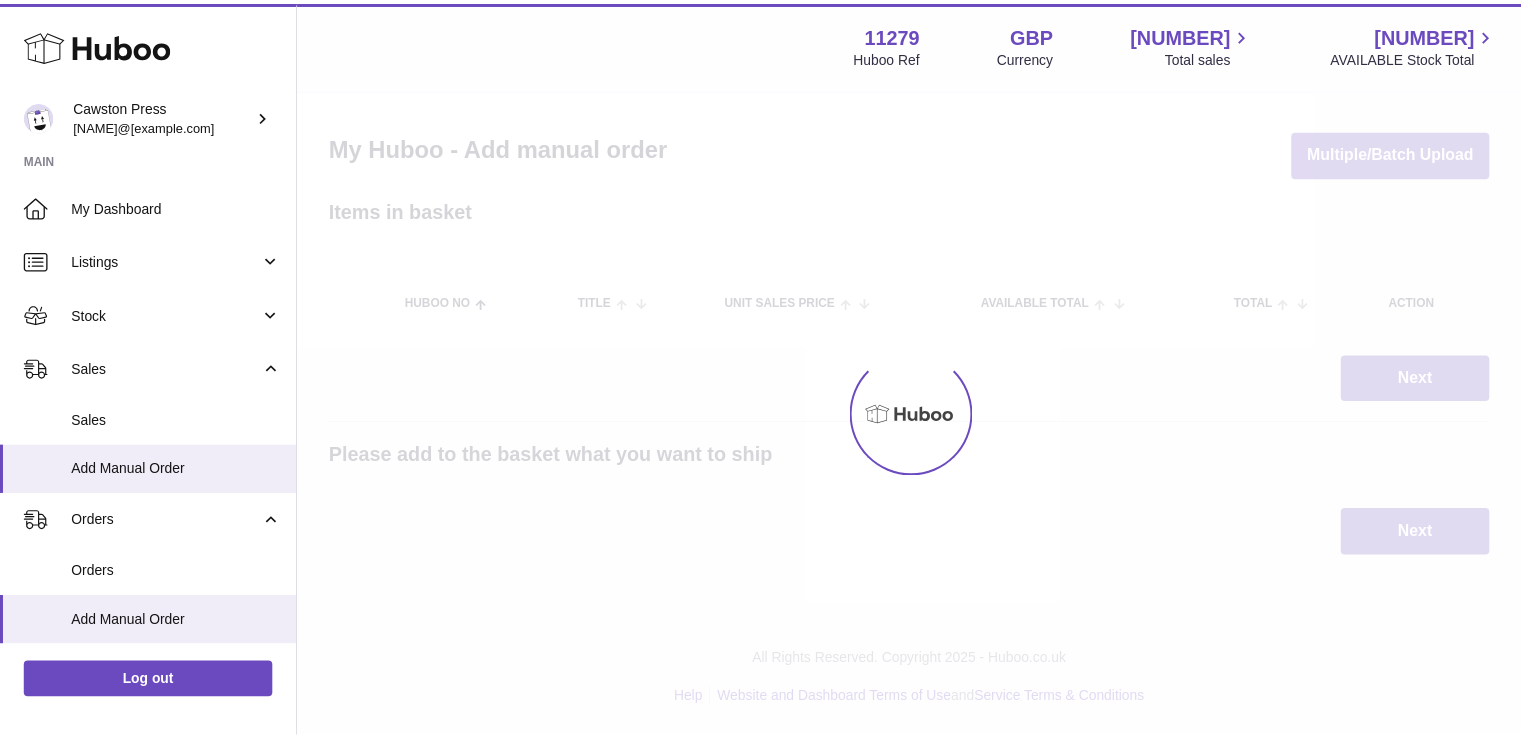 scroll, scrollTop: 0, scrollLeft: 0, axis: both 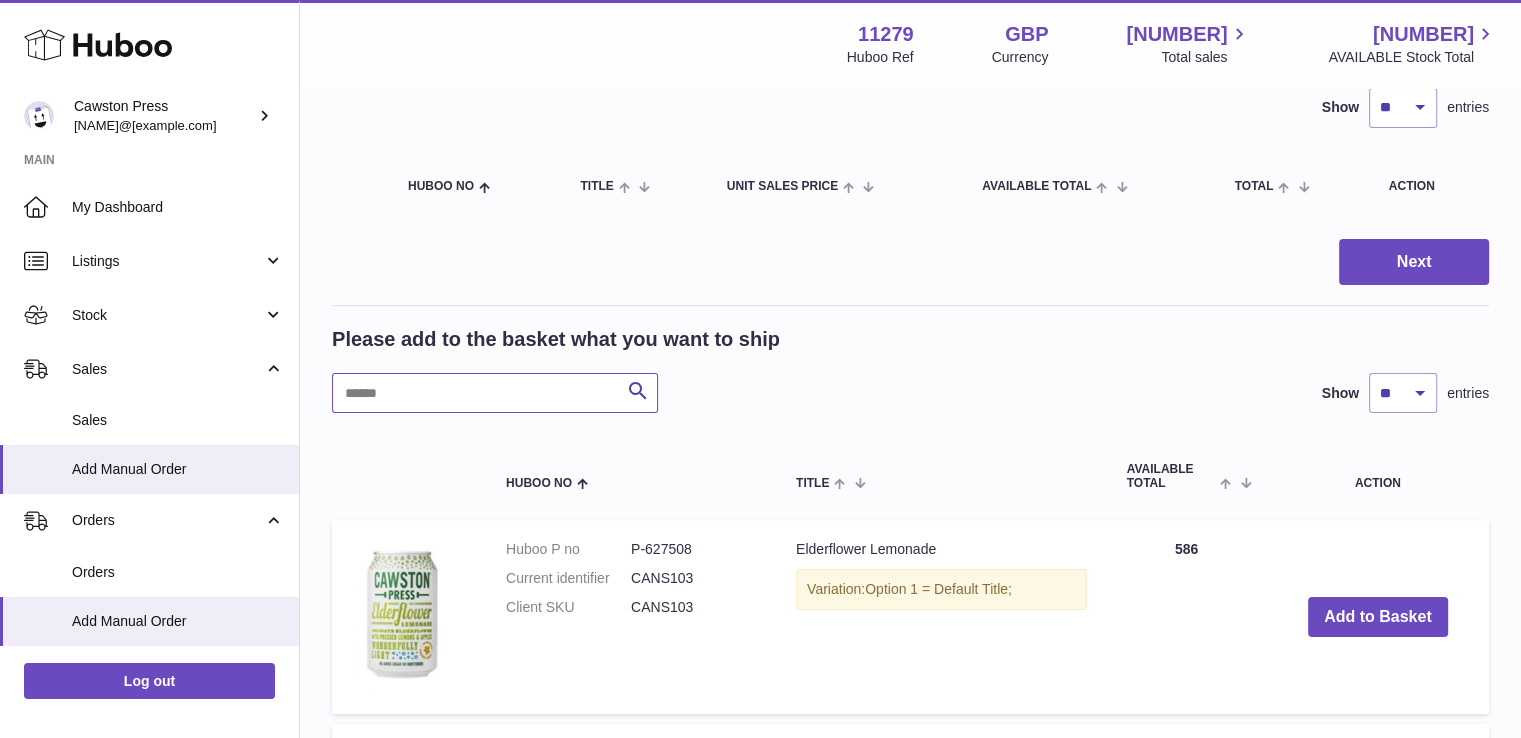 click at bounding box center (495, 393) 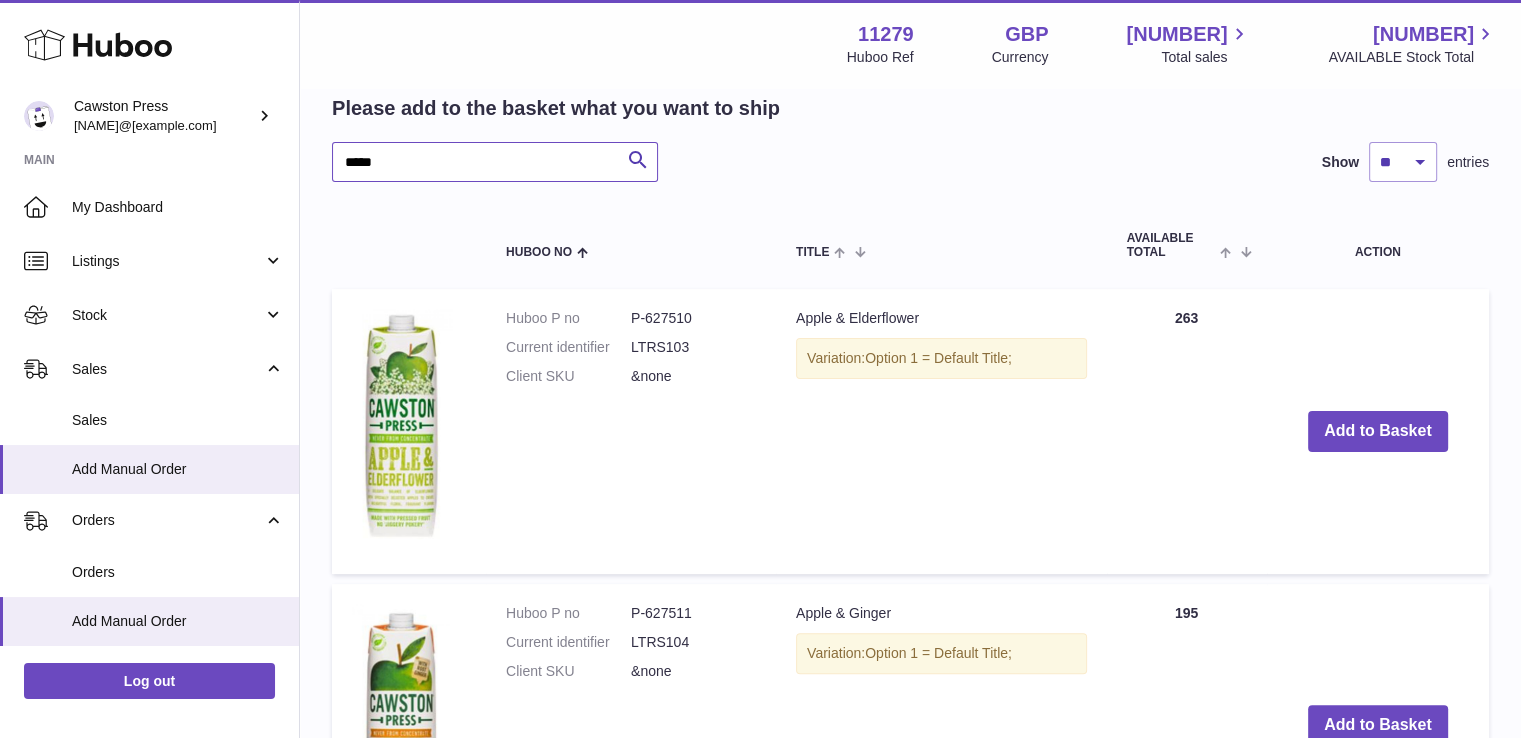 scroll, scrollTop: 388, scrollLeft: 0, axis: vertical 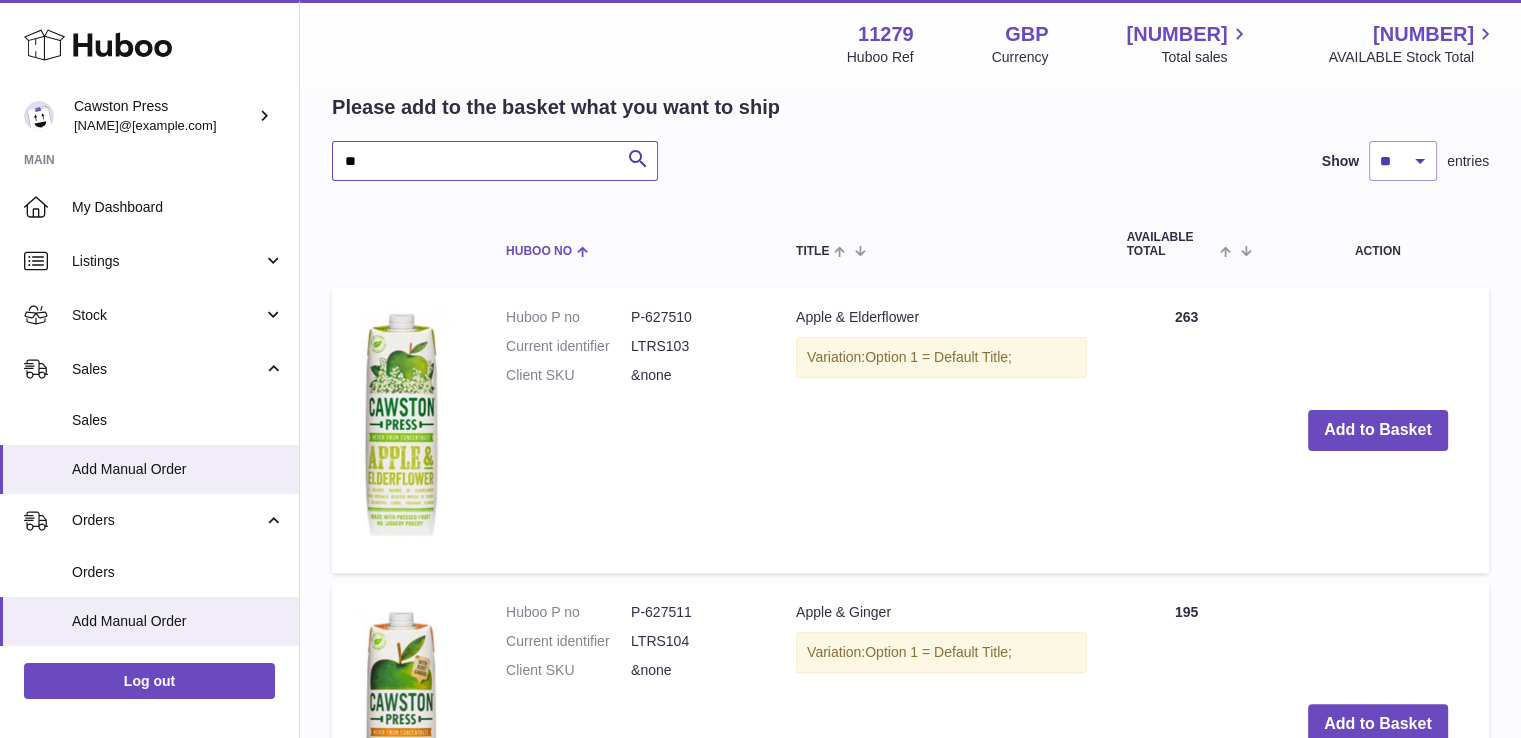 type on "*" 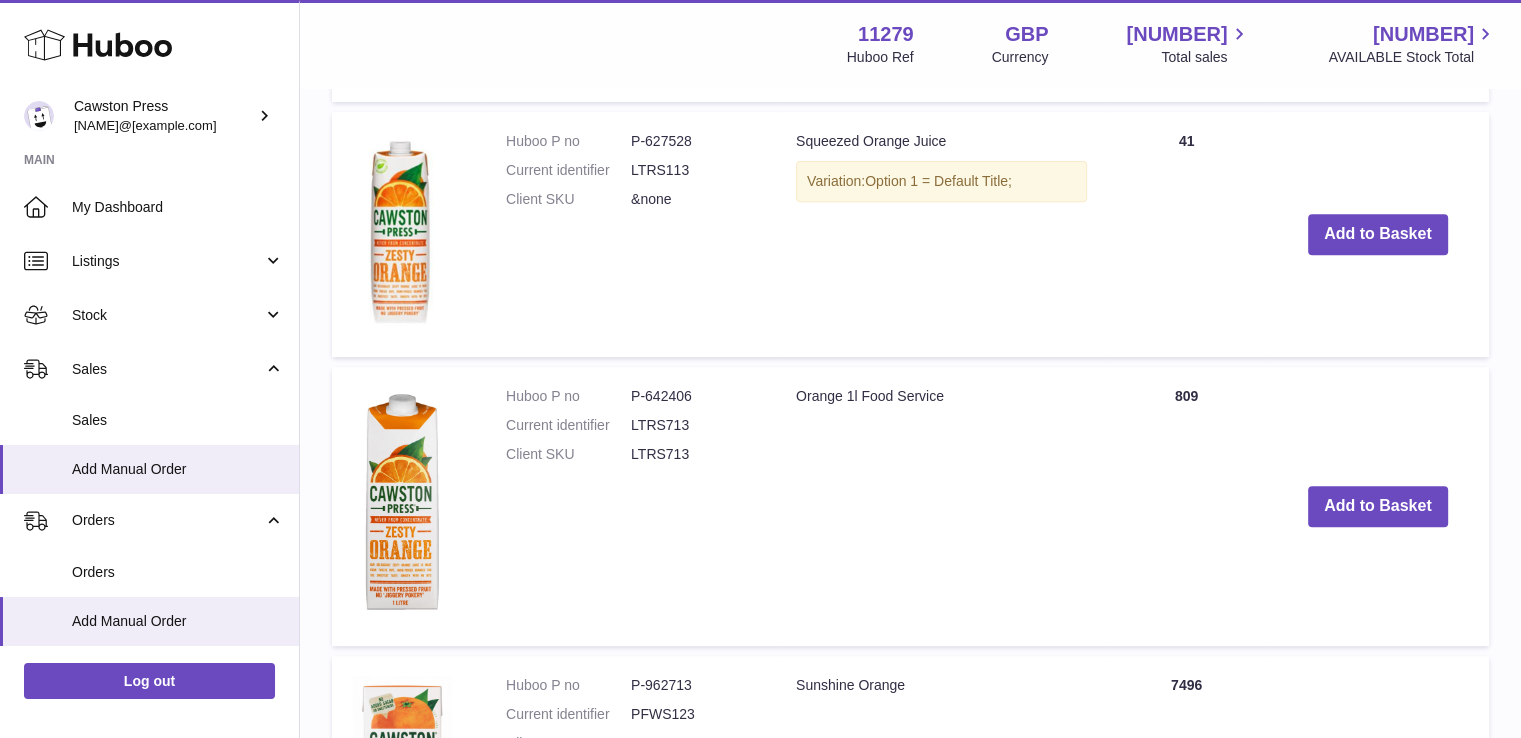 scroll, scrollTop: 772, scrollLeft: 0, axis: vertical 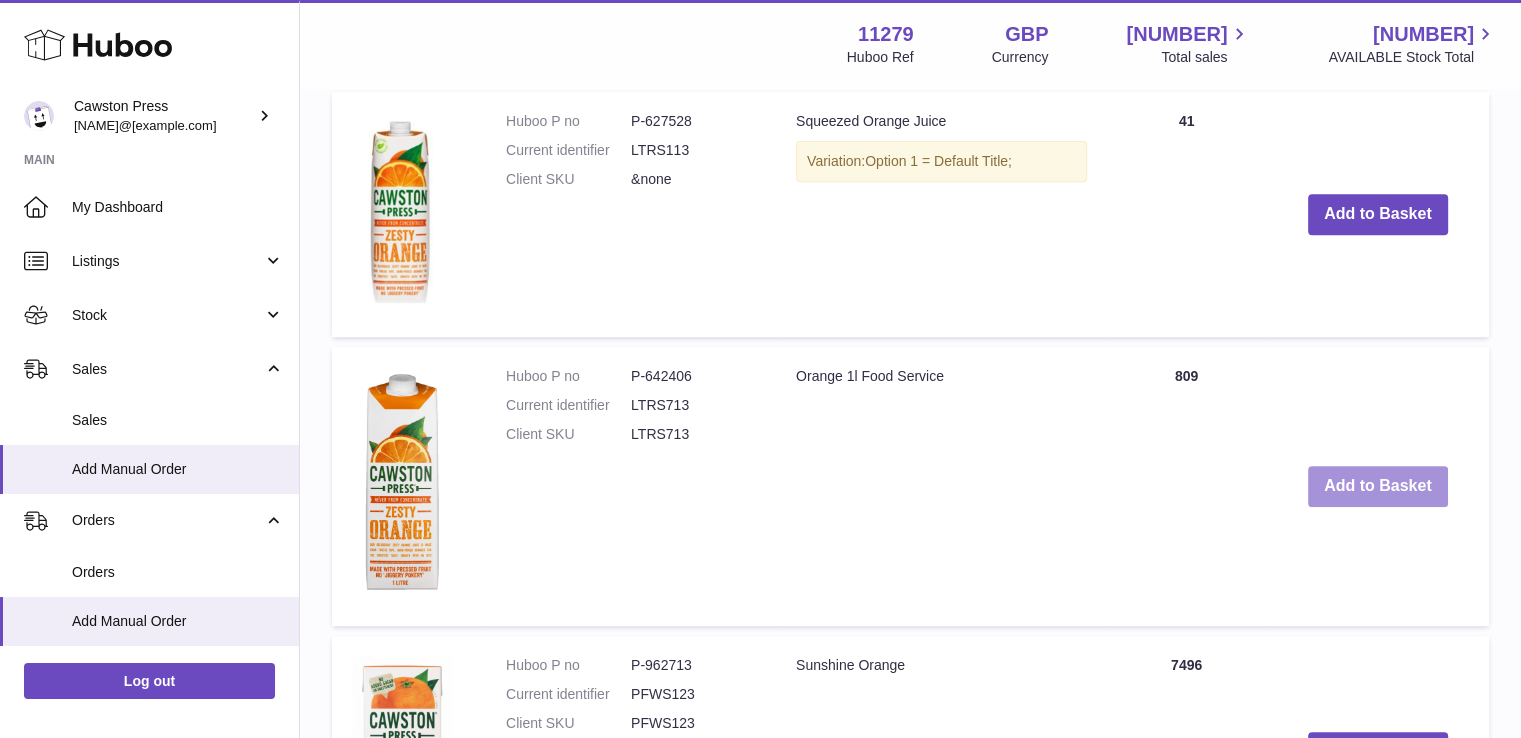 click on "Add to Basket" at bounding box center (1378, 486) 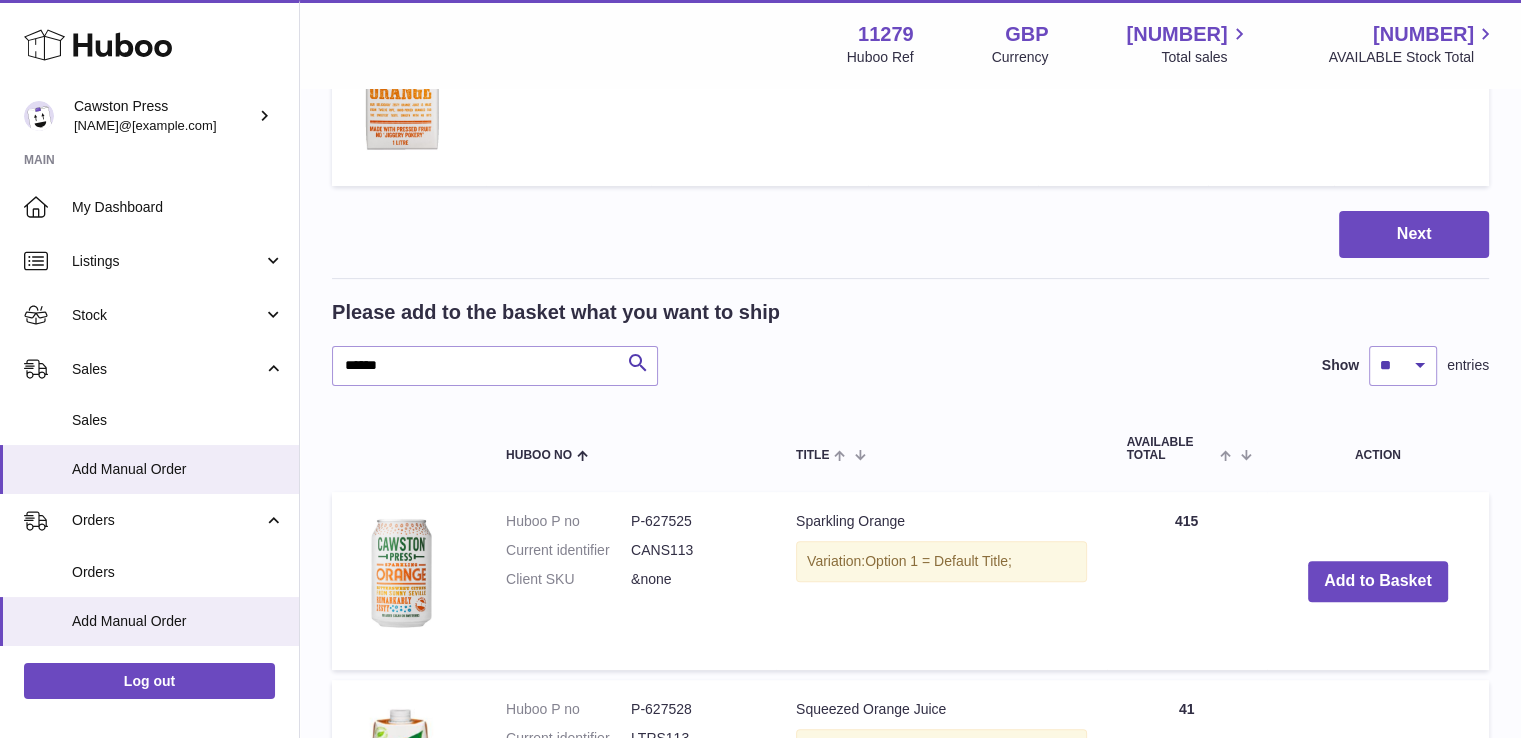 scroll, scrollTop: 480, scrollLeft: 0, axis: vertical 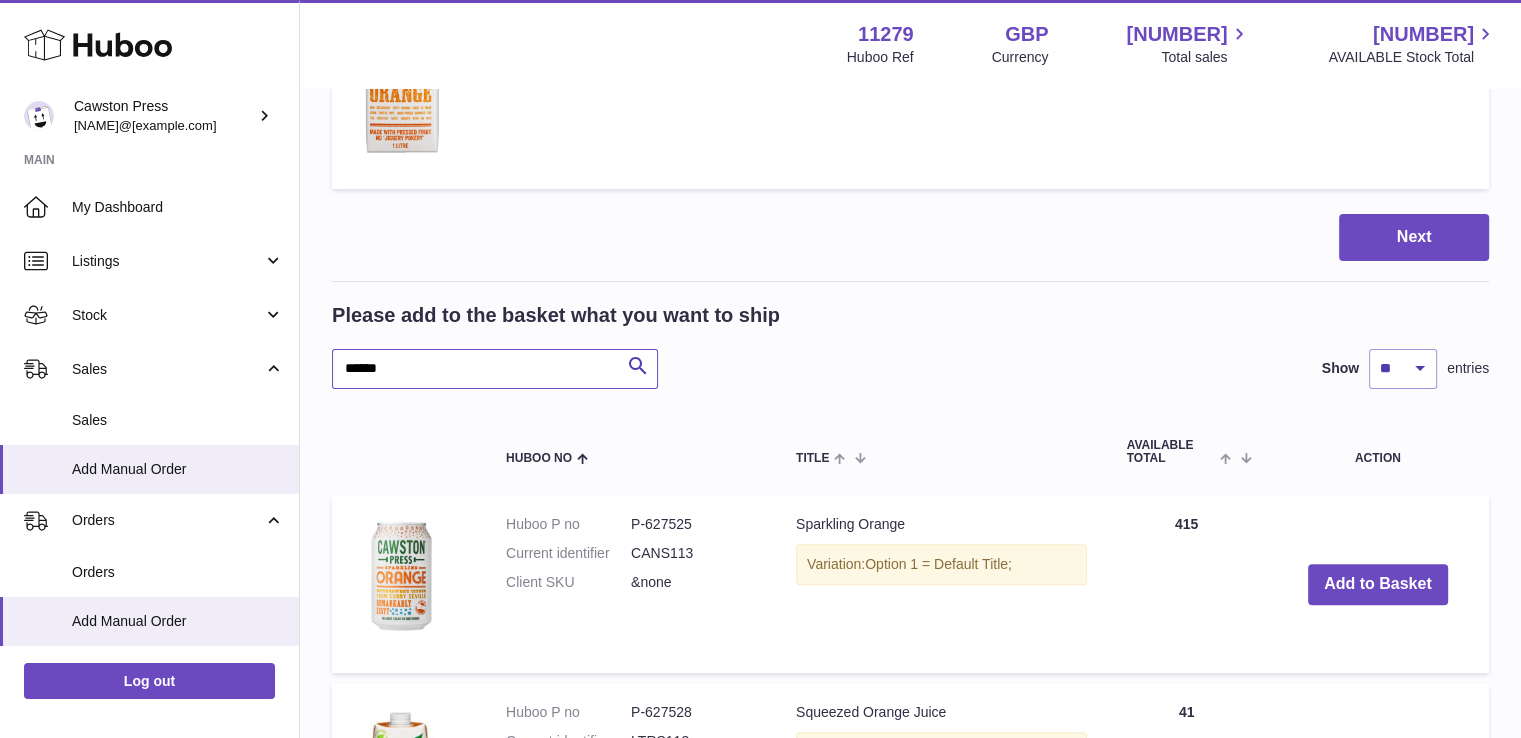 click on "******" at bounding box center [495, 369] 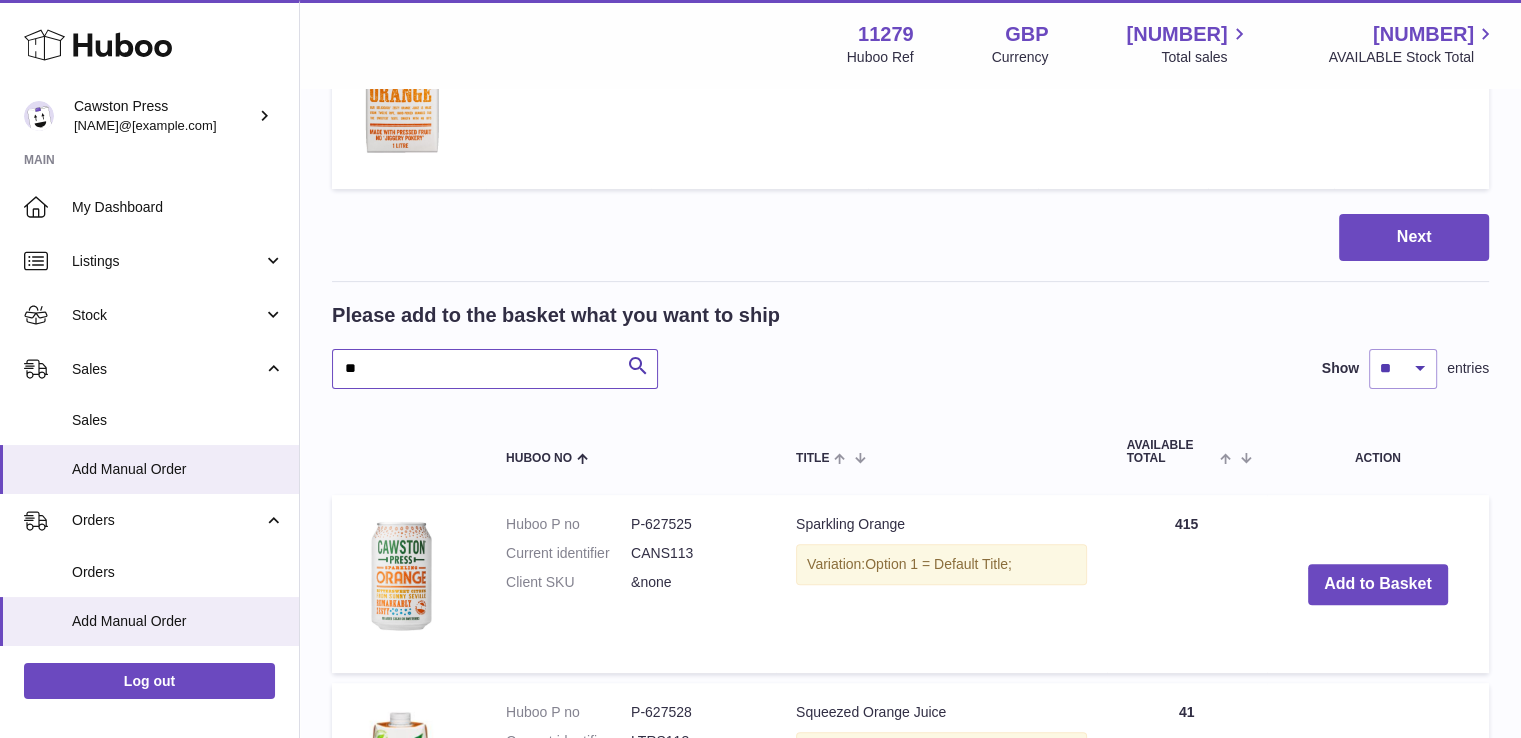 type on "*" 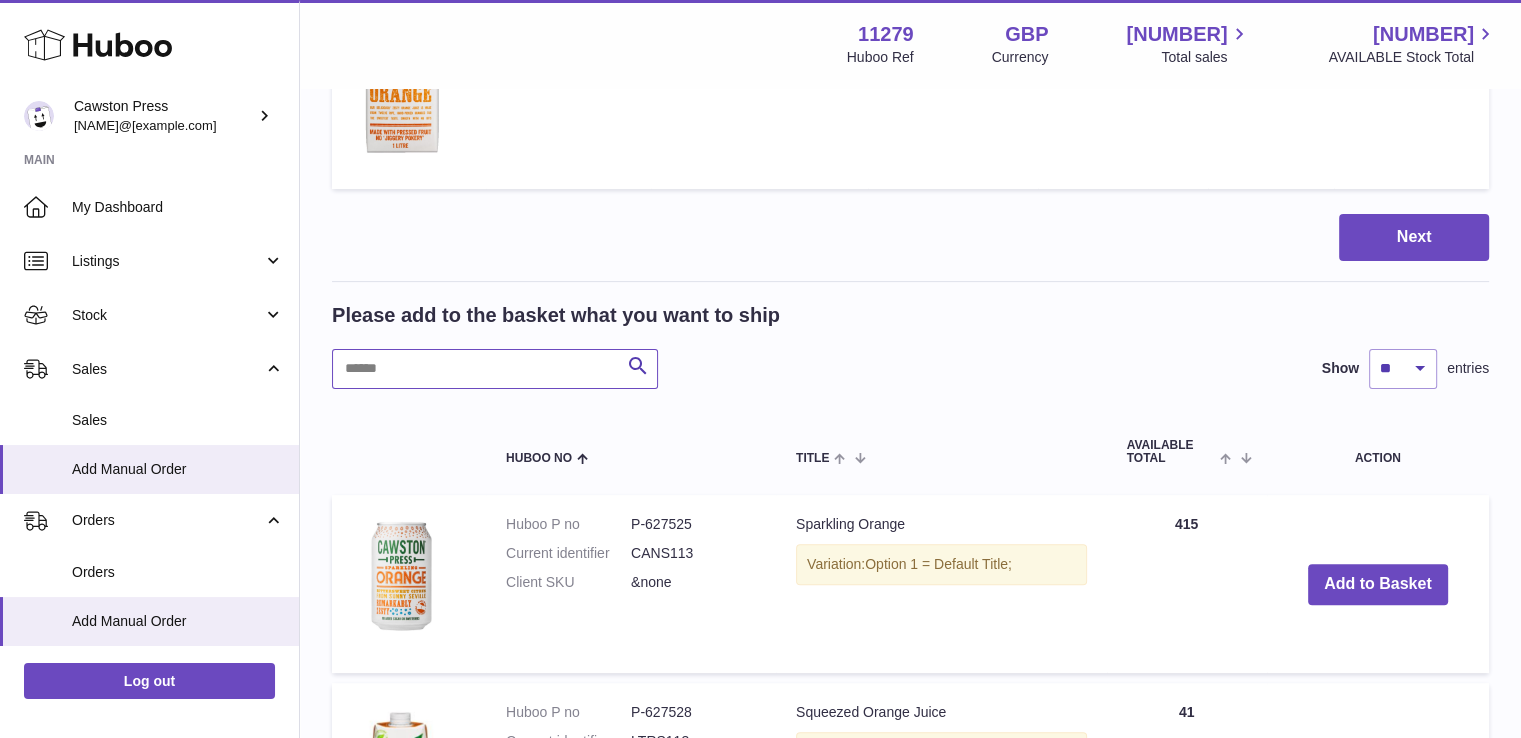 type on "*" 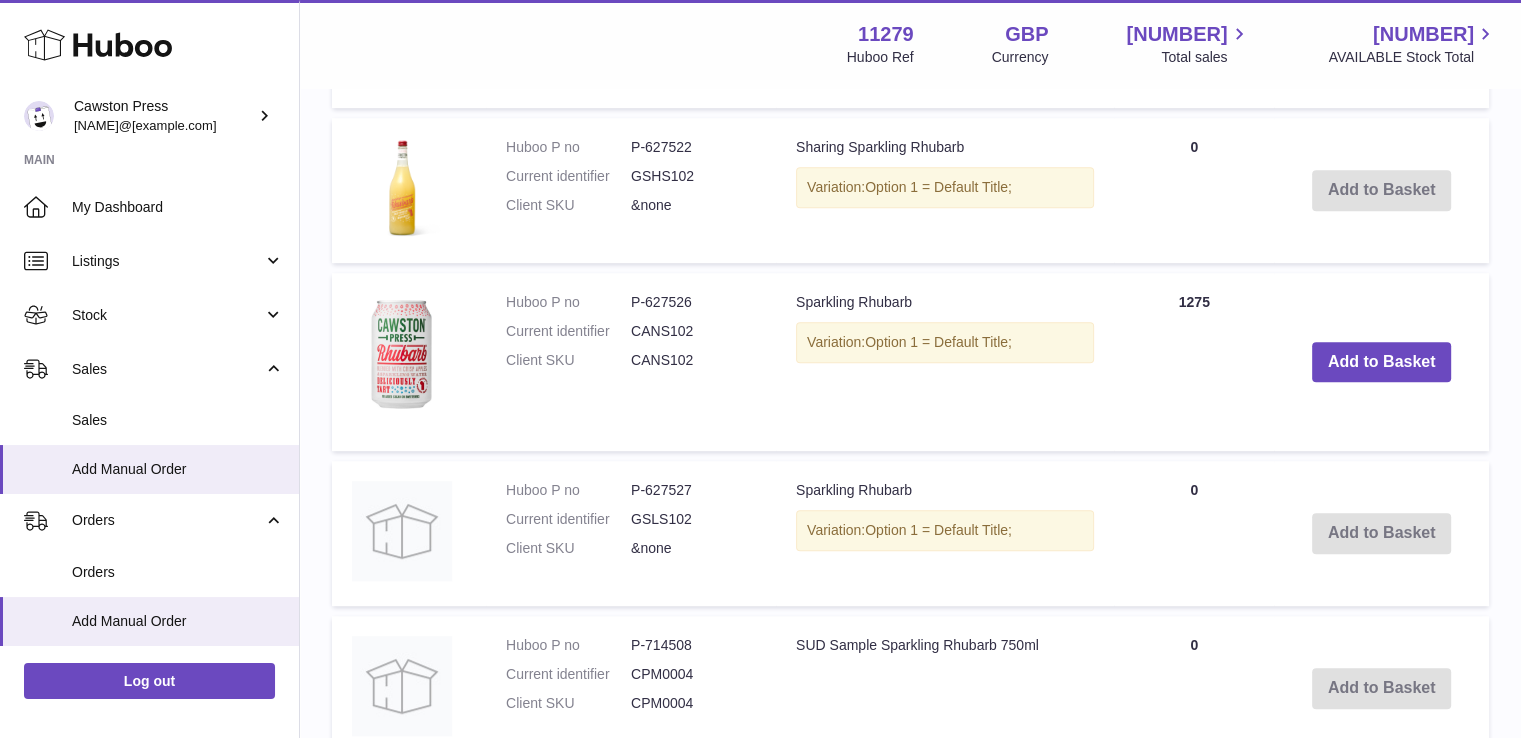 scroll, scrollTop: 1122, scrollLeft: 0, axis: vertical 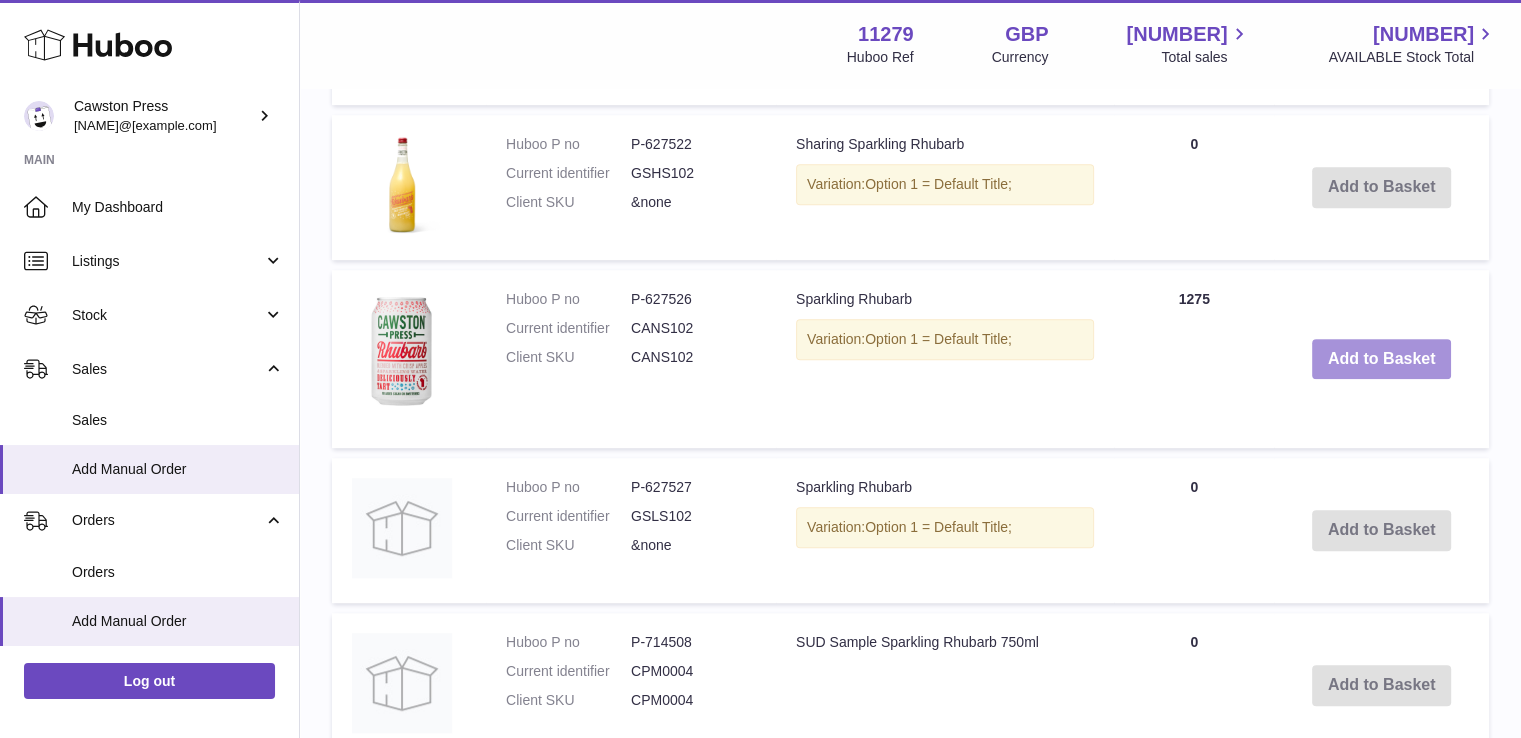 click on "Add to Basket" at bounding box center (1382, 359) 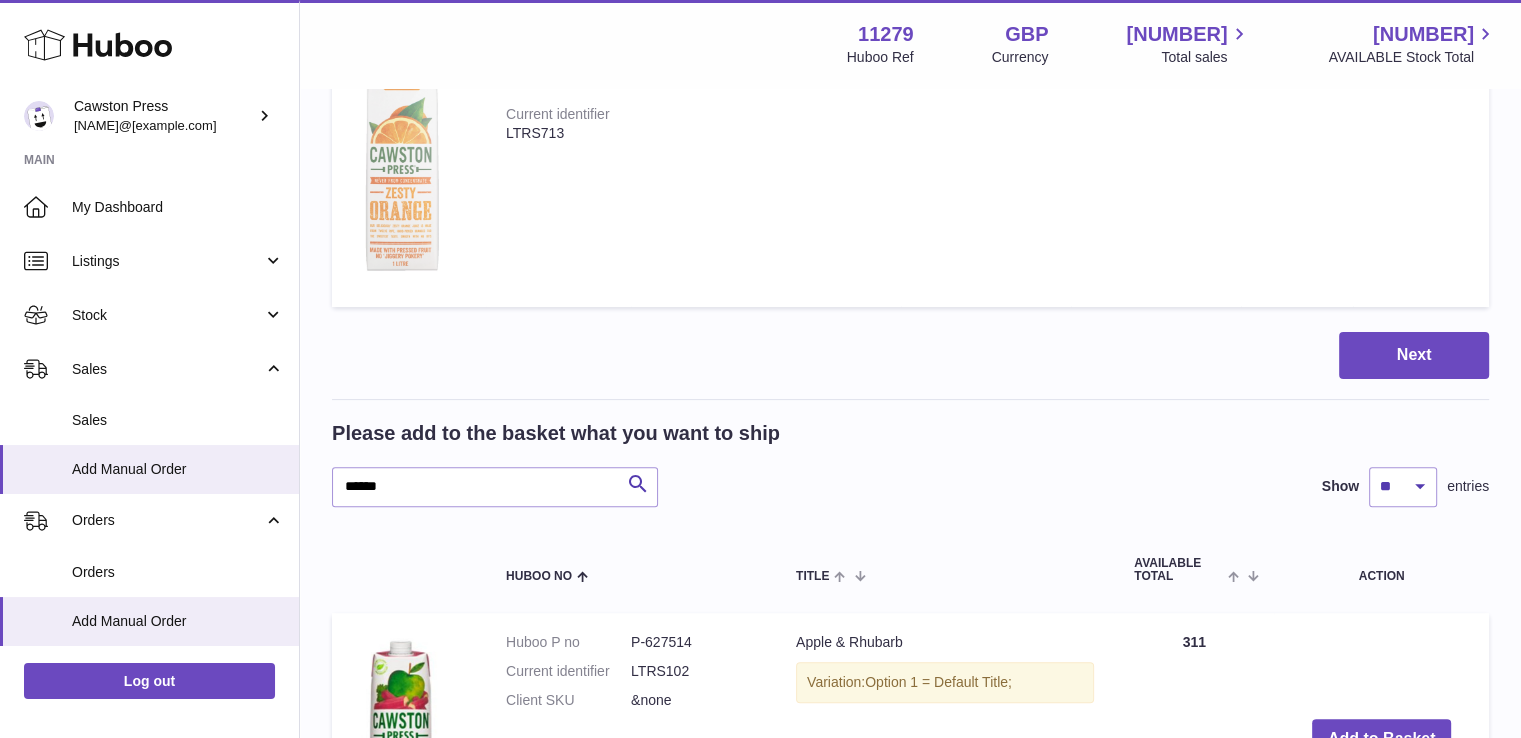scroll, scrollTop: 525, scrollLeft: 0, axis: vertical 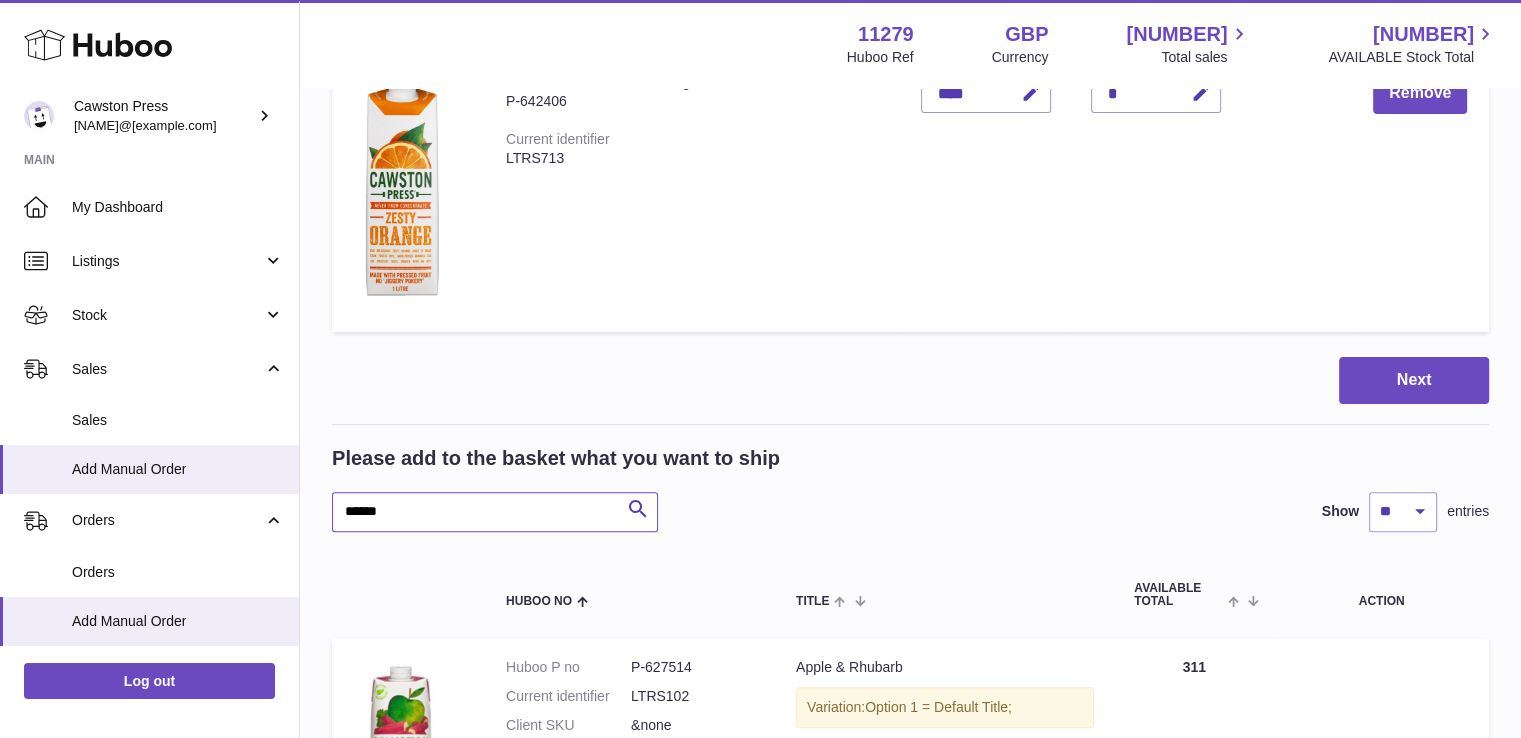 click on "******" at bounding box center [495, 512] 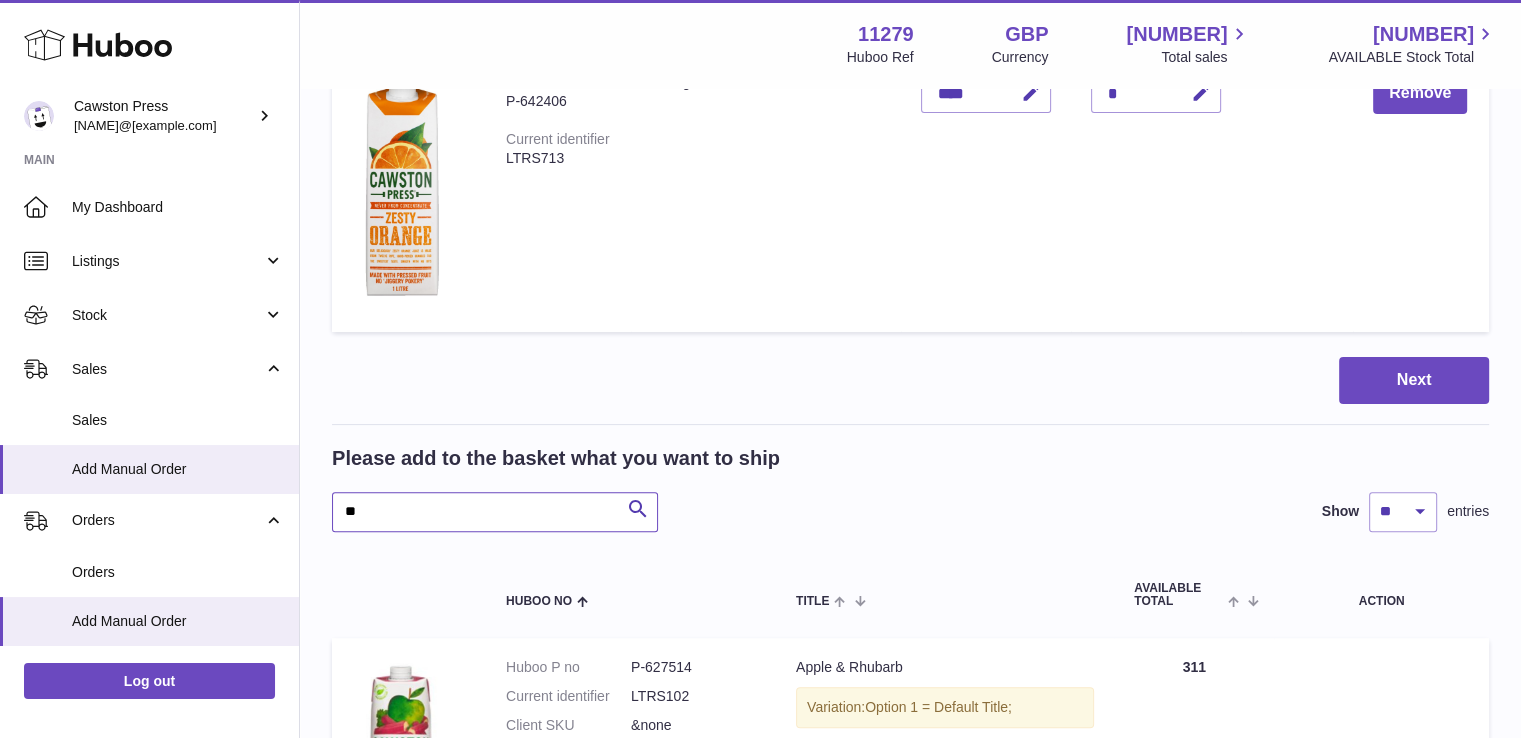 type on "*" 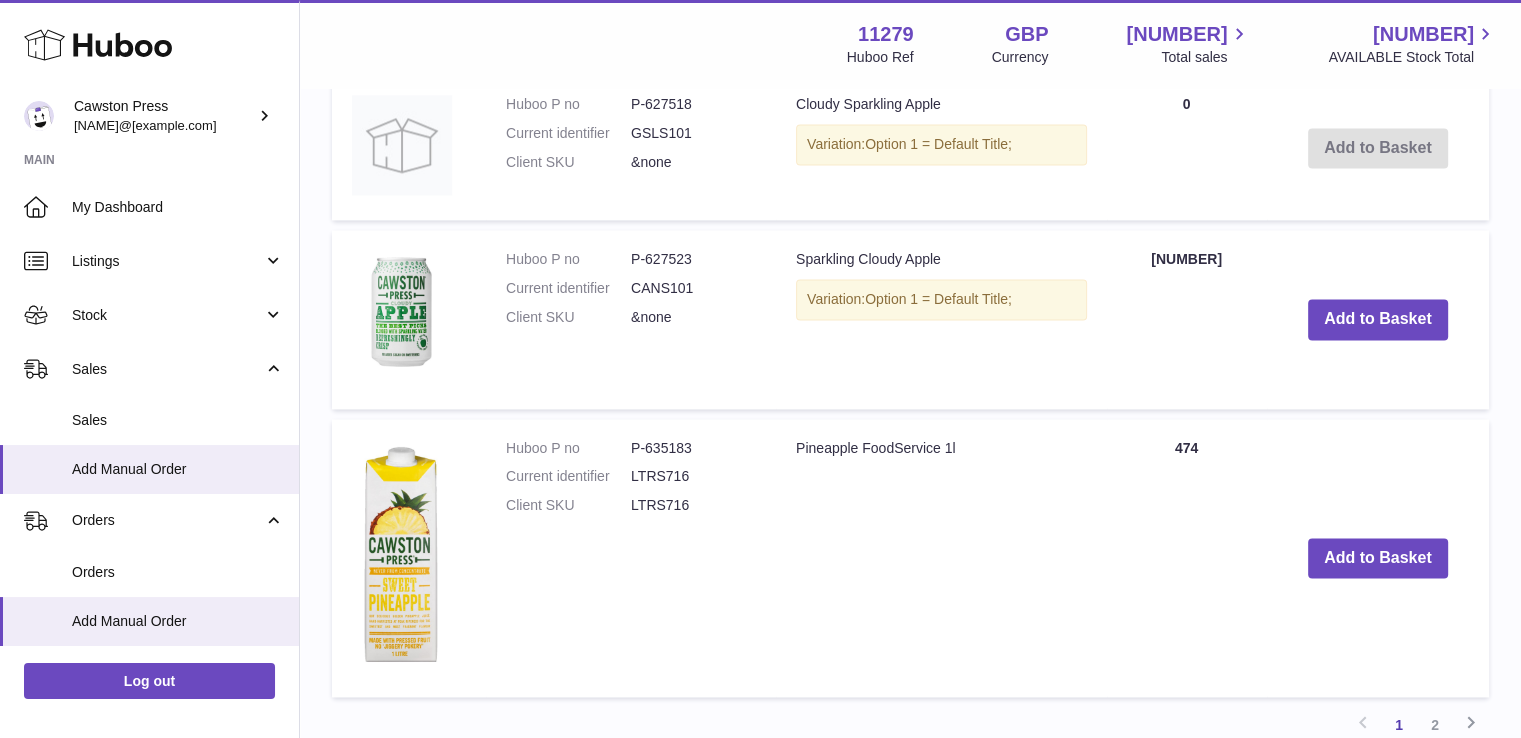 scroll, scrollTop: 2757, scrollLeft: 0, axis: vertical 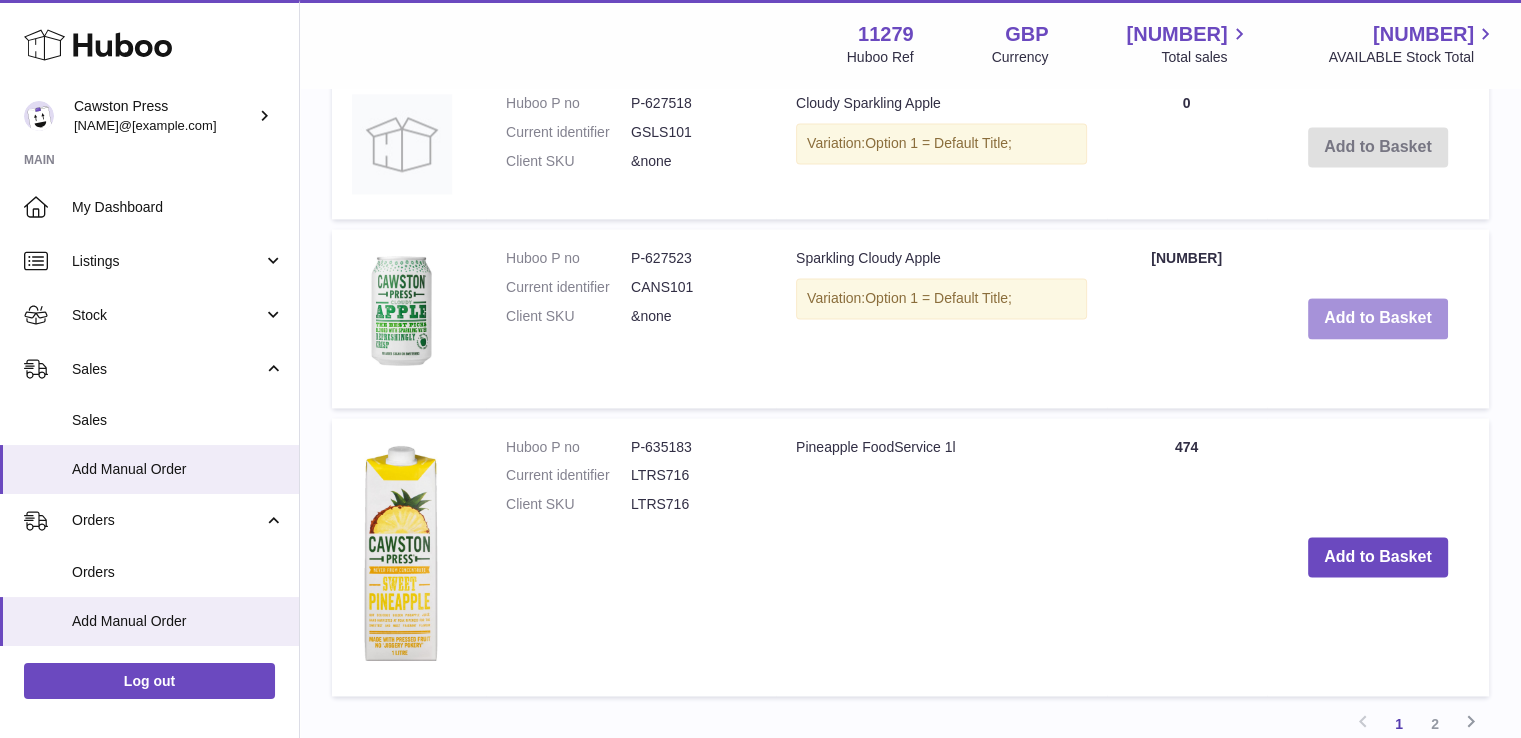 click on "Add to Basket" at bounding box center [1378, 318] 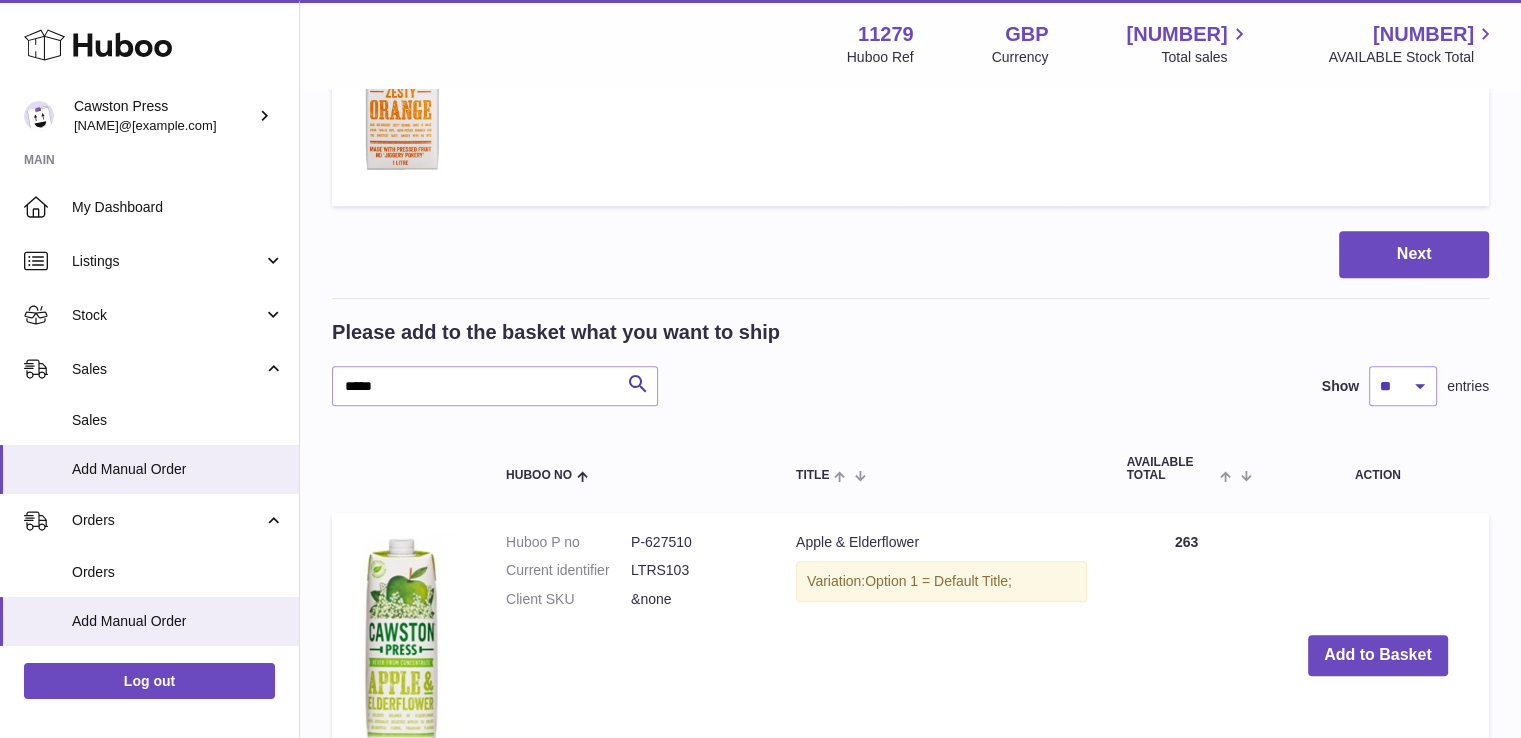 scroll, scrollTop: 836, scrollLeft: 0, axis: vertical 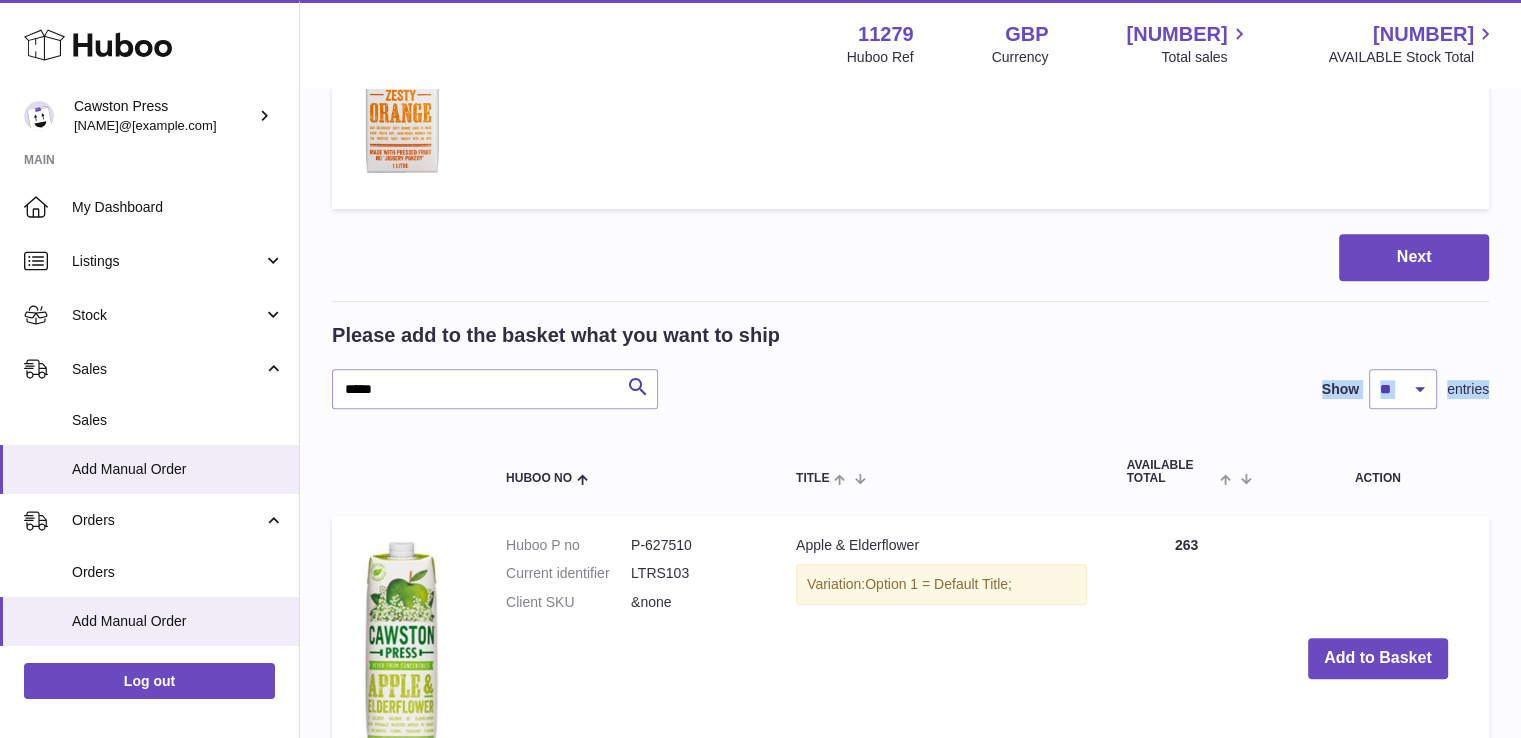 drag, startPoint x: 419, startPoint y: 413, endPoint x: 389, endPoint y: 381, distance: 43.863426 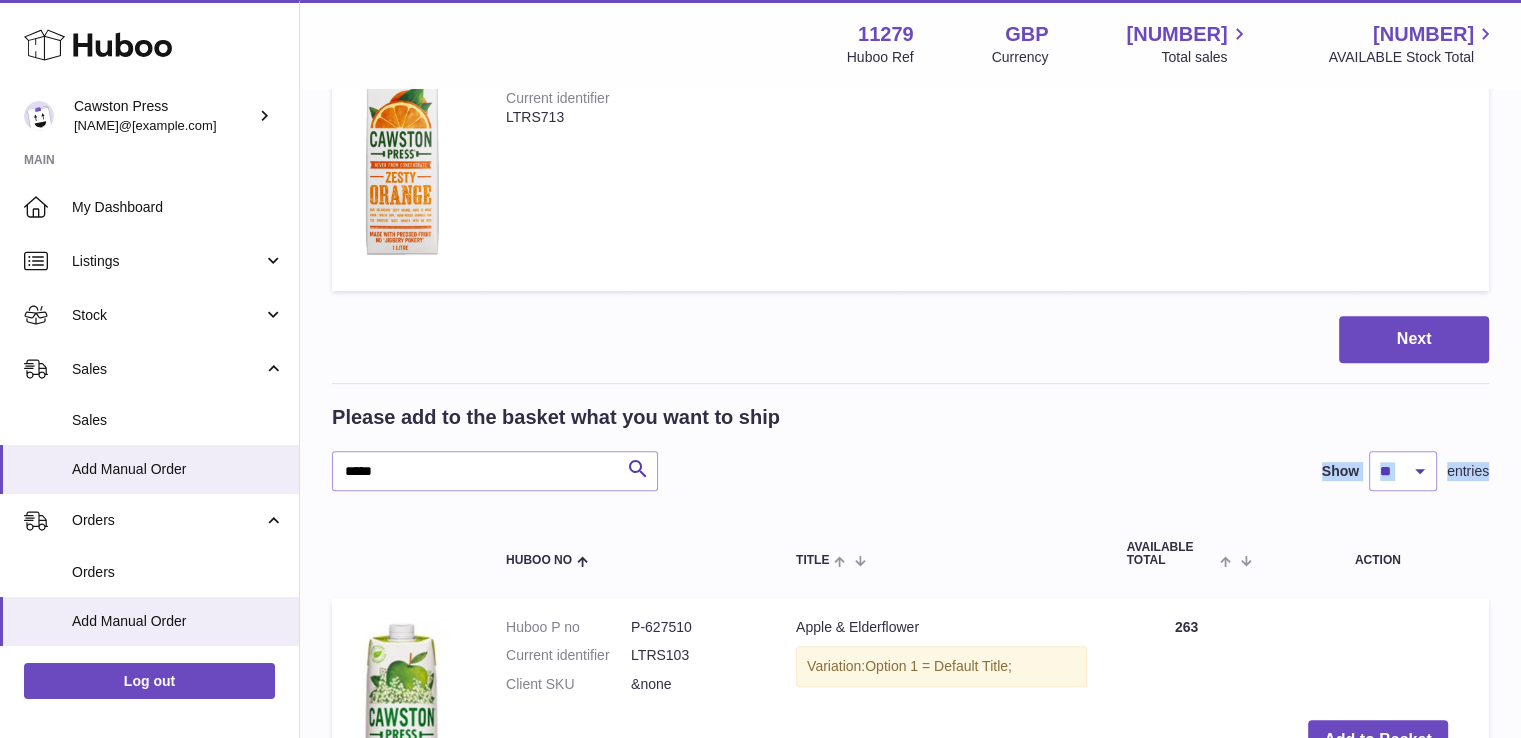 scroll, scrollTop: 756, scrollLeft: 0, axis: vertical 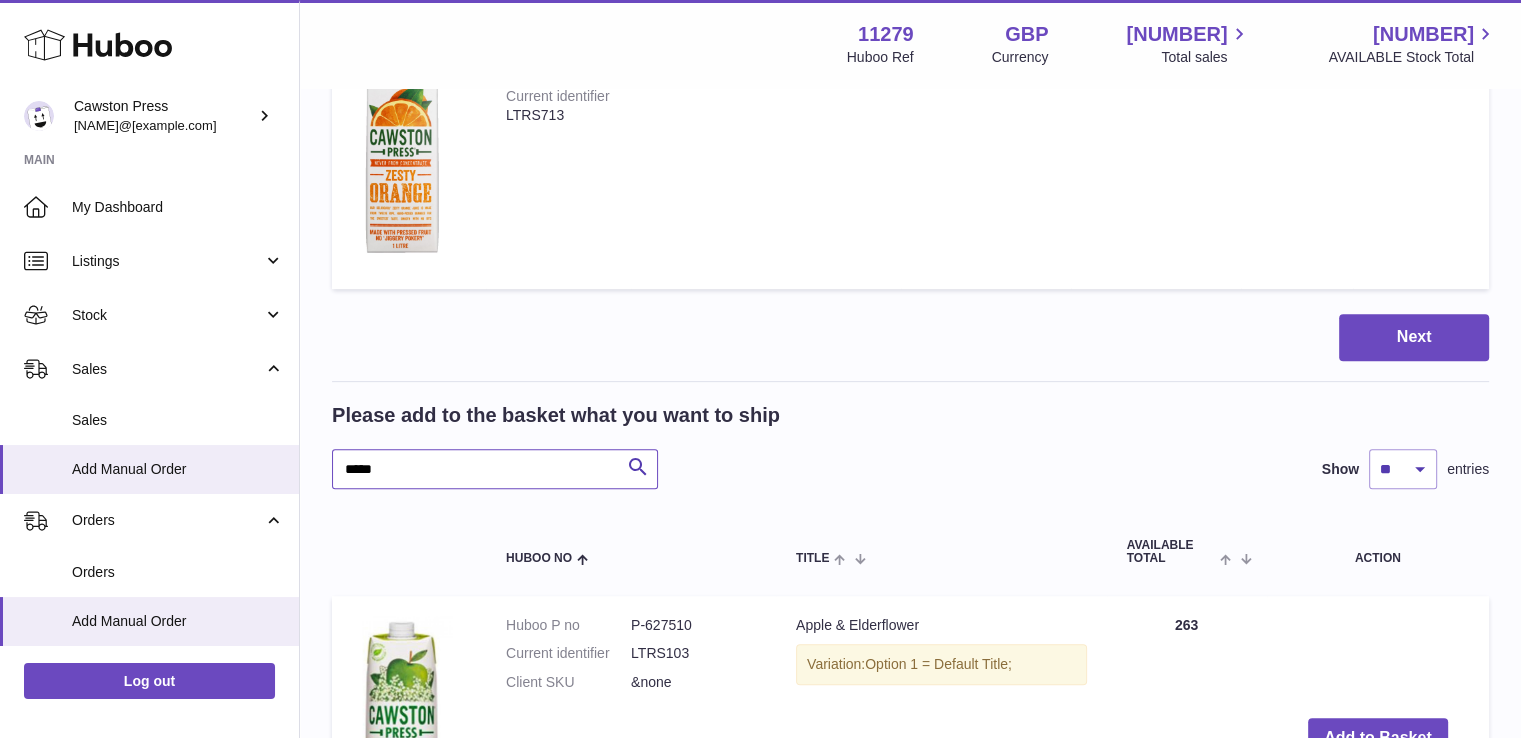 click on "*****" at bounding box center (495, 469) 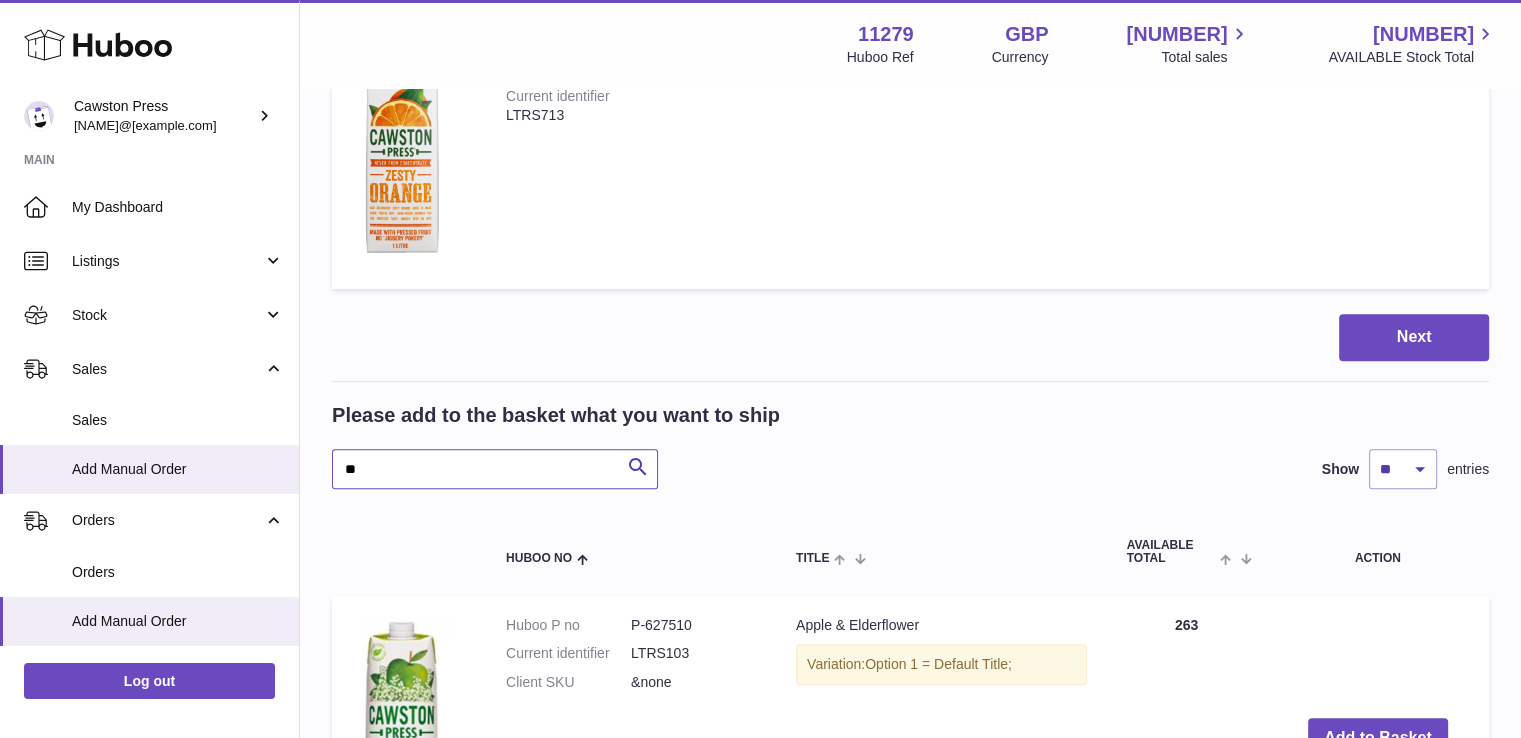 type on "*" 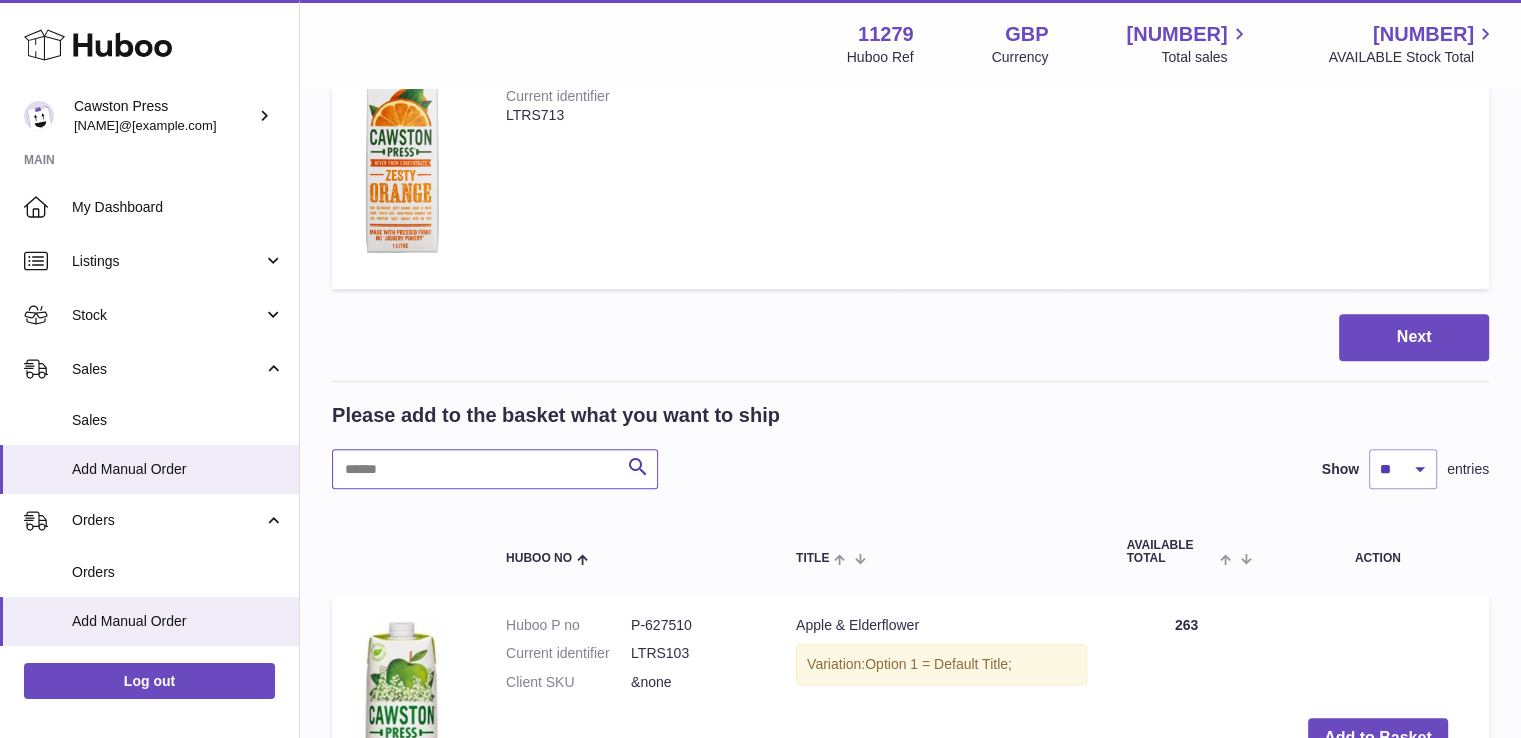 type 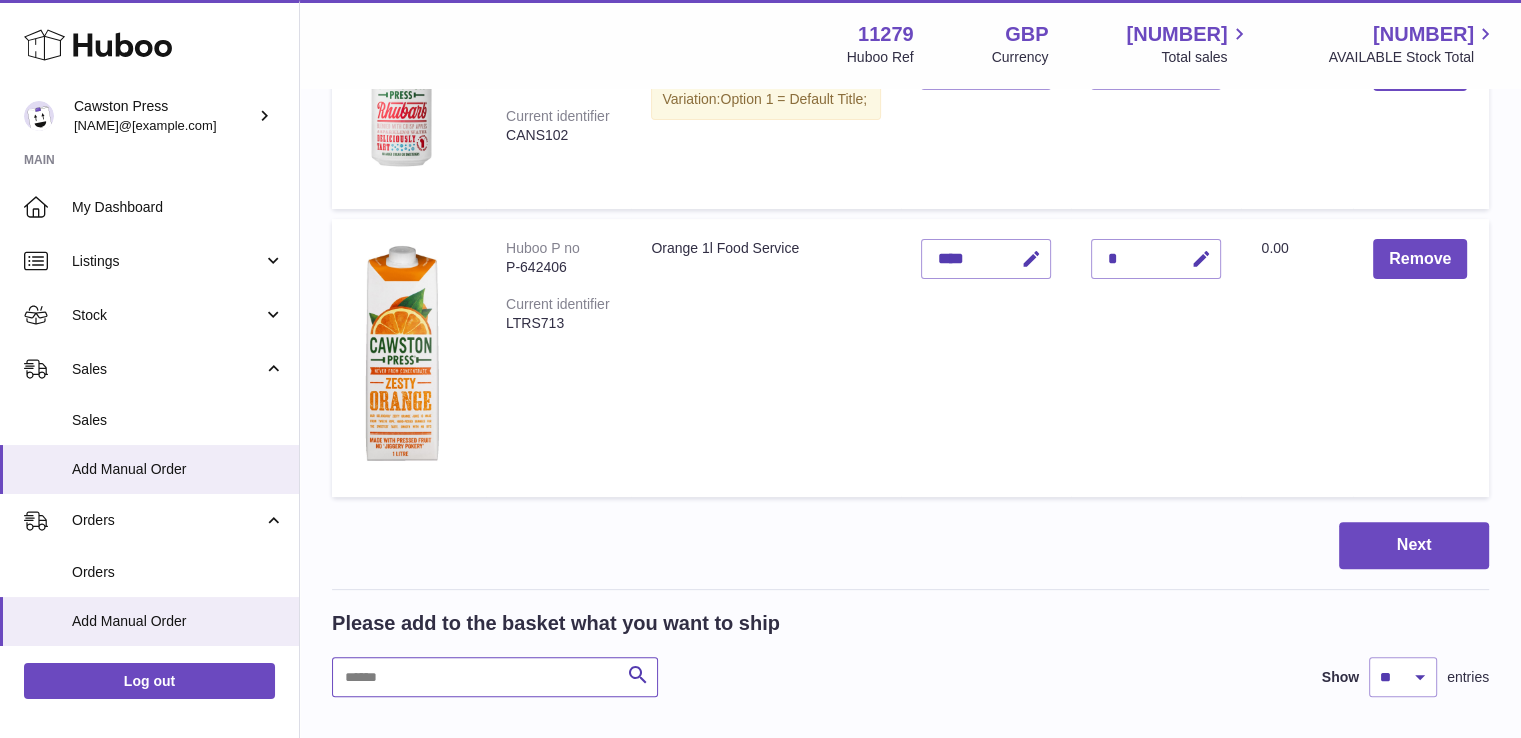 scroll, scrollTop: 540, scrollLeft: 0, axis: vertical 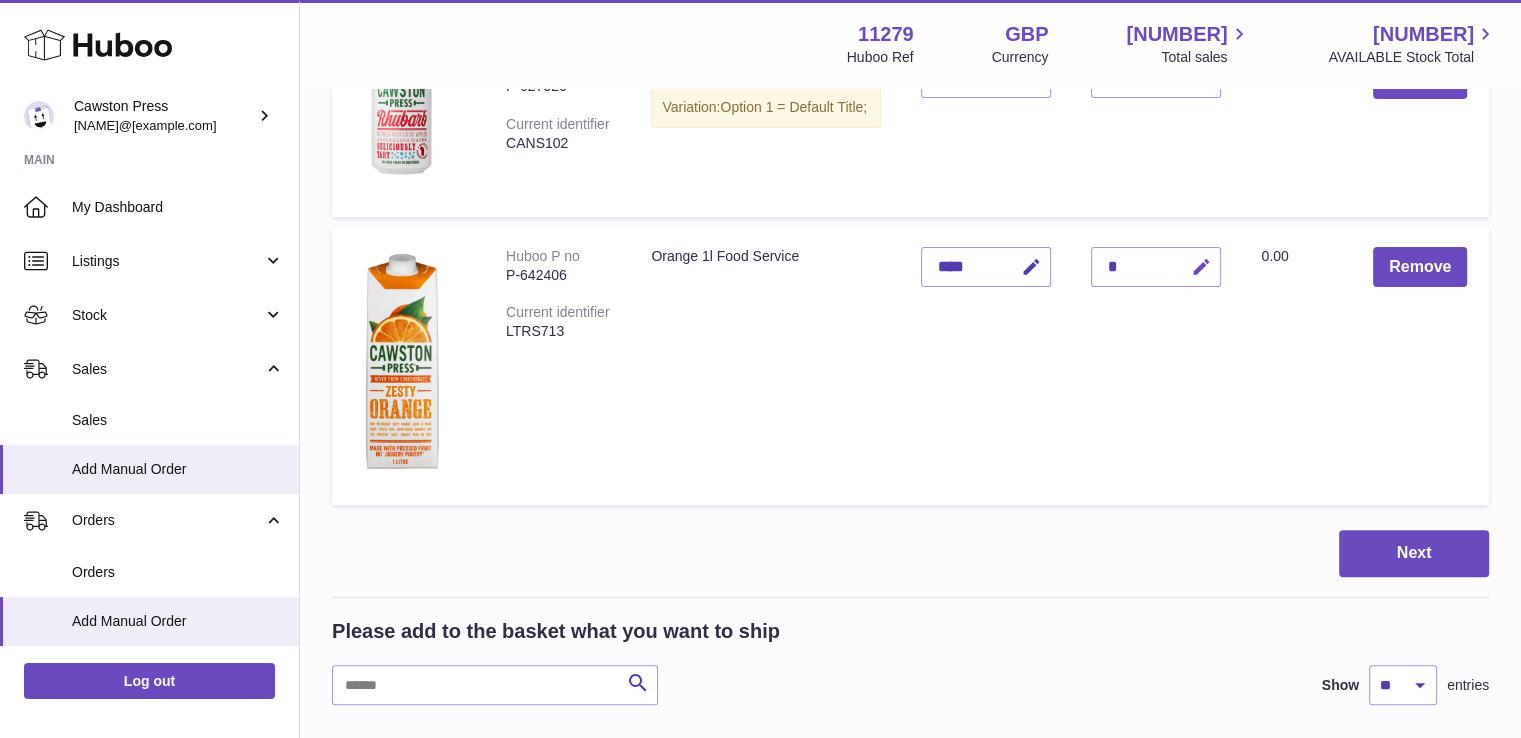 click at bounding box center [1200, 267] 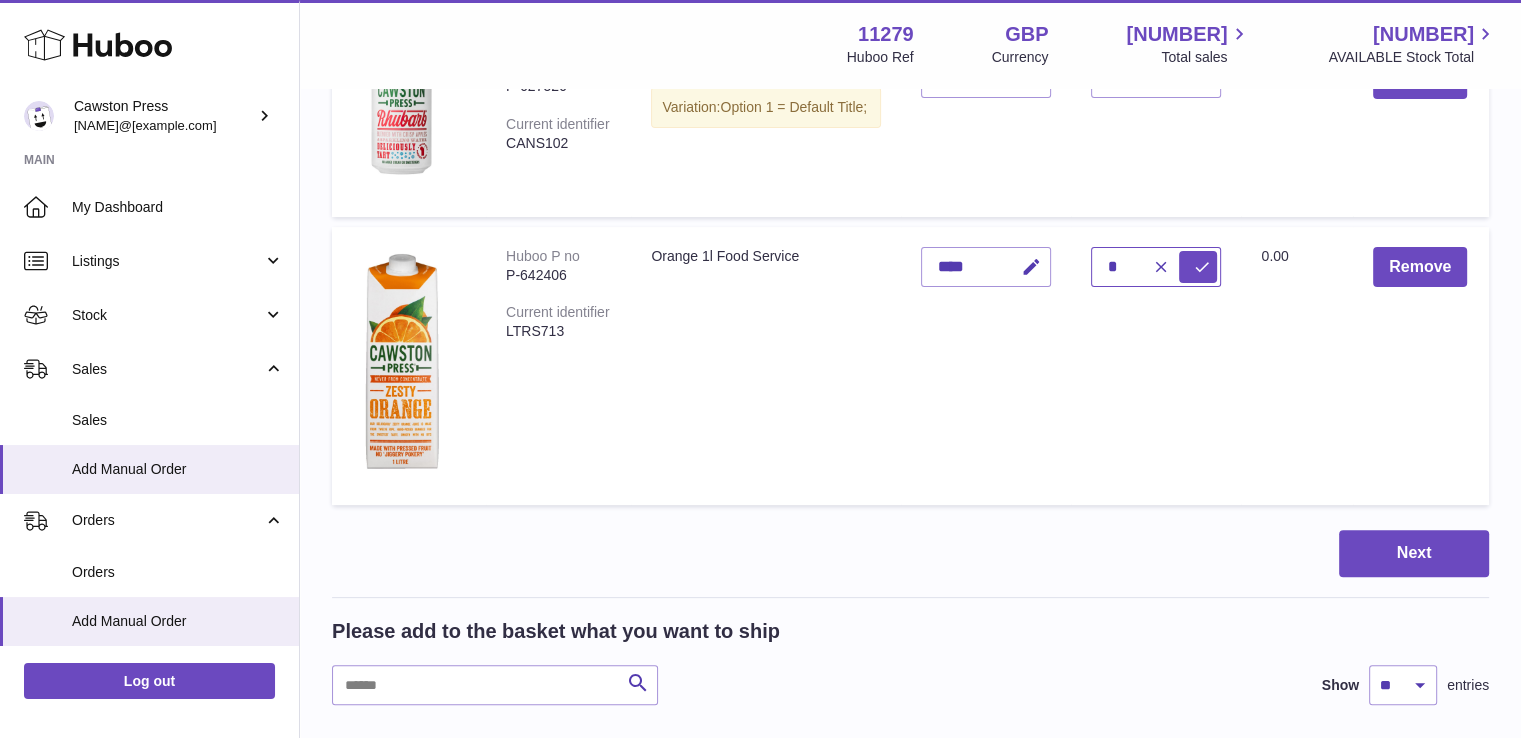 type on "*" 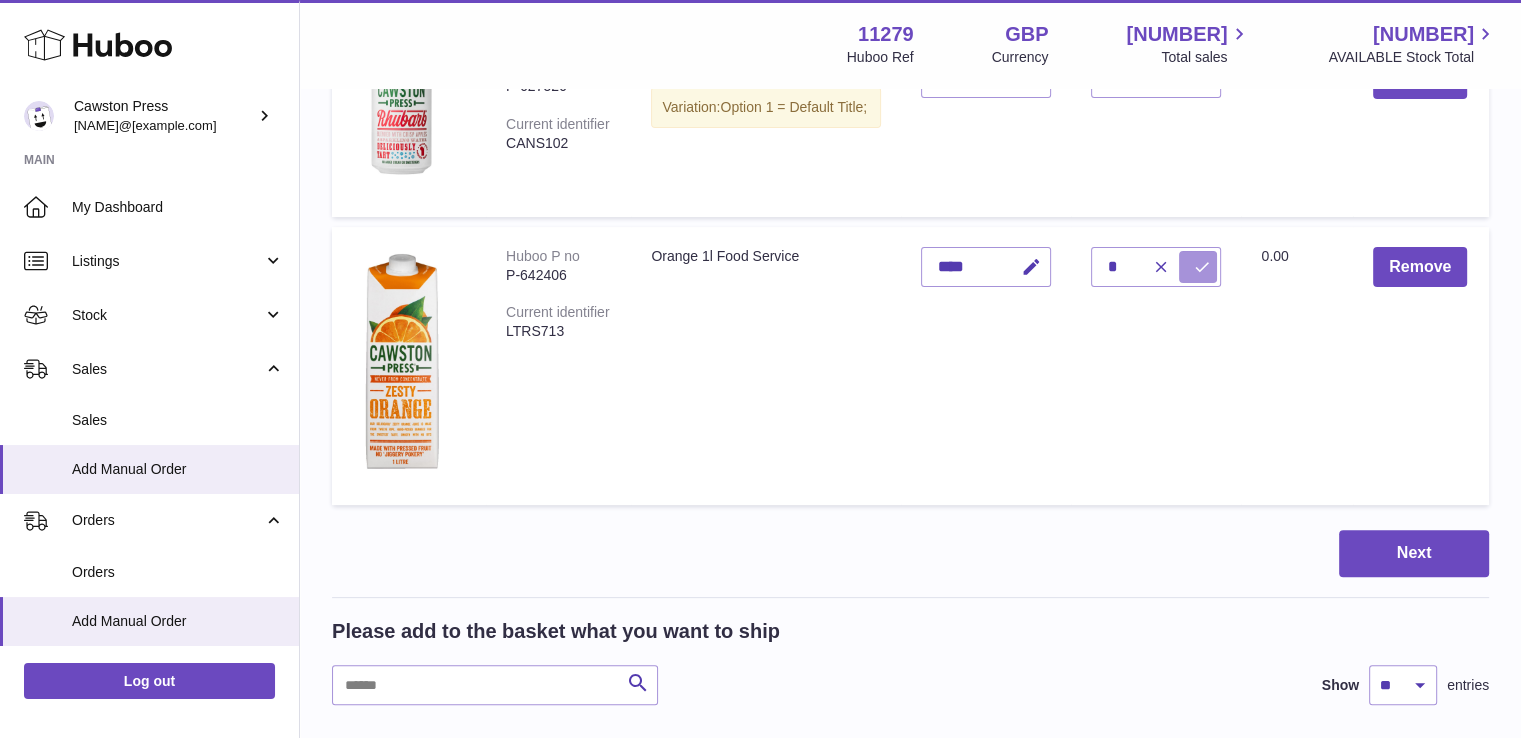 click at bounding box center [1201, 267] 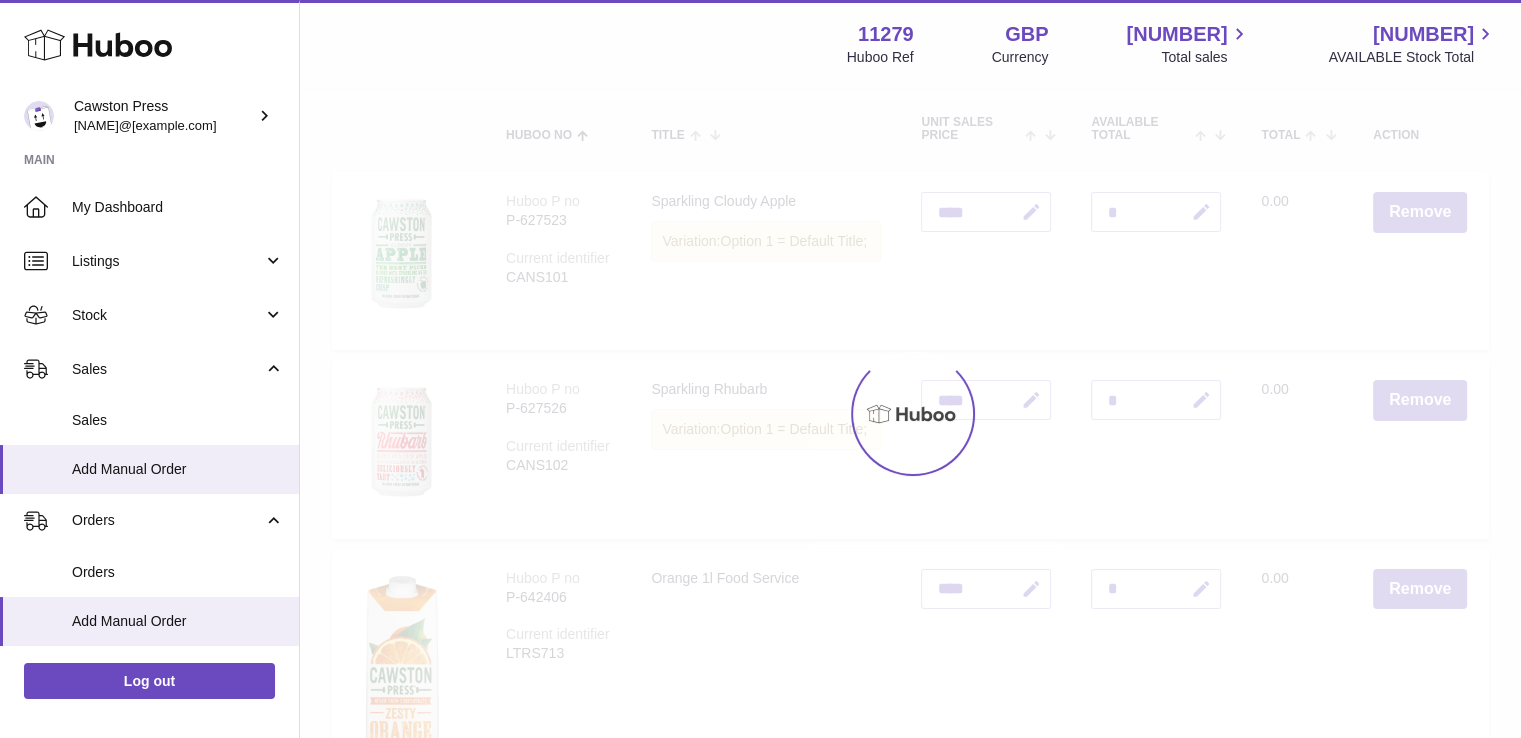 scroll, scrollTop: 196, scrollLeft: 0, axis: vertical 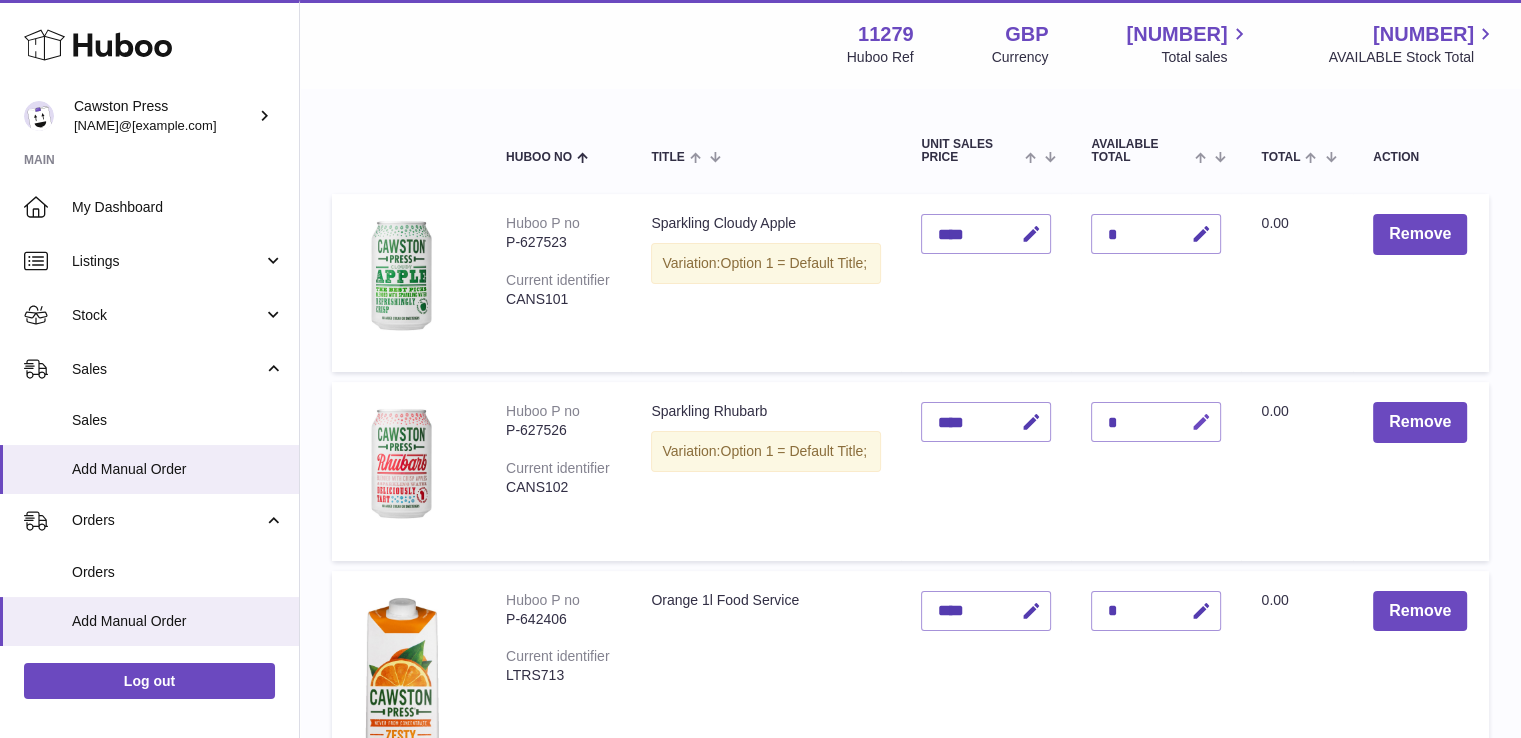 click at bounding box center (1200, 422) 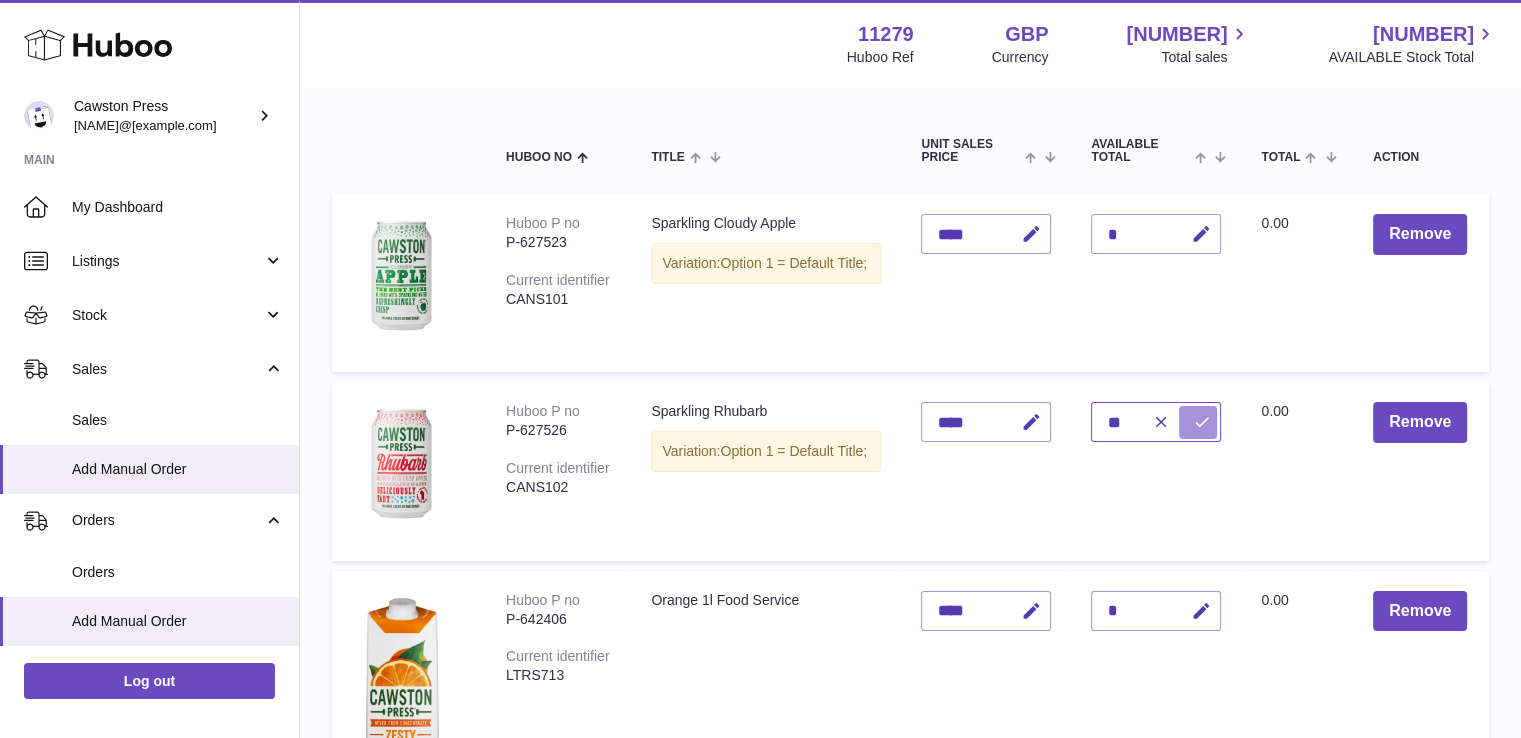 type on "**" 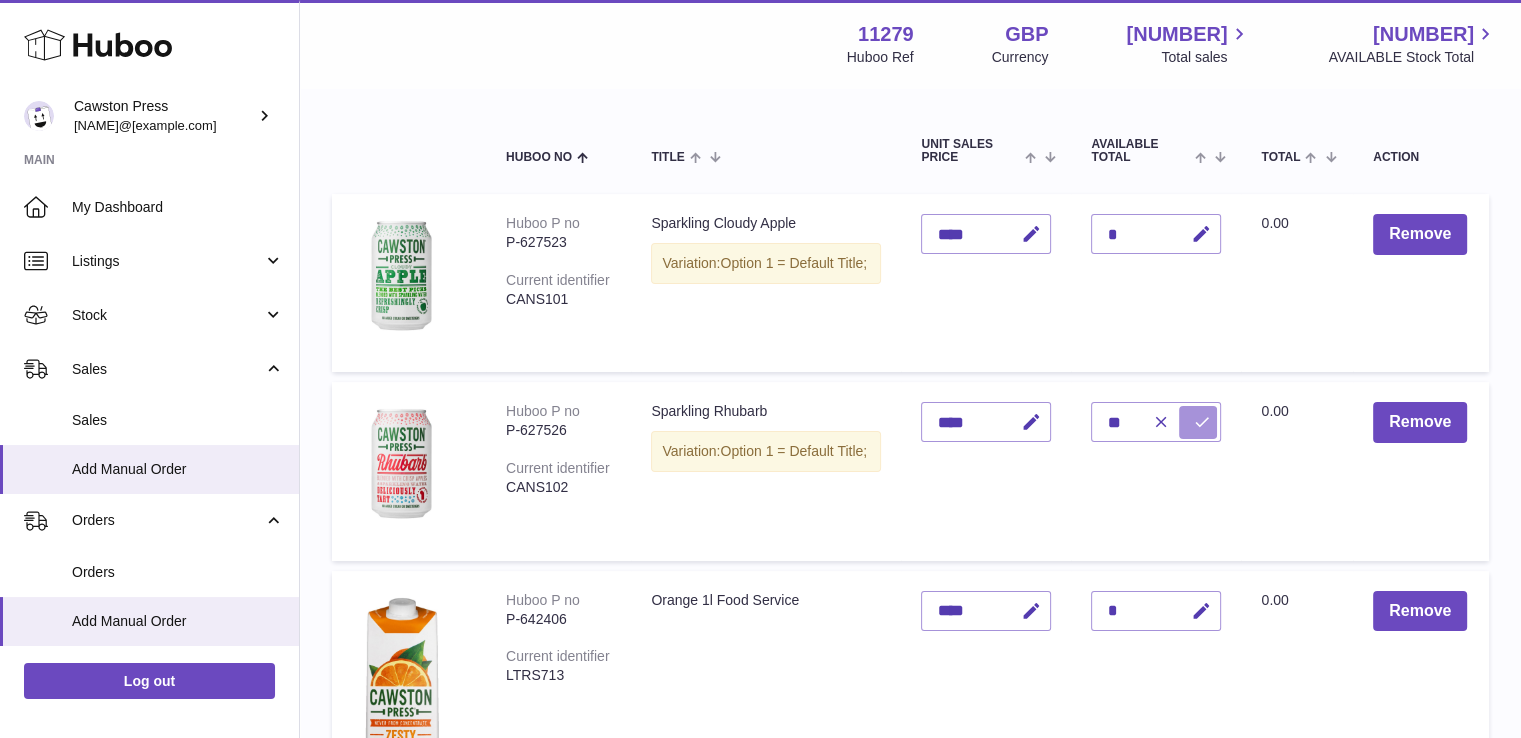click at bounding box center (1201, 422) 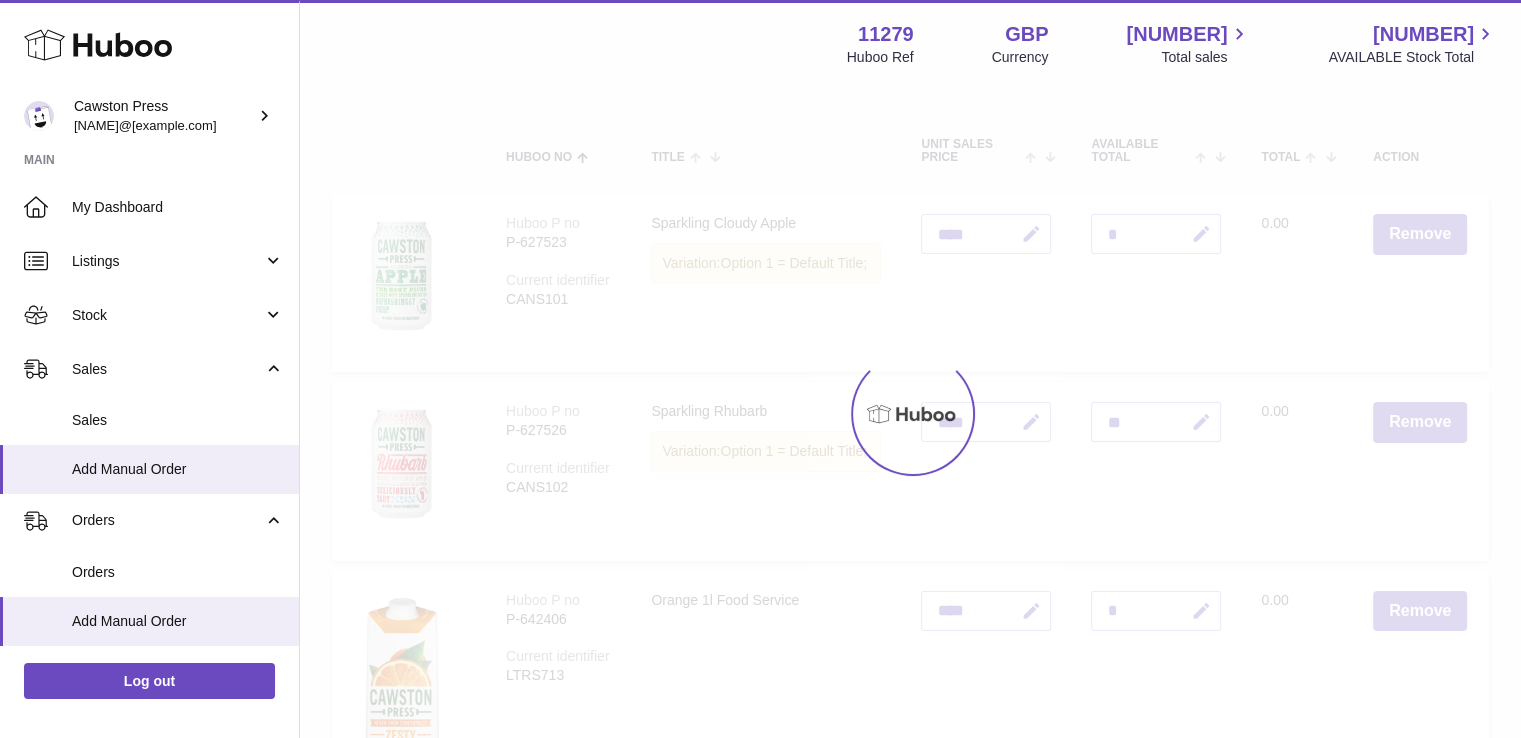 scroll, scrollTop: 160, scrollLeft: 0, axis: vertical 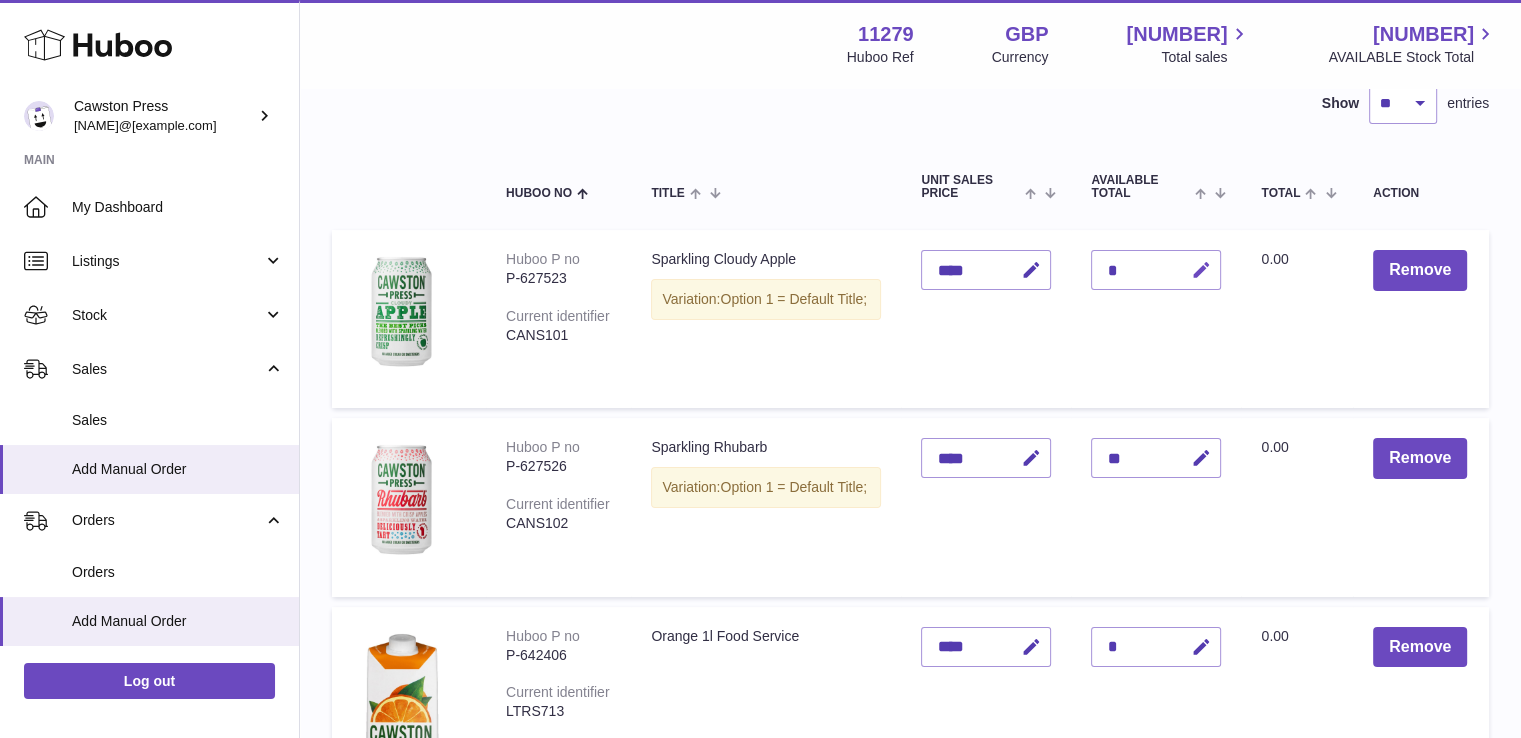 click at bounding box center [1200, 270] 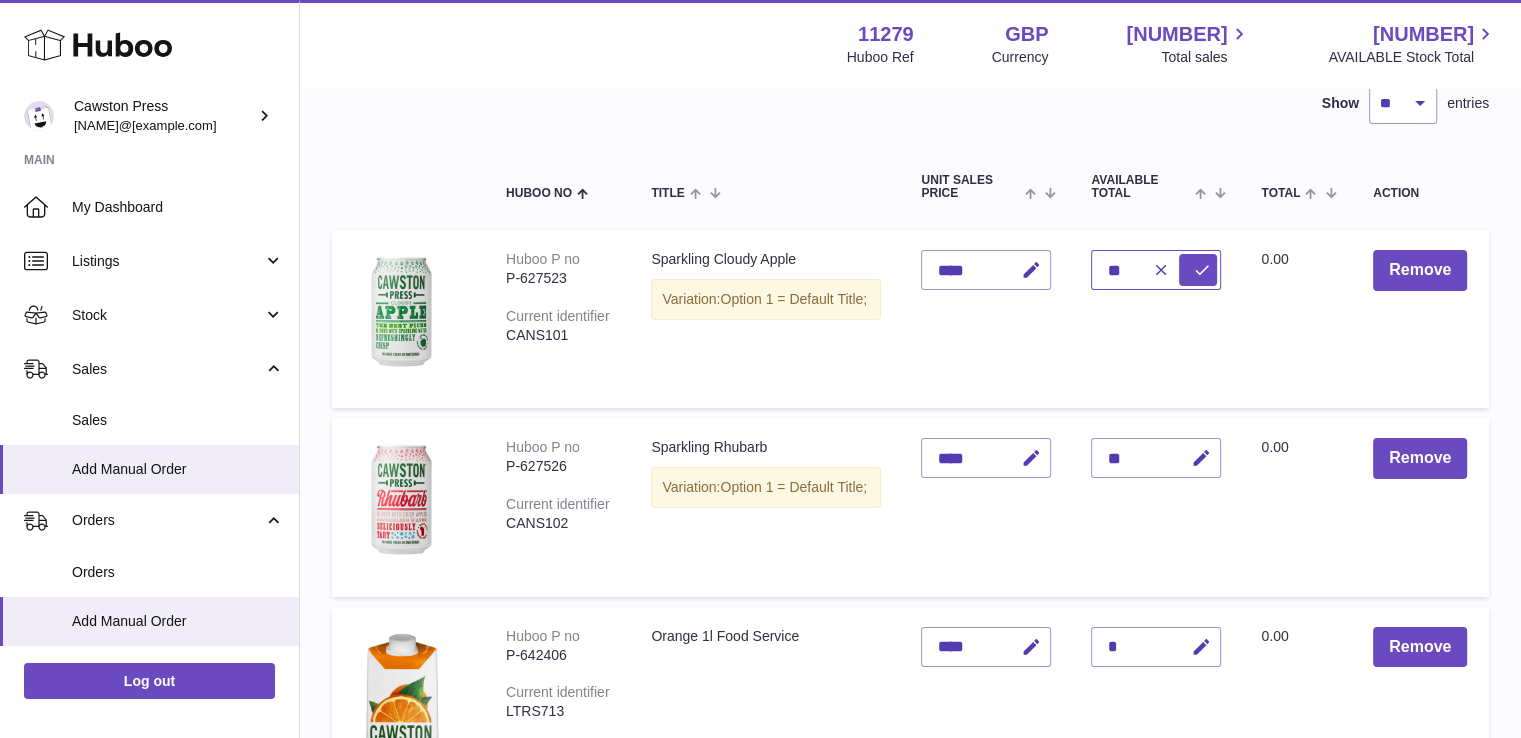 type on "**" 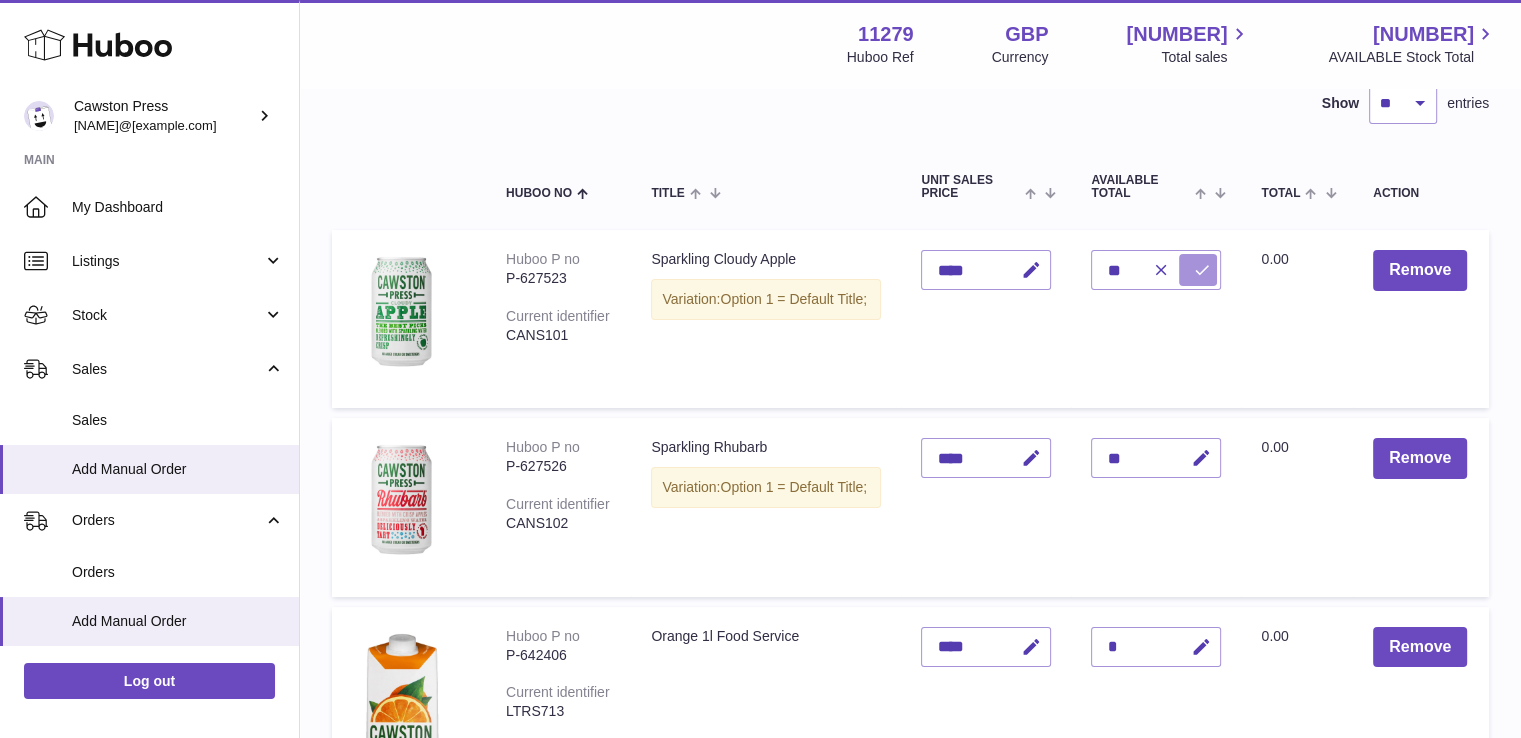 click at bounding box center (1201, 270) 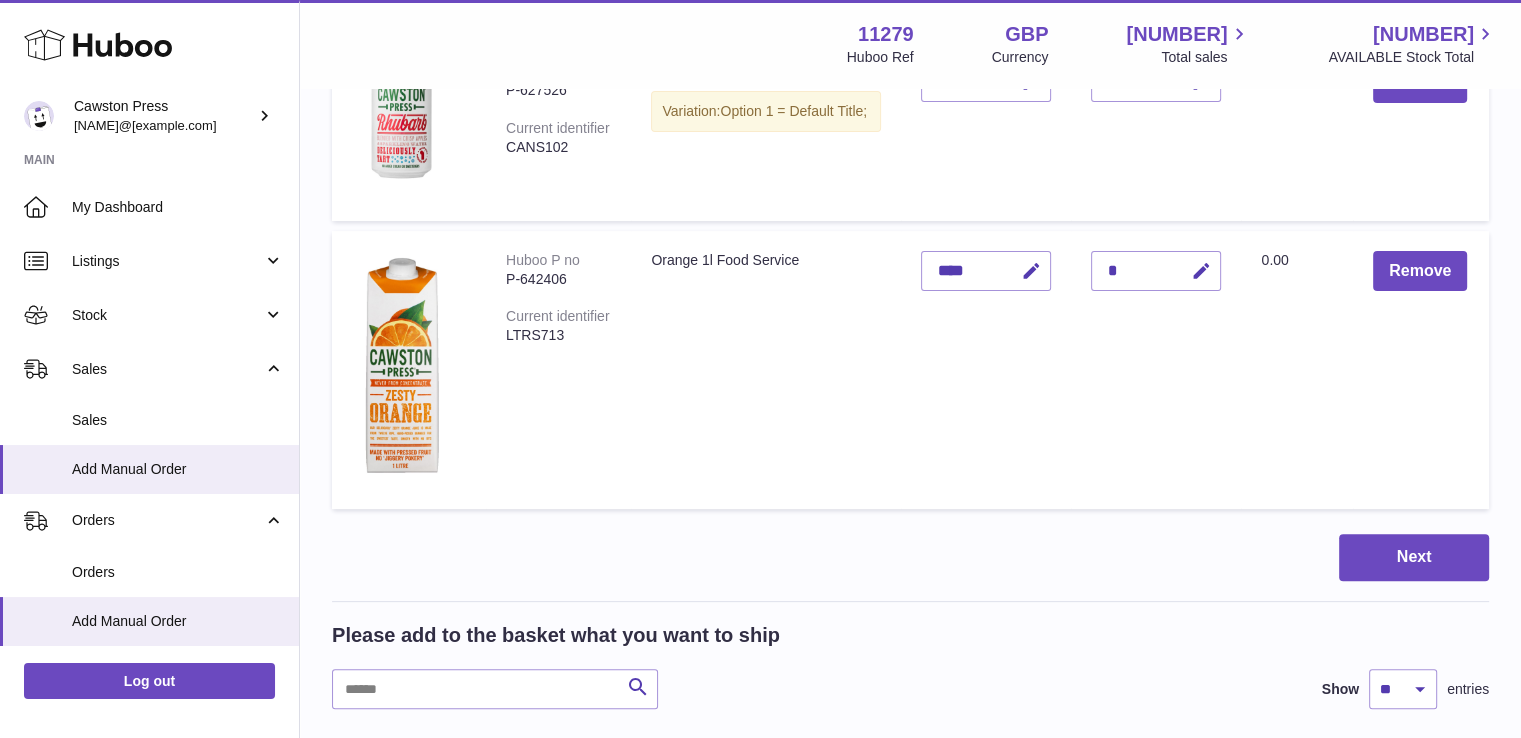 scroll, scrollTop: 540, scrollLeft: 0, axis: vertical 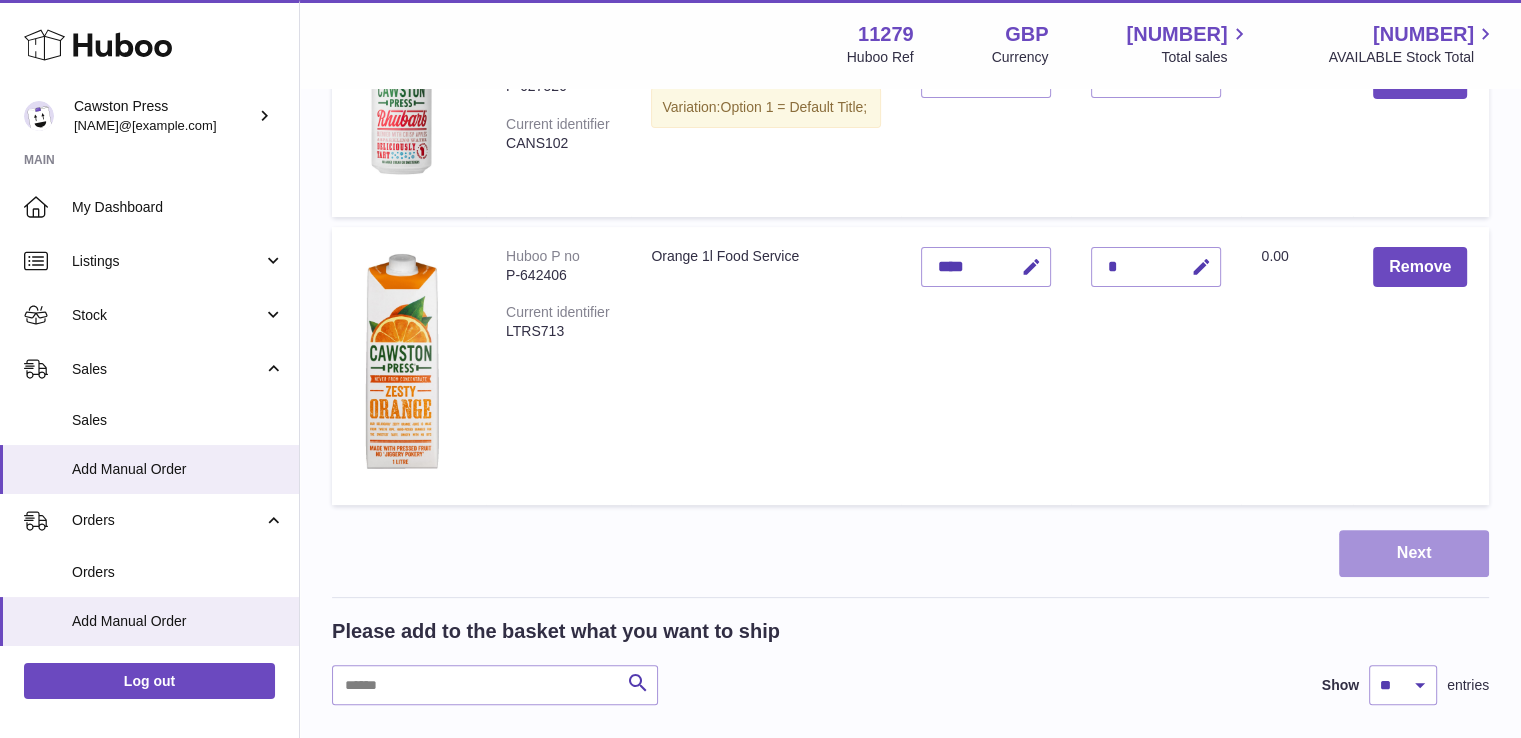 click on "Next" at bounding box center [1414, 553] 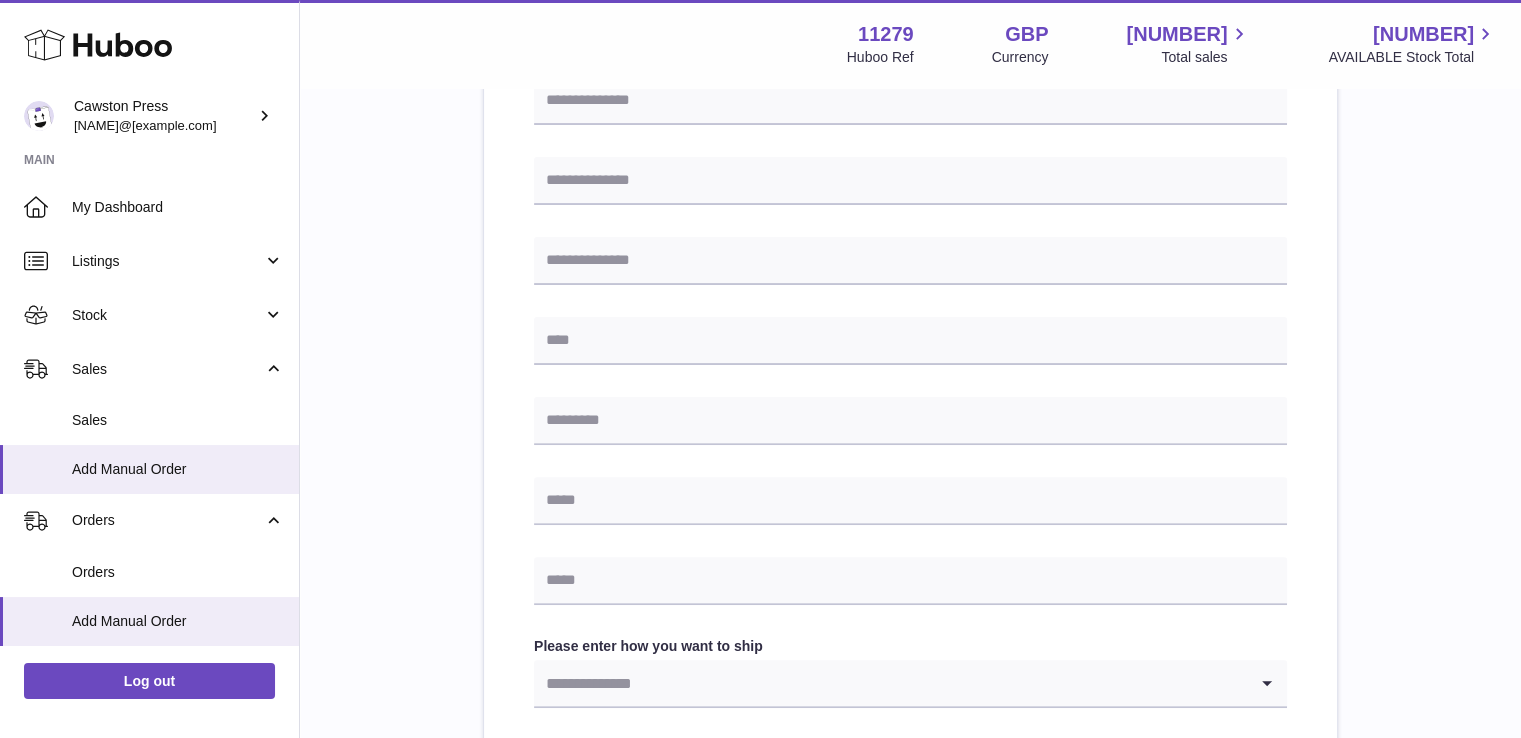scroll, scrollTop: 0, scrollLeft: 0, axis: both 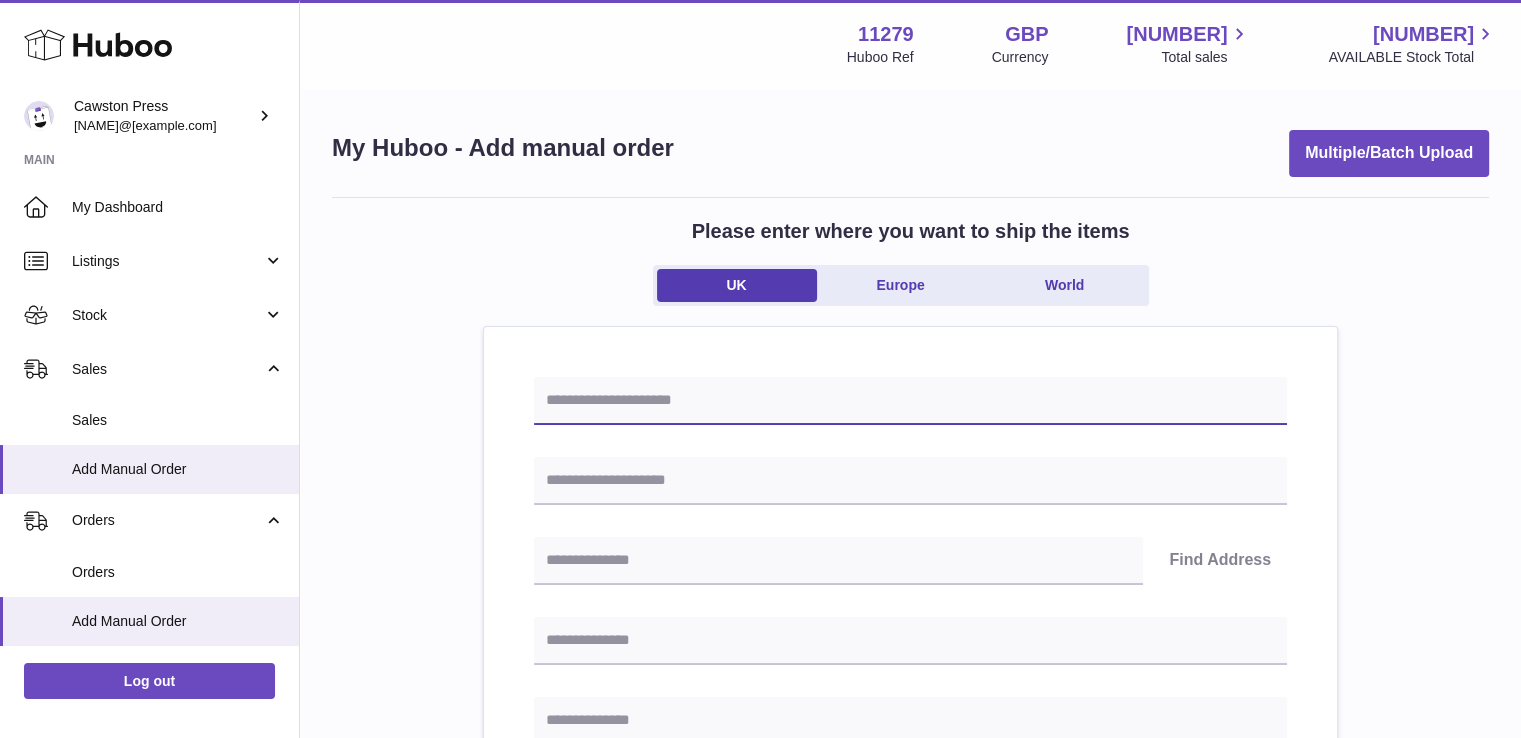 click at bounding box center (910, 401) 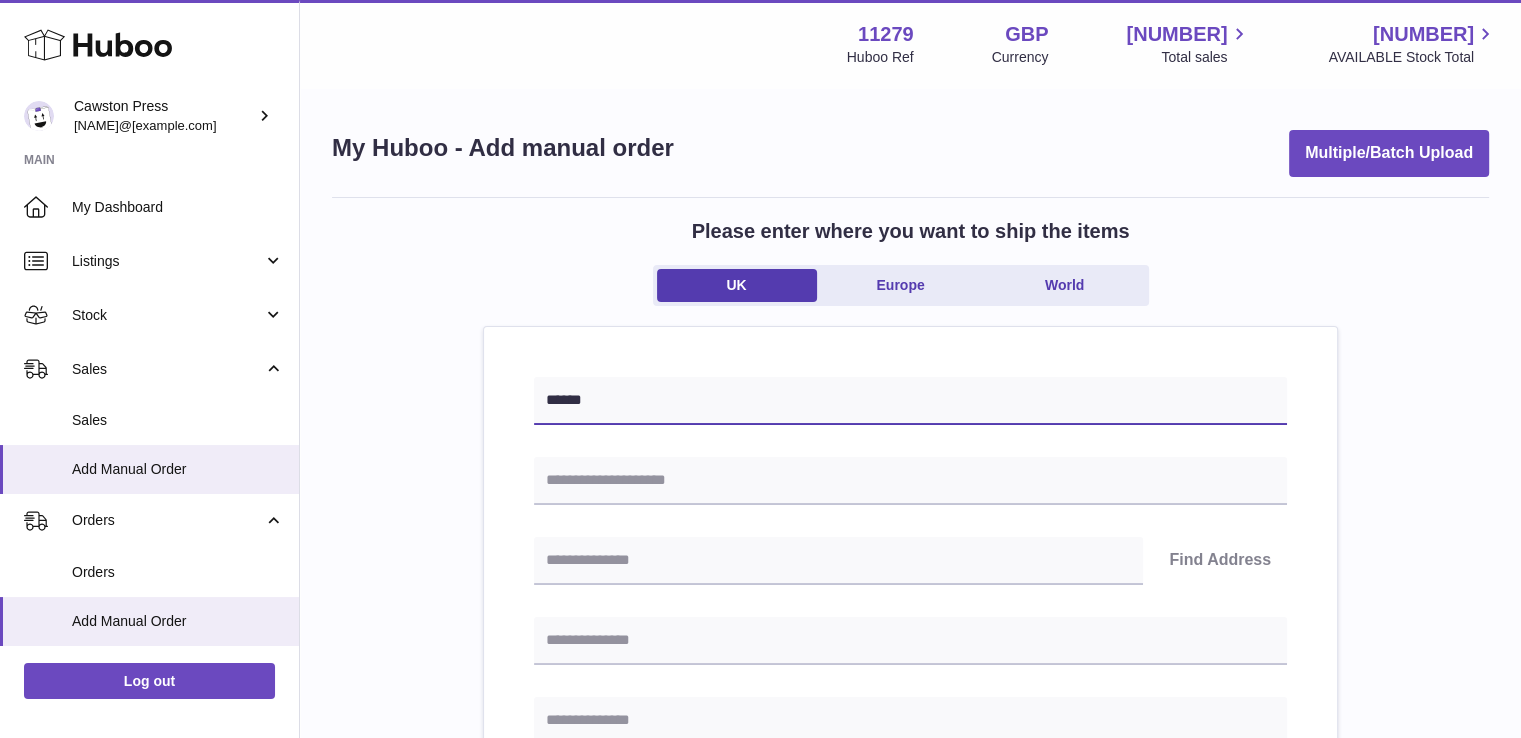 type on "******" 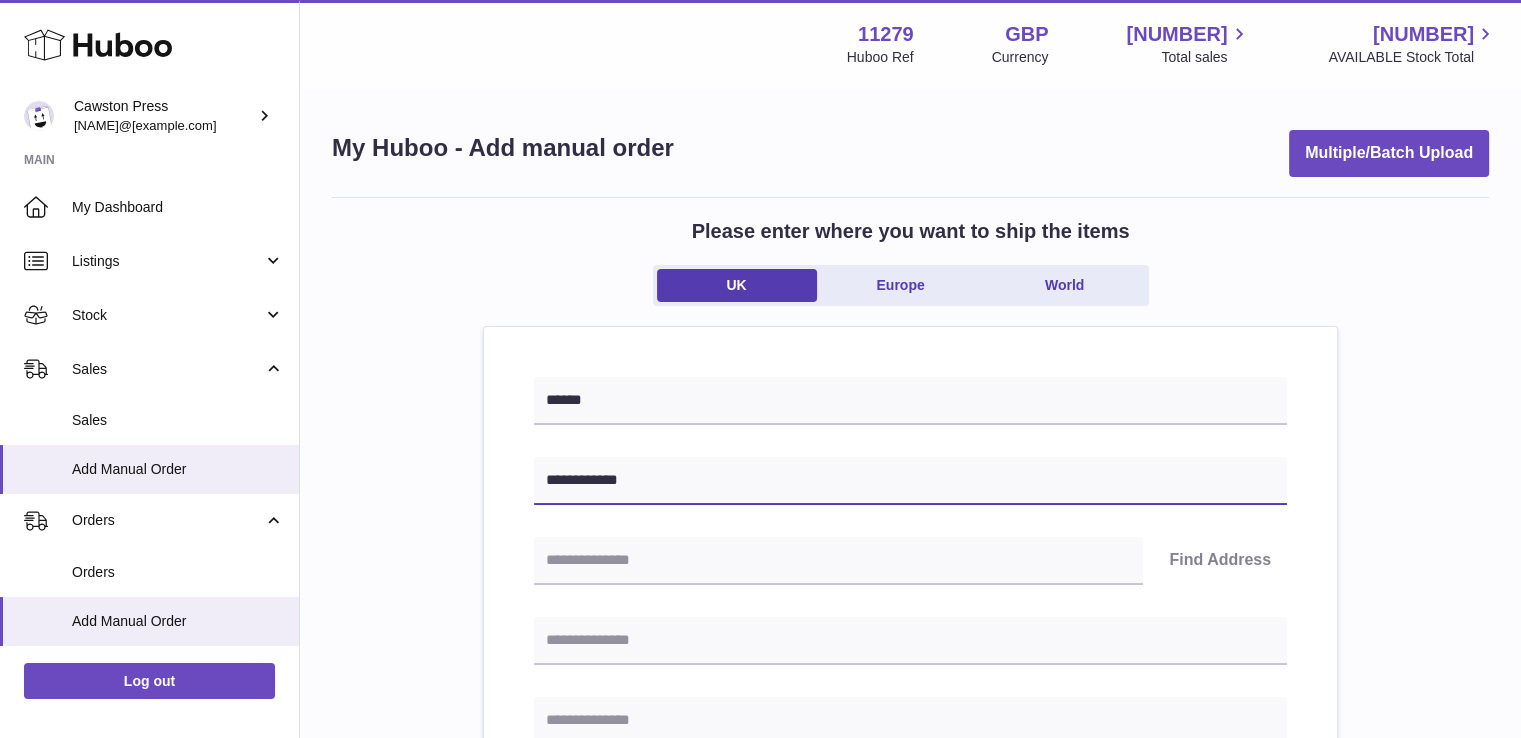 type on "**********" 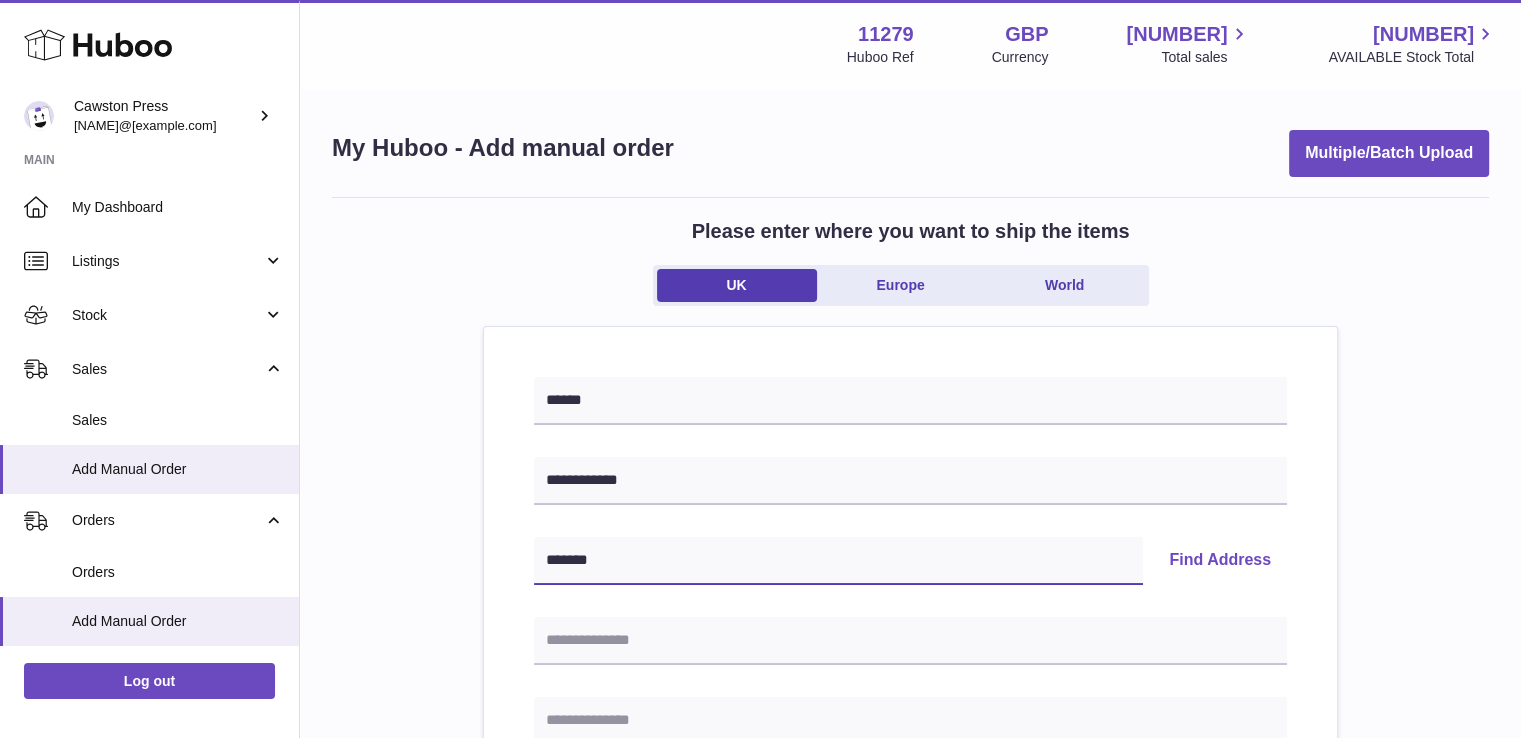 type on "*******" 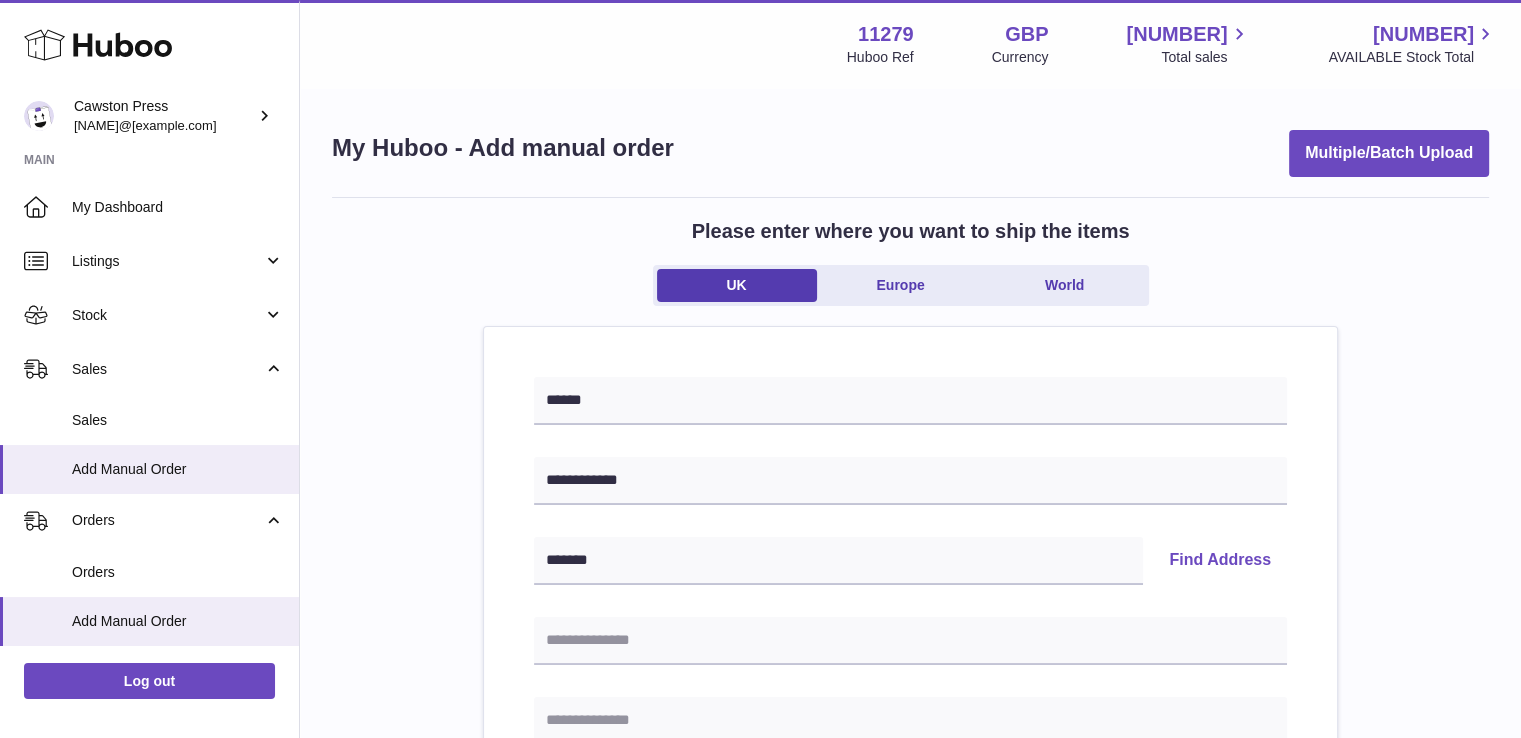 drag, startPoint x: 1216, startPoint y: 531, endPoint x: 1207, endPoint y: 561, distance: 31.320919 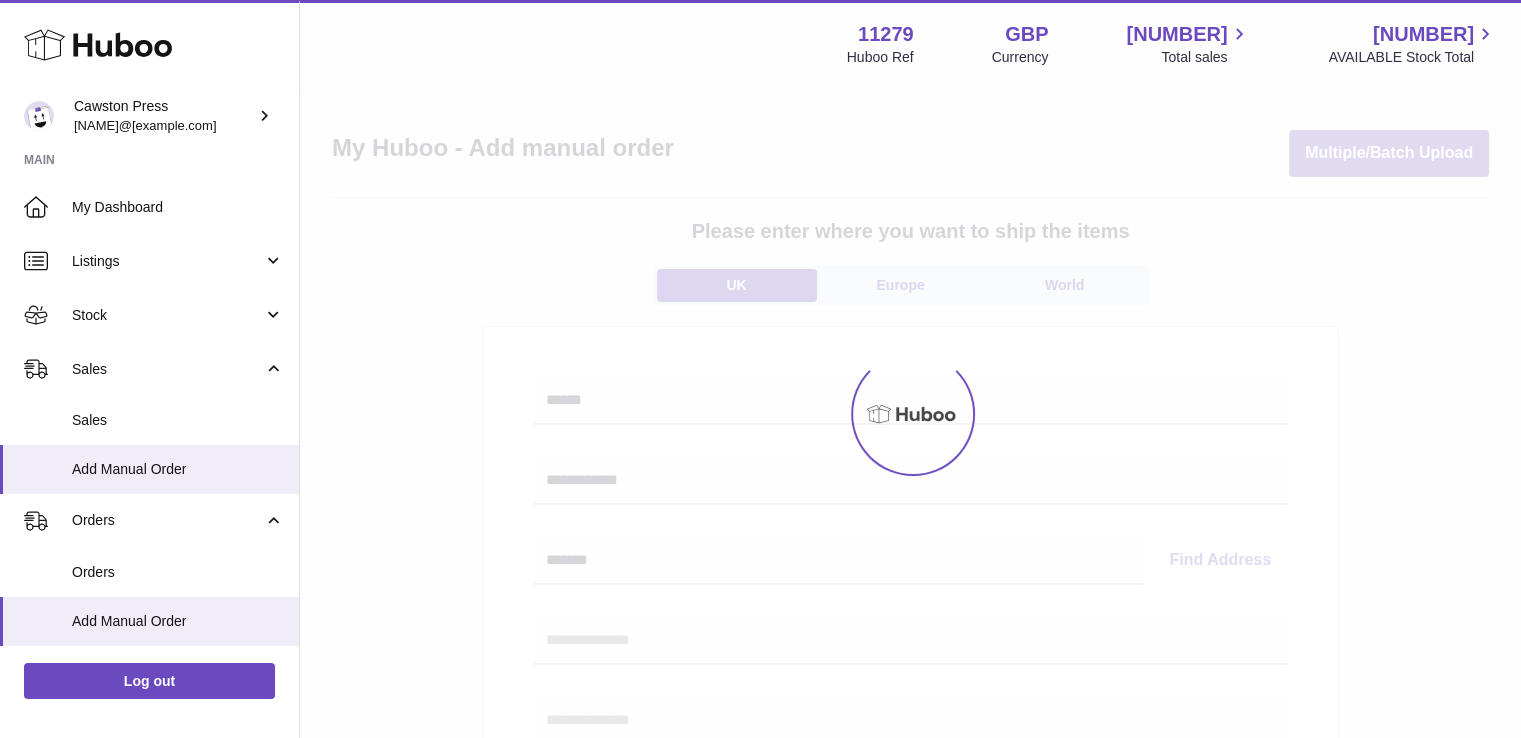 select 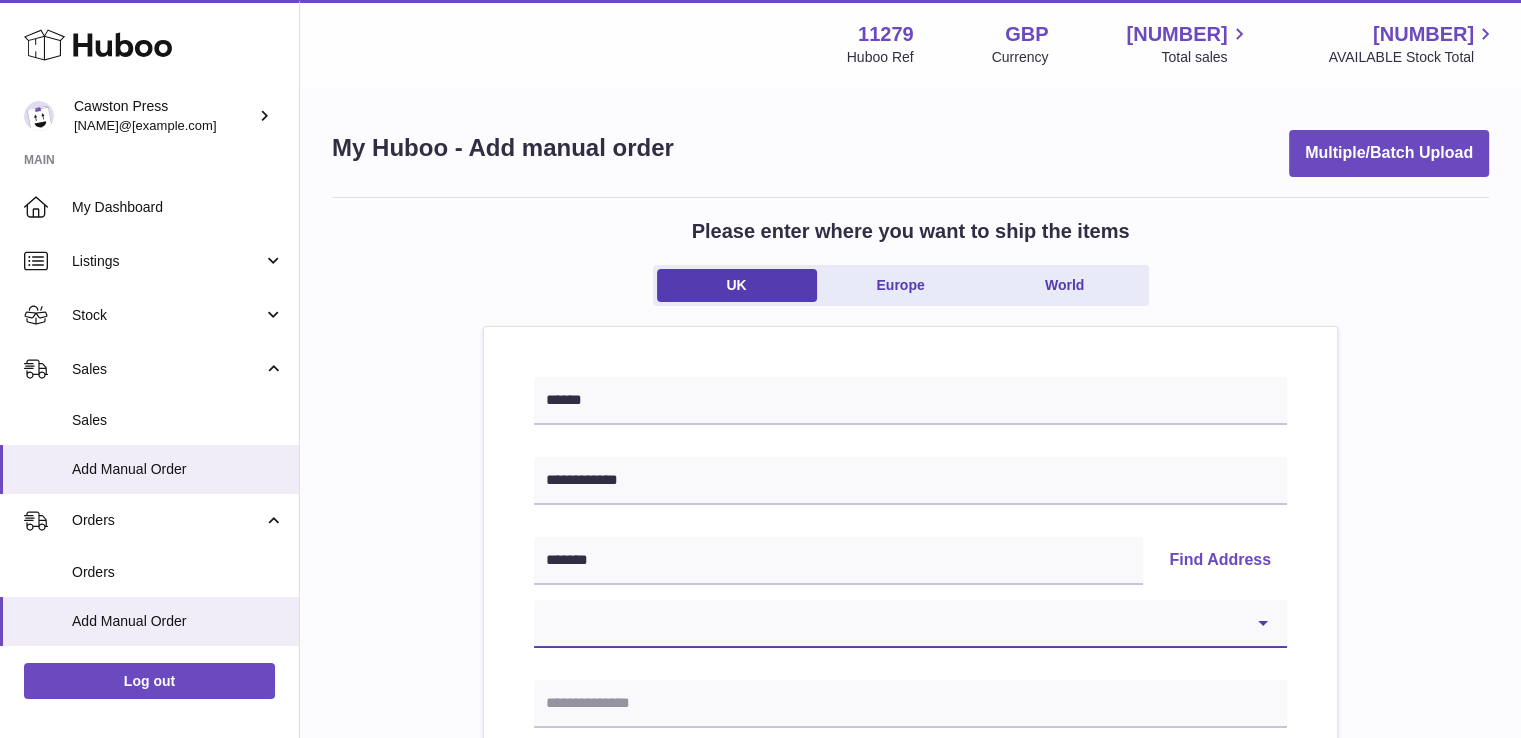 click on "**********" at bounding box center (910, 624) 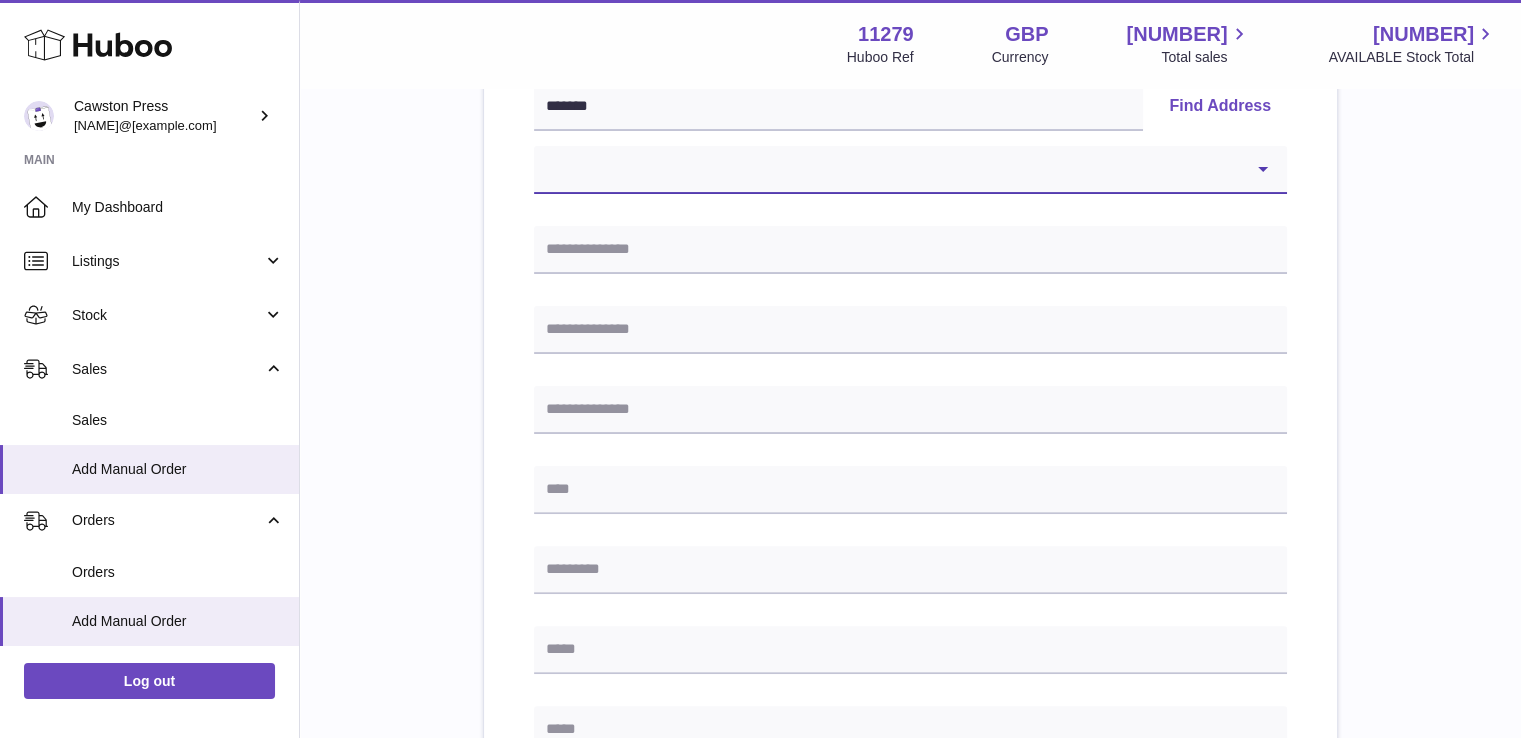 scroll, scrollTop: 490, scrollLeft: 0, axis: vertical 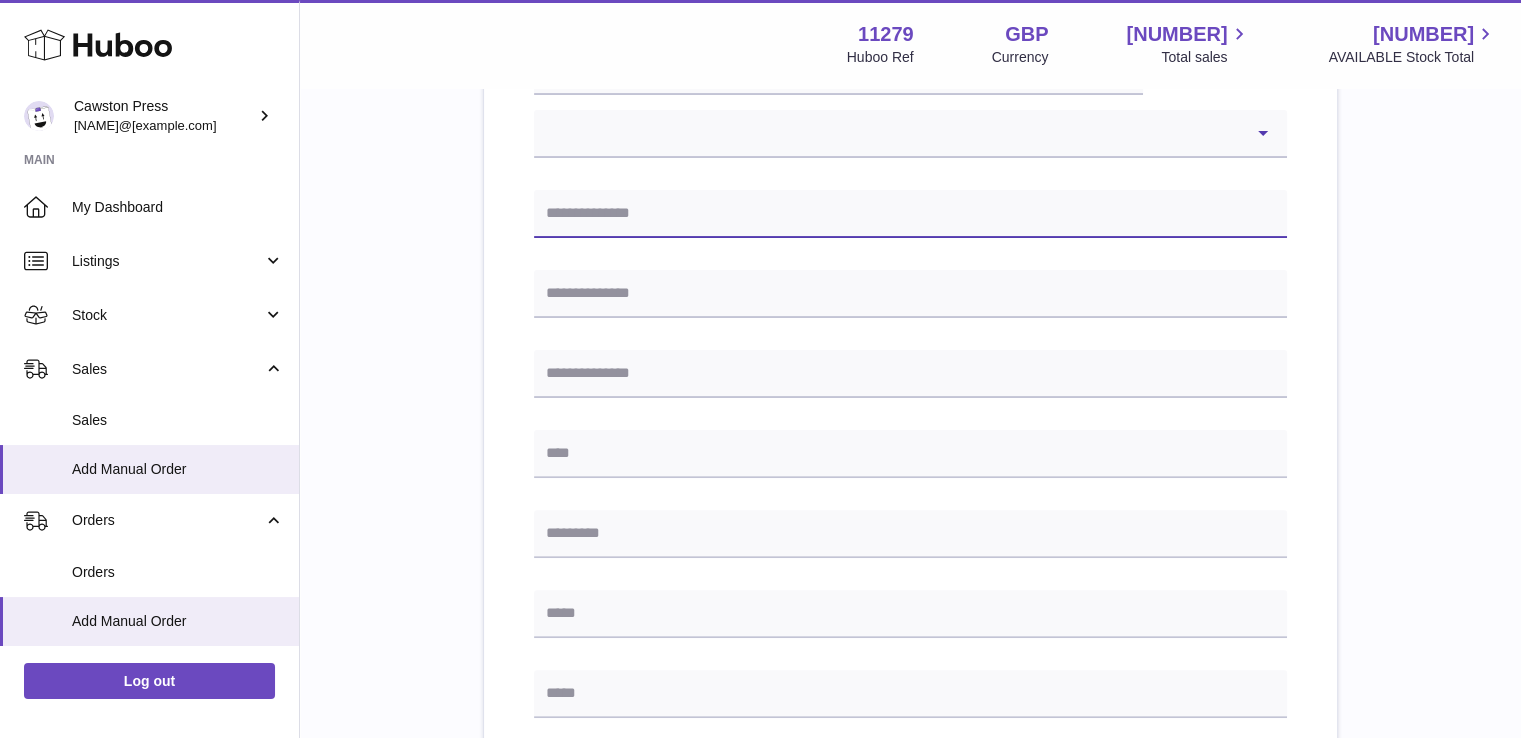 click at bounding box center (910, 214) 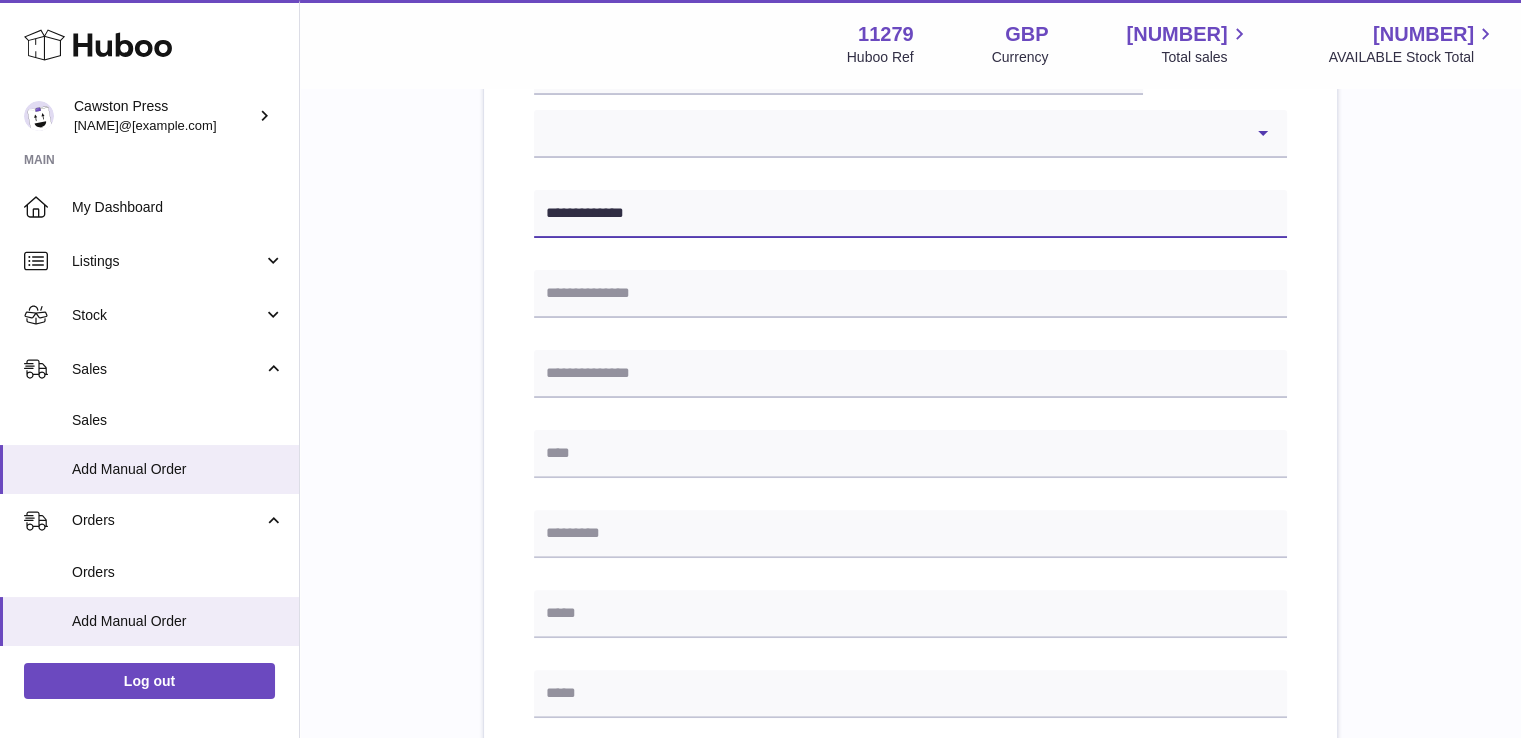 type on "**********" 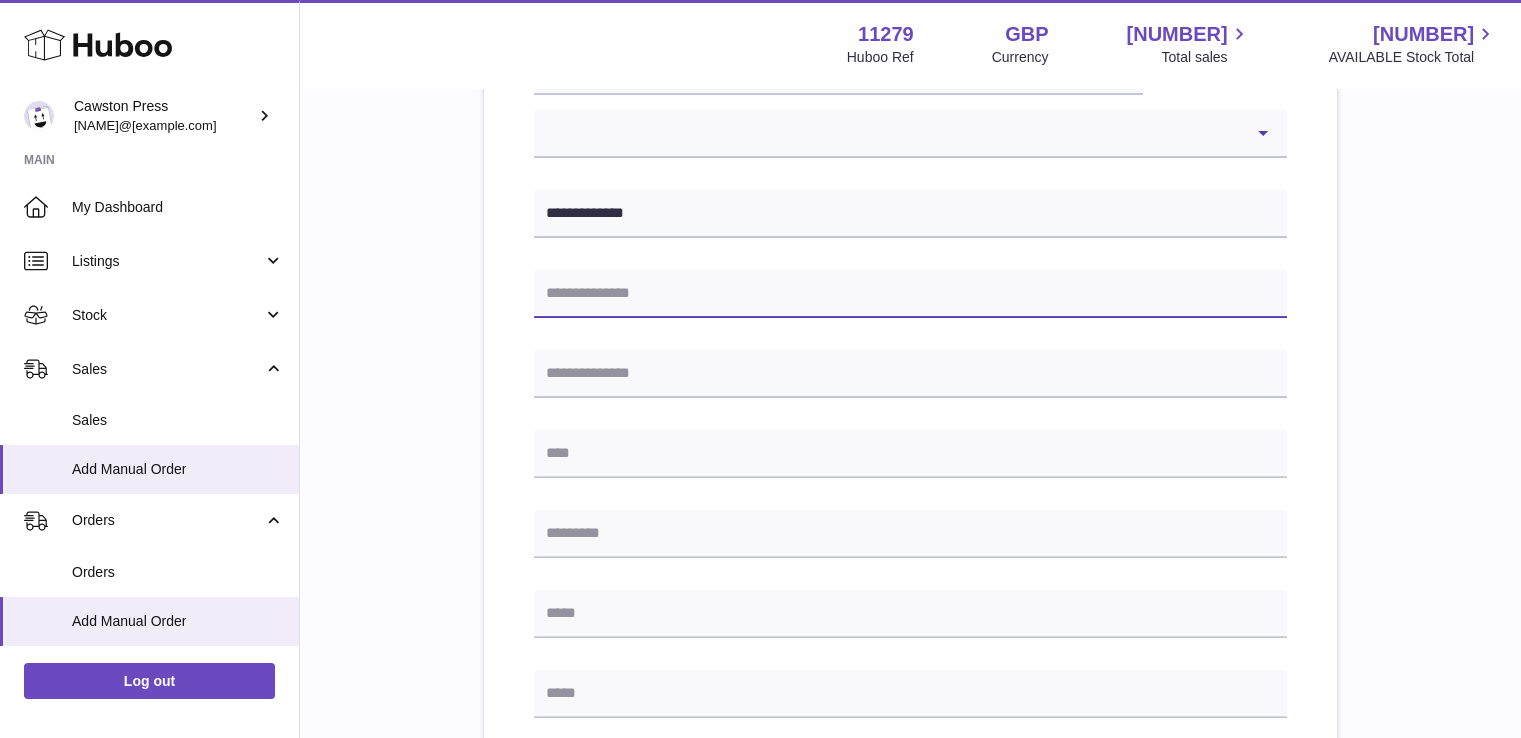 click at bounding box center (910, 294) 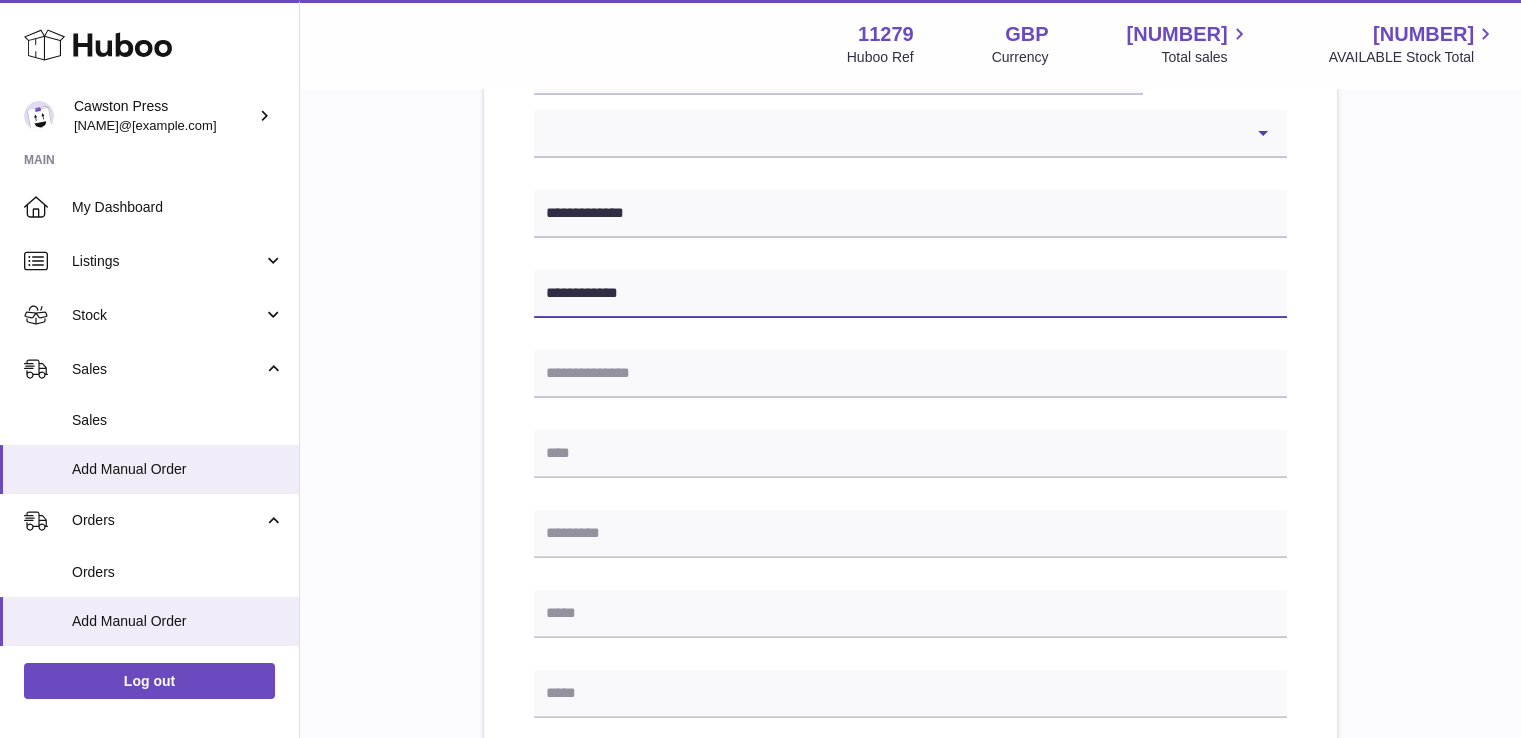 type on "**********" 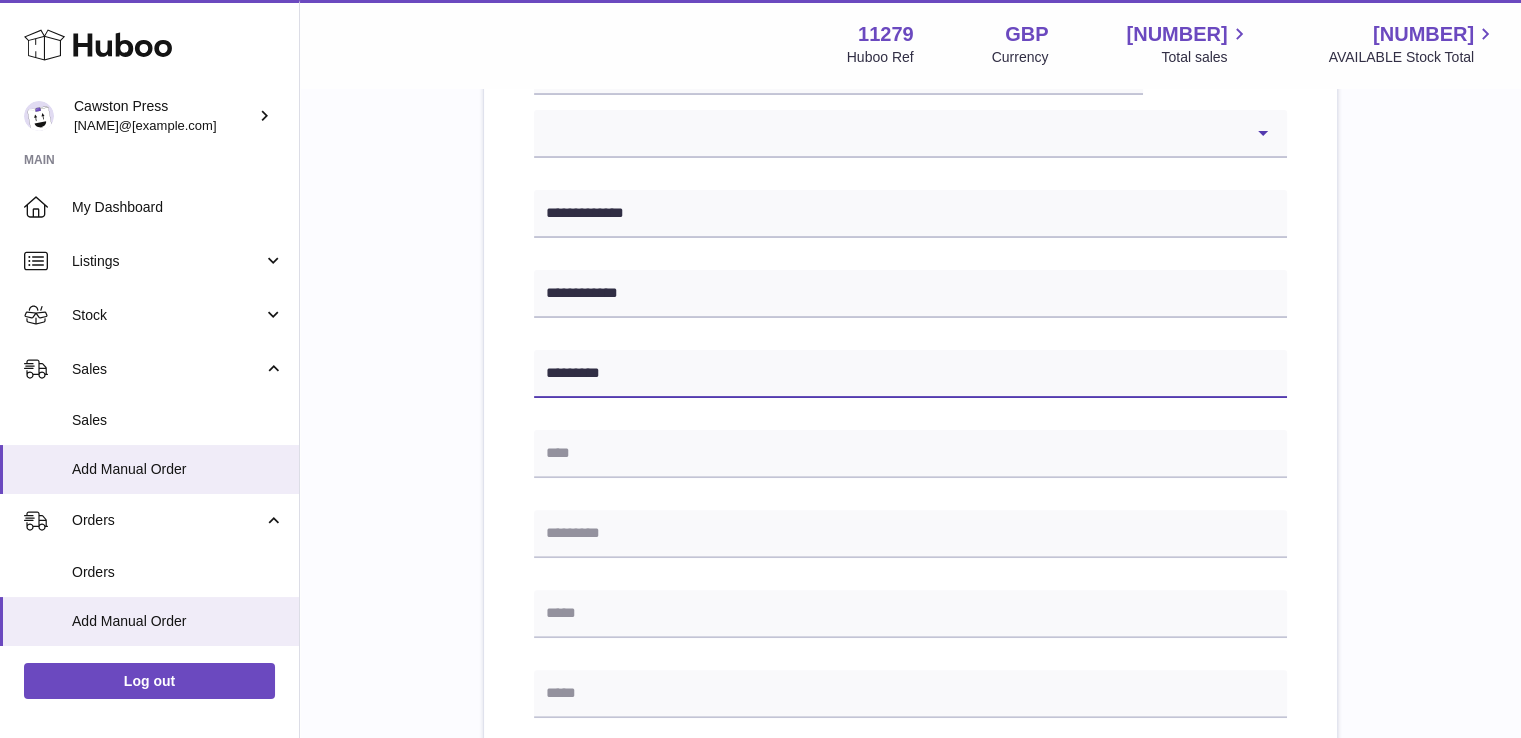 type on "*********" 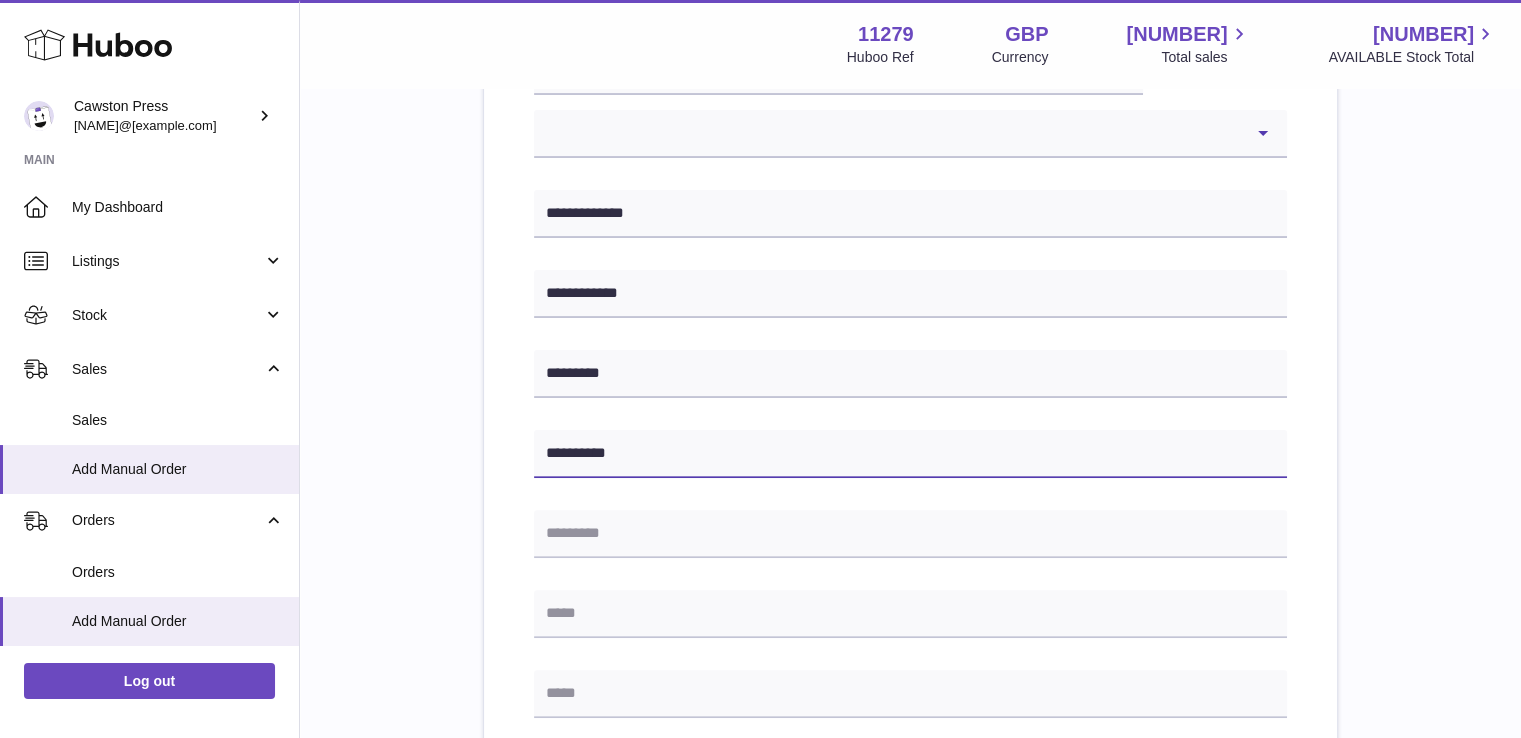 type on "**********" 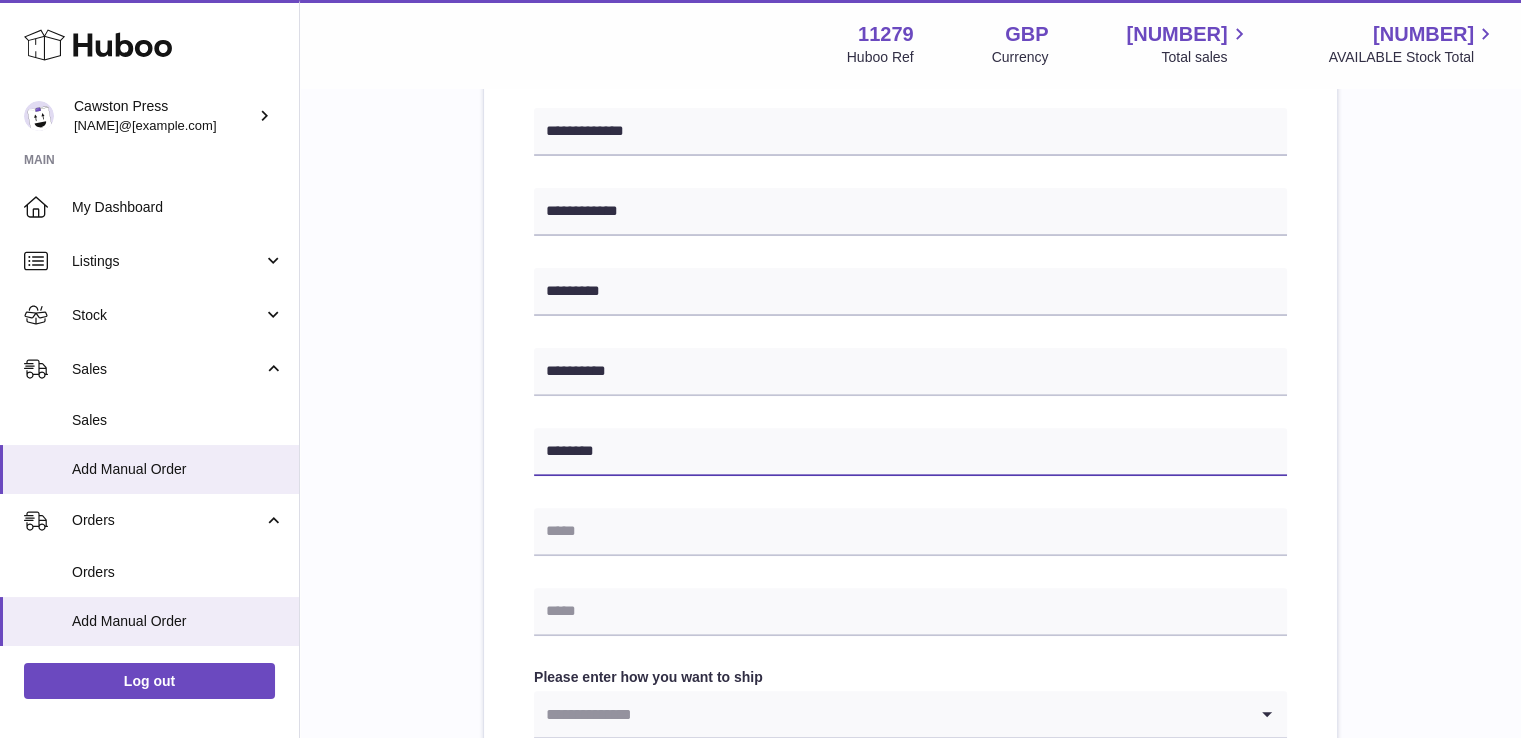 scroll, scrollTop: 574, scrollLeft: 0, axis: vertical 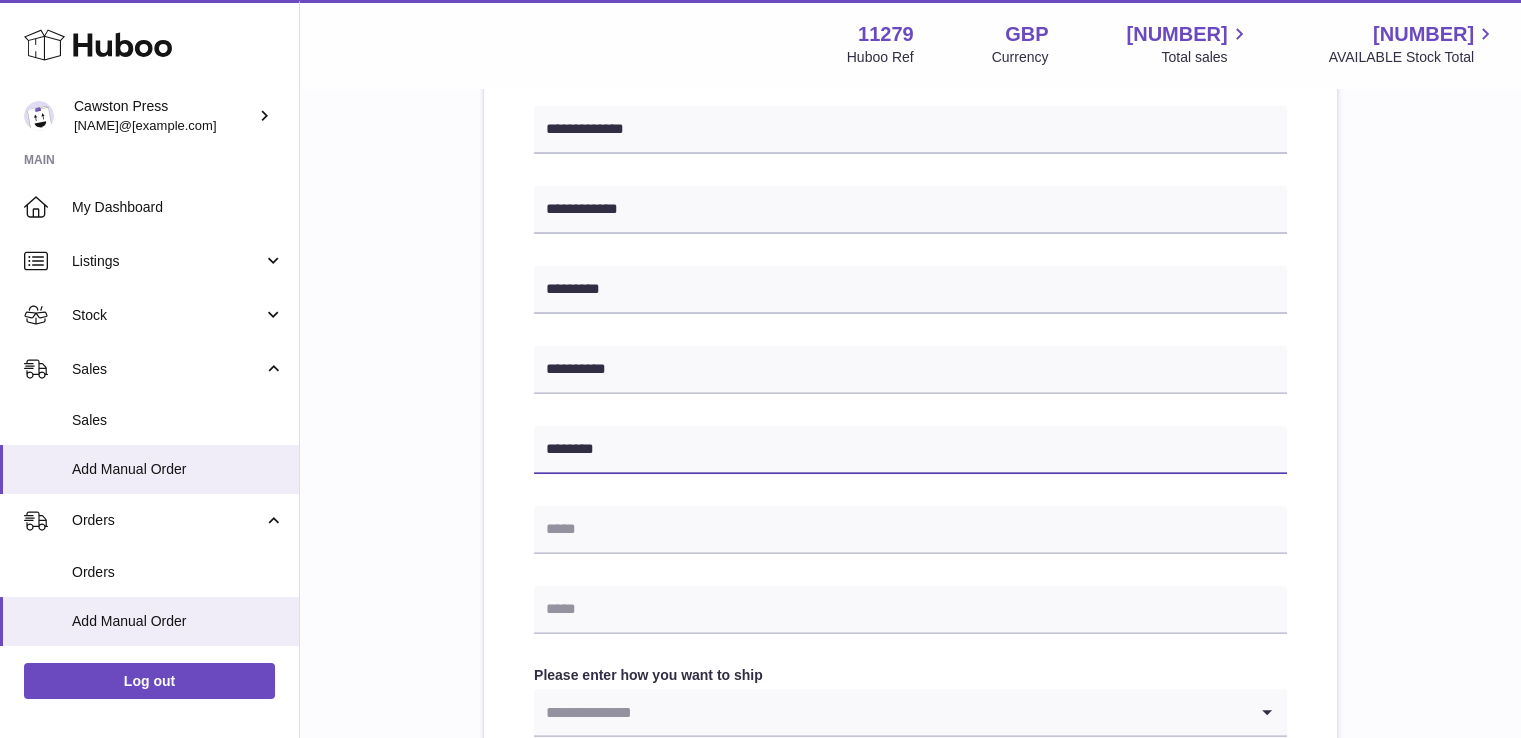type on "********" 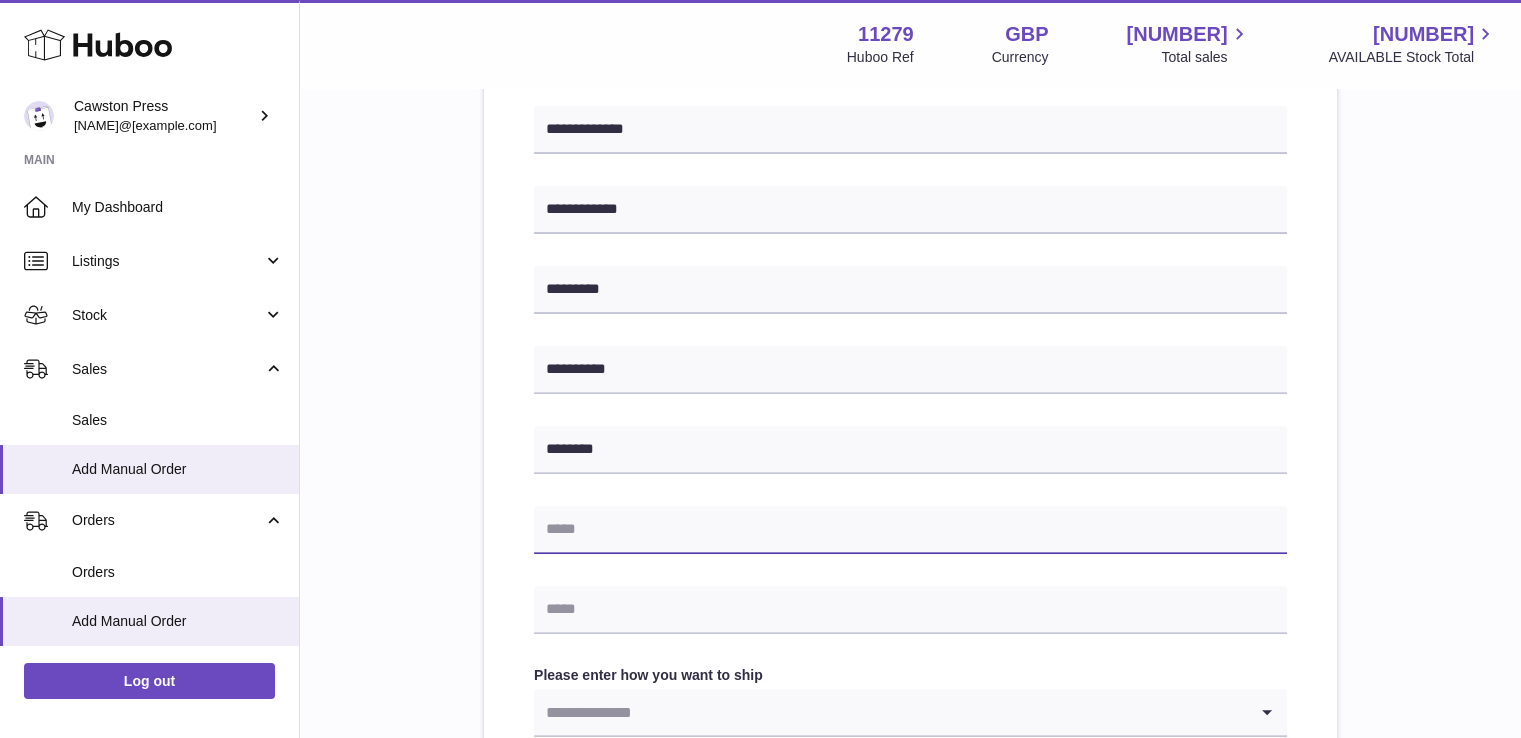 click at bounding box center (910, 530) 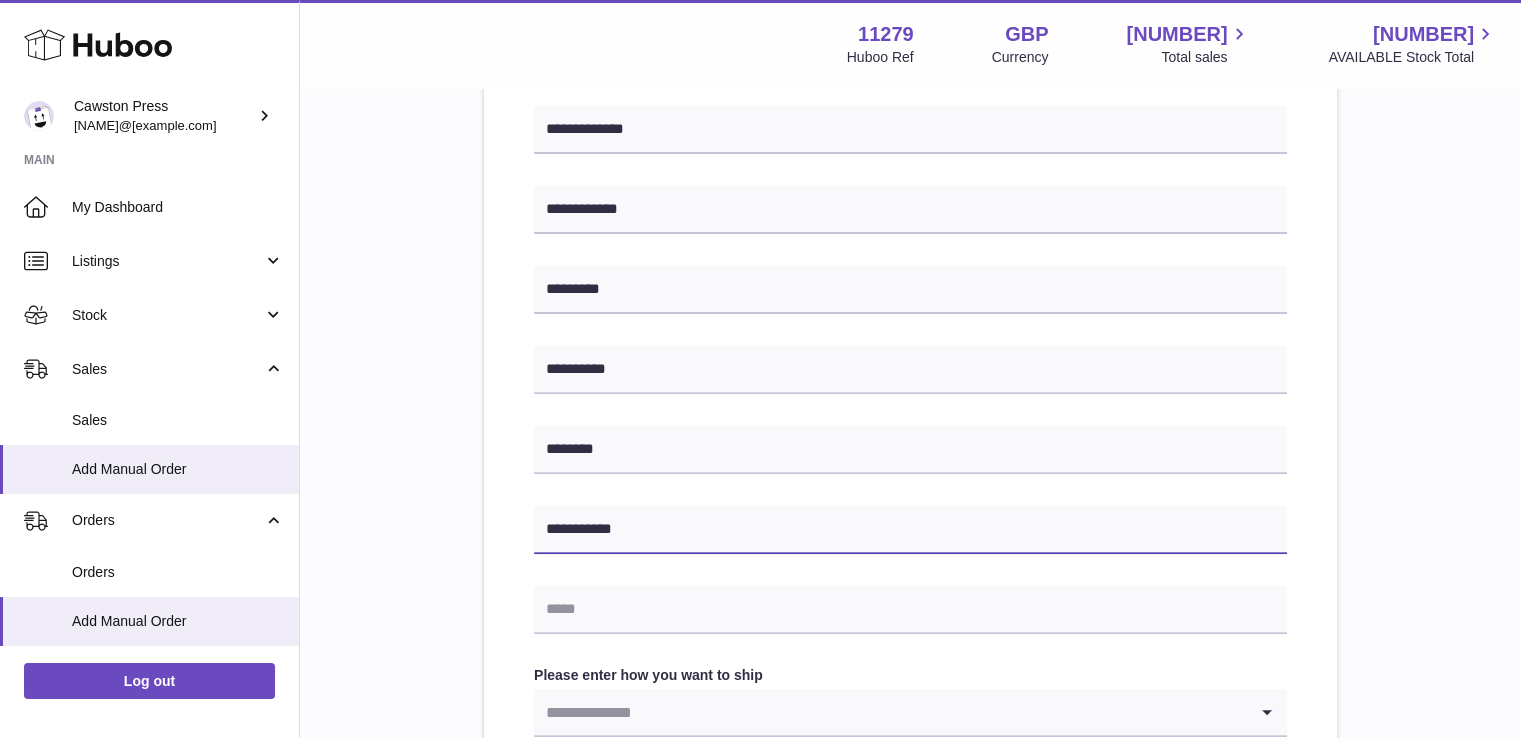 type on "**********" 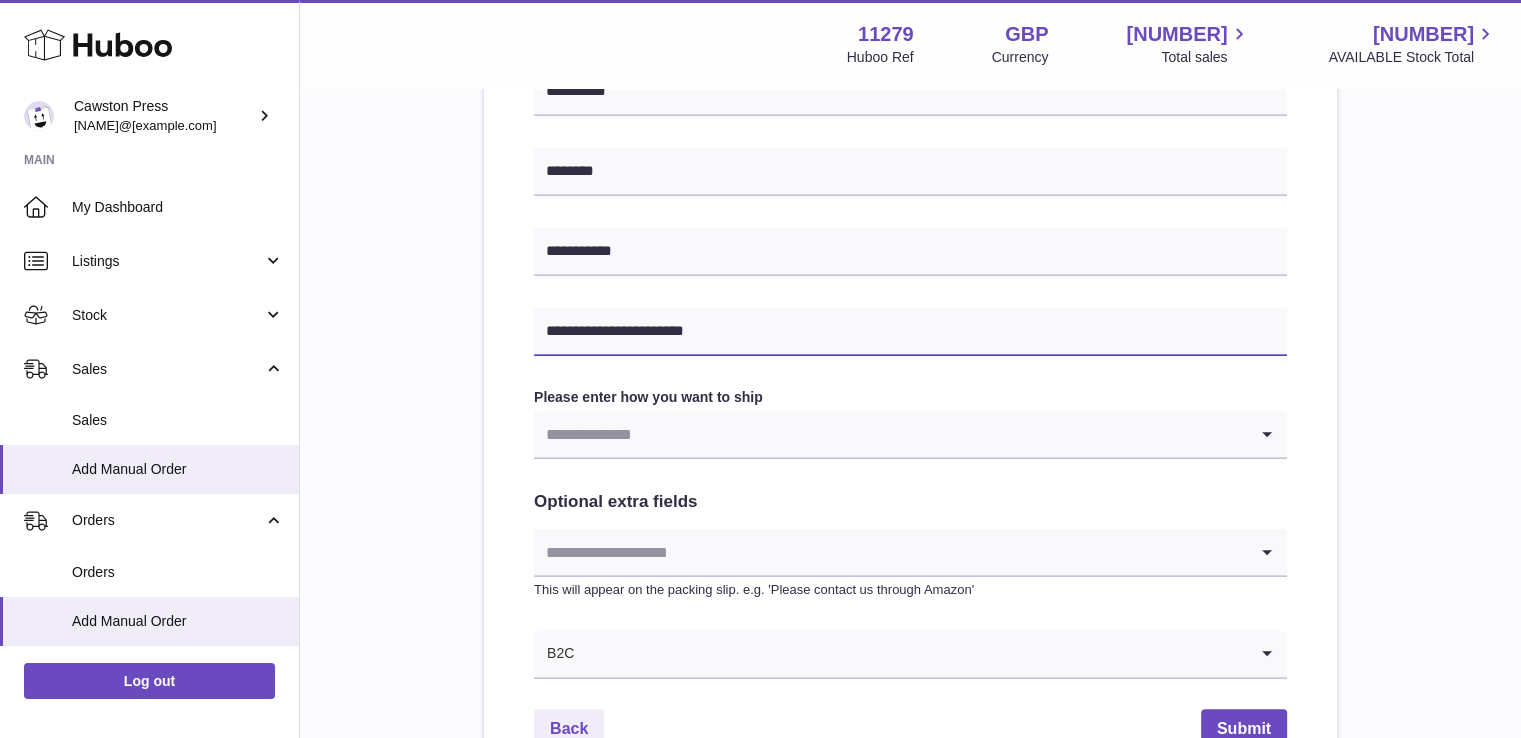 scroll, scrollTop: 862, scrollLeft: 0, axis: vertical 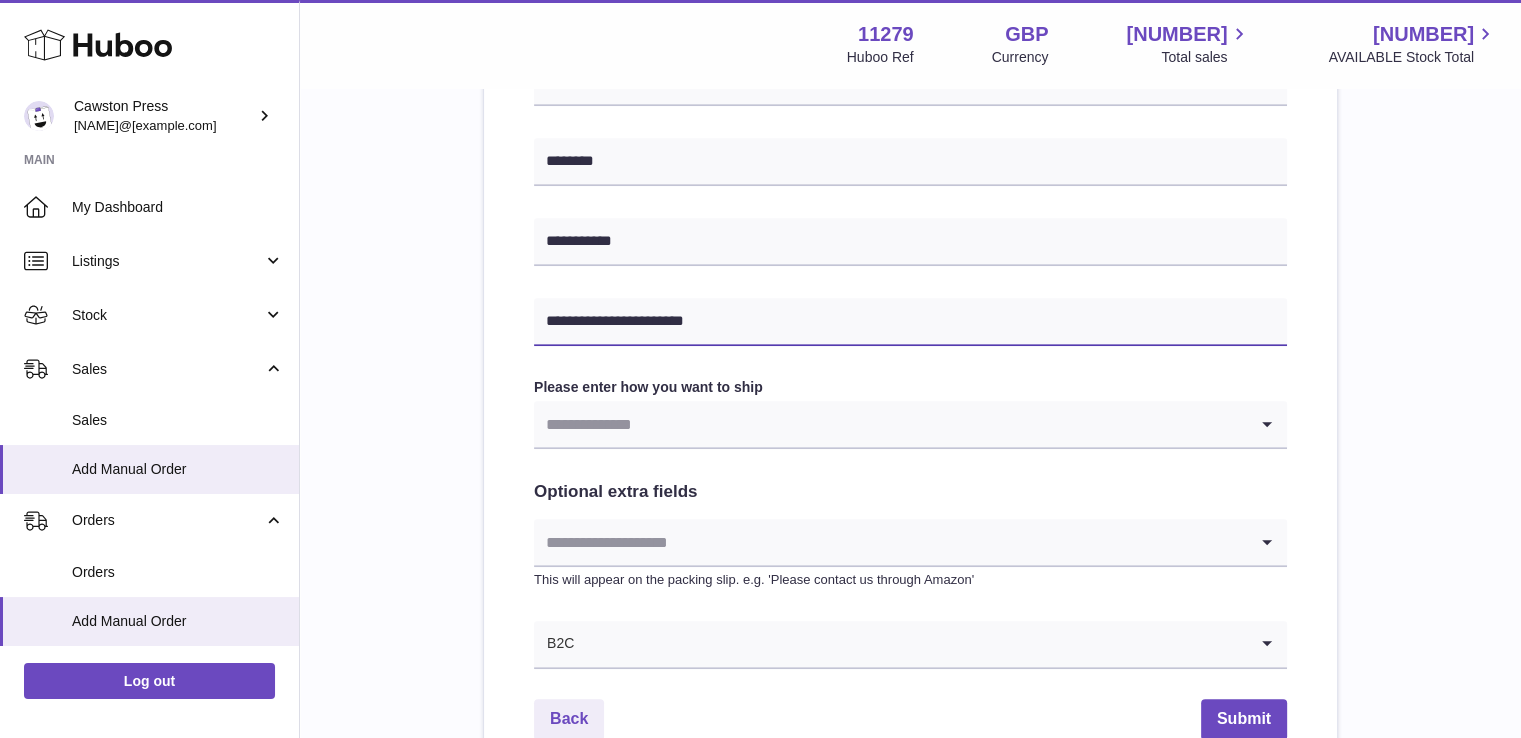 type on "**********" 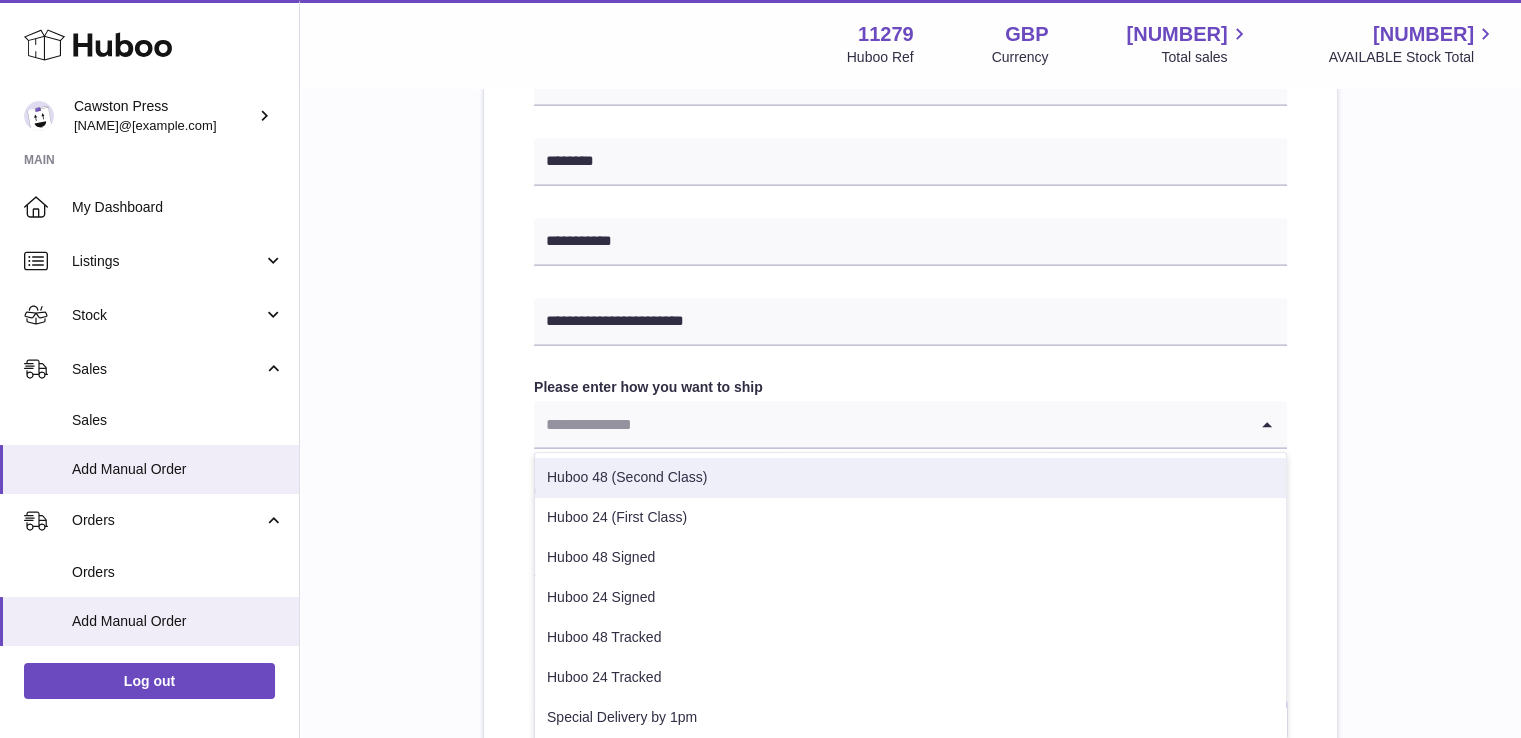drag, startPoint x: 620, startPoint y: 408, endPoint x: 664, endPoint y: 521, distance: 121.264175 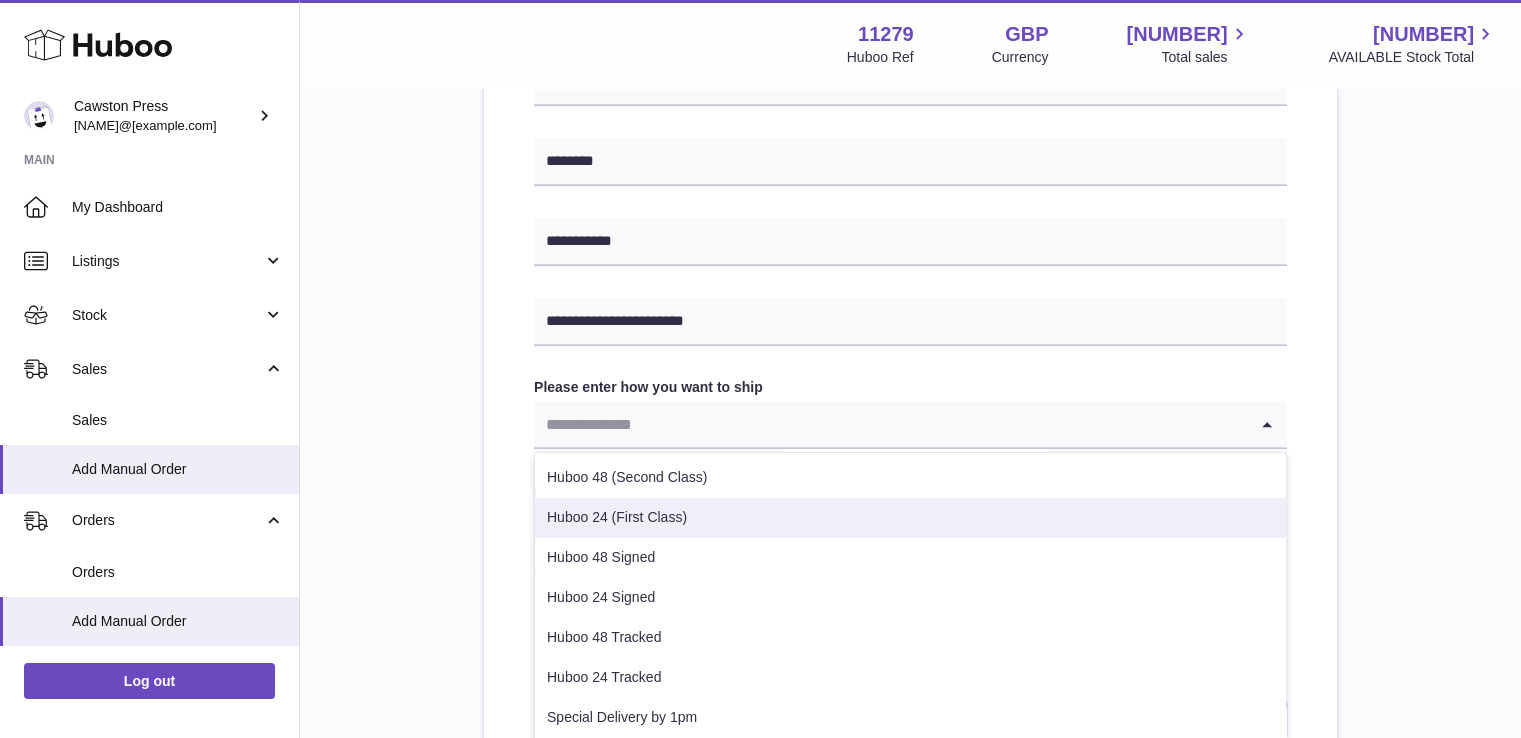 click on "Huboo 24 (First Class)" at bounding box center [910, 518] 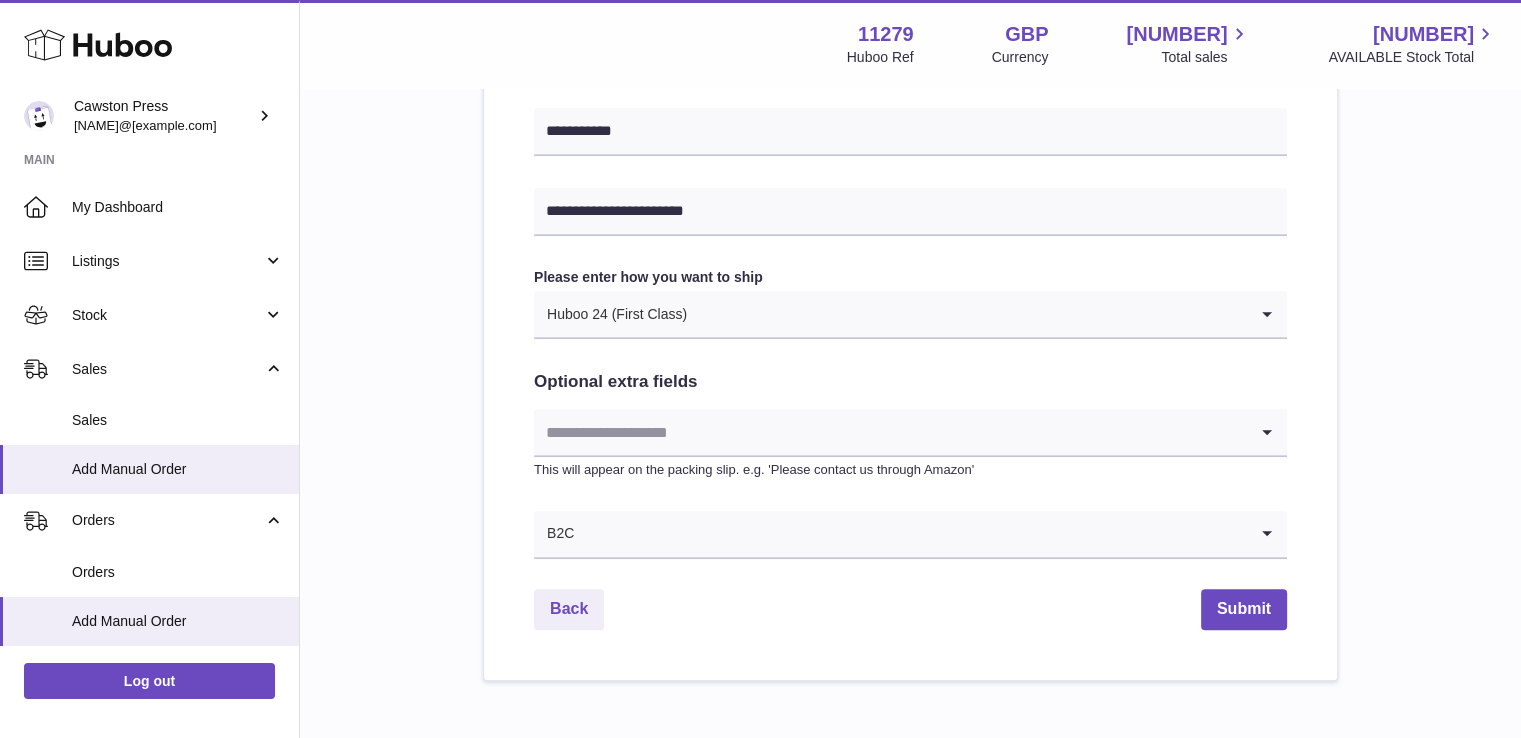 scroll, scrollTop: 974, scrollLeft: 0, axis: vertical 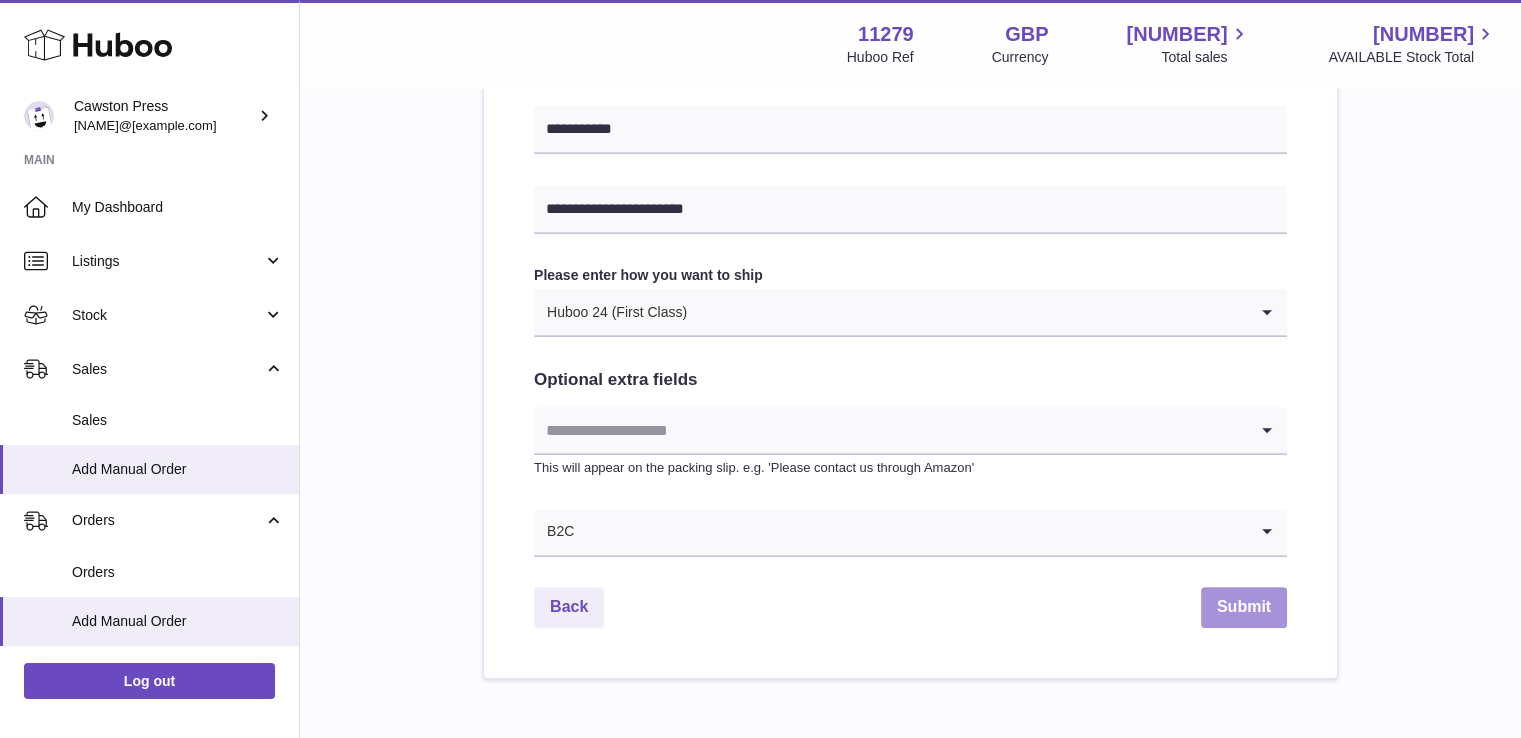 click on "Submit" at bounding box center [1244, 607] 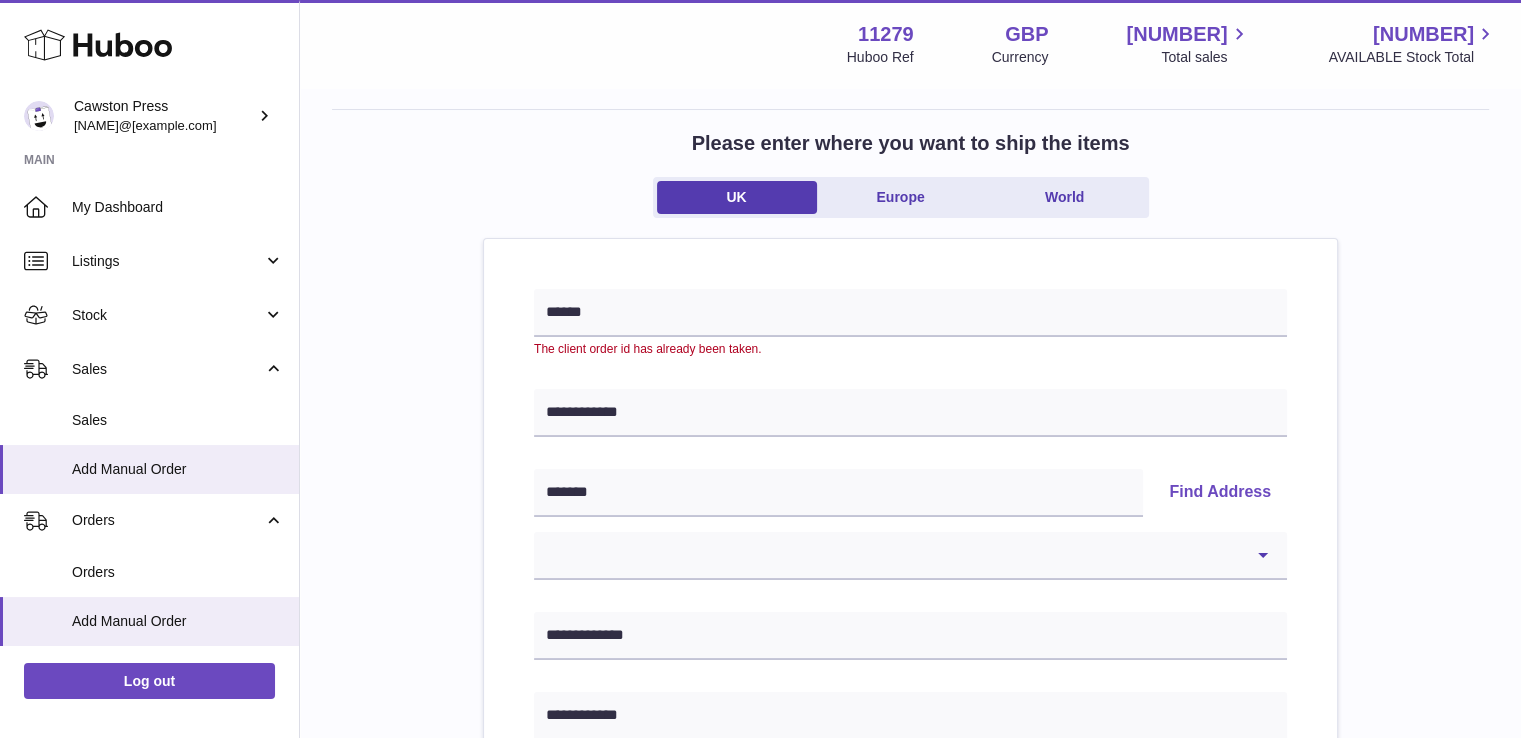 scroll, scrollTop: 78, scrollLeft: 0, axis: vertical 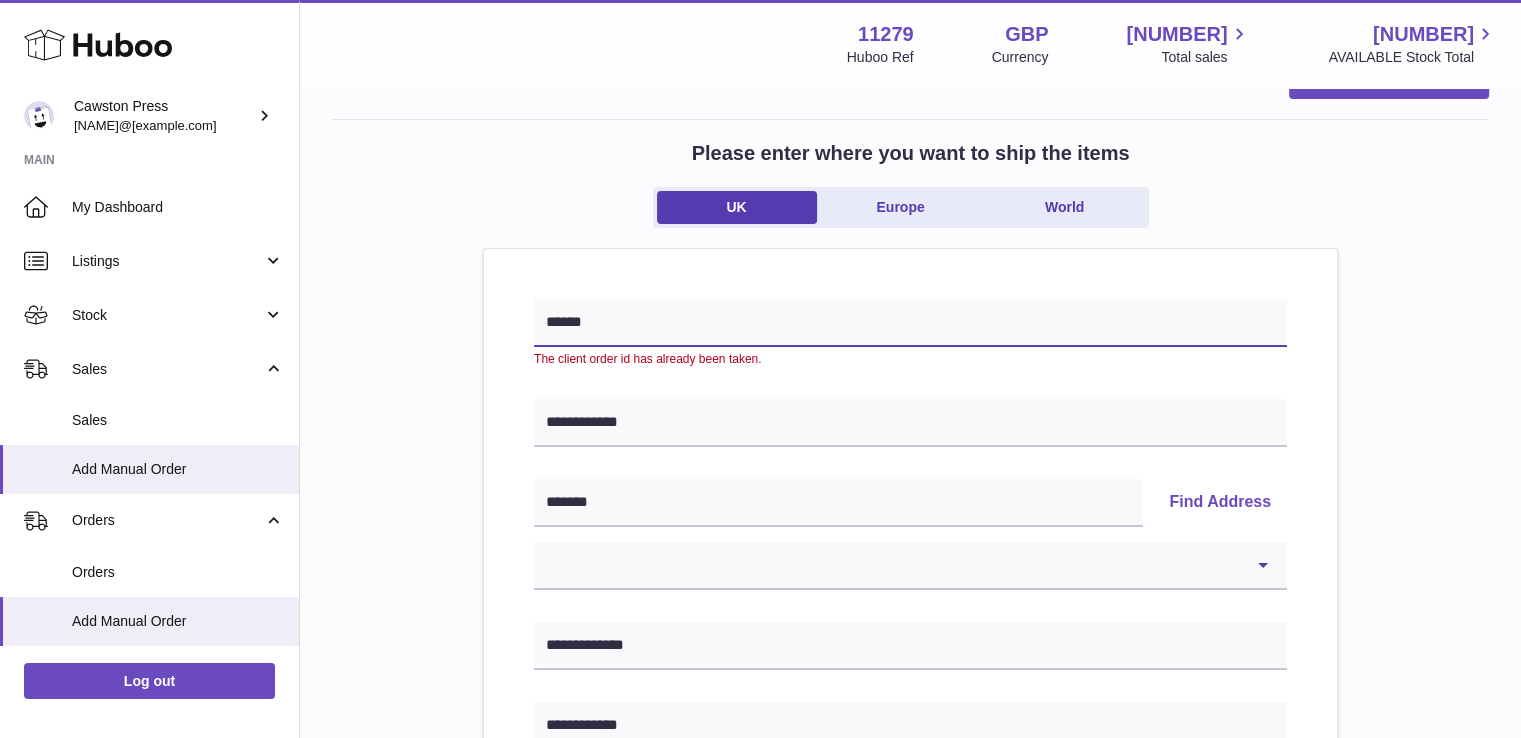 click on "******" at bounding box center (910, 323) 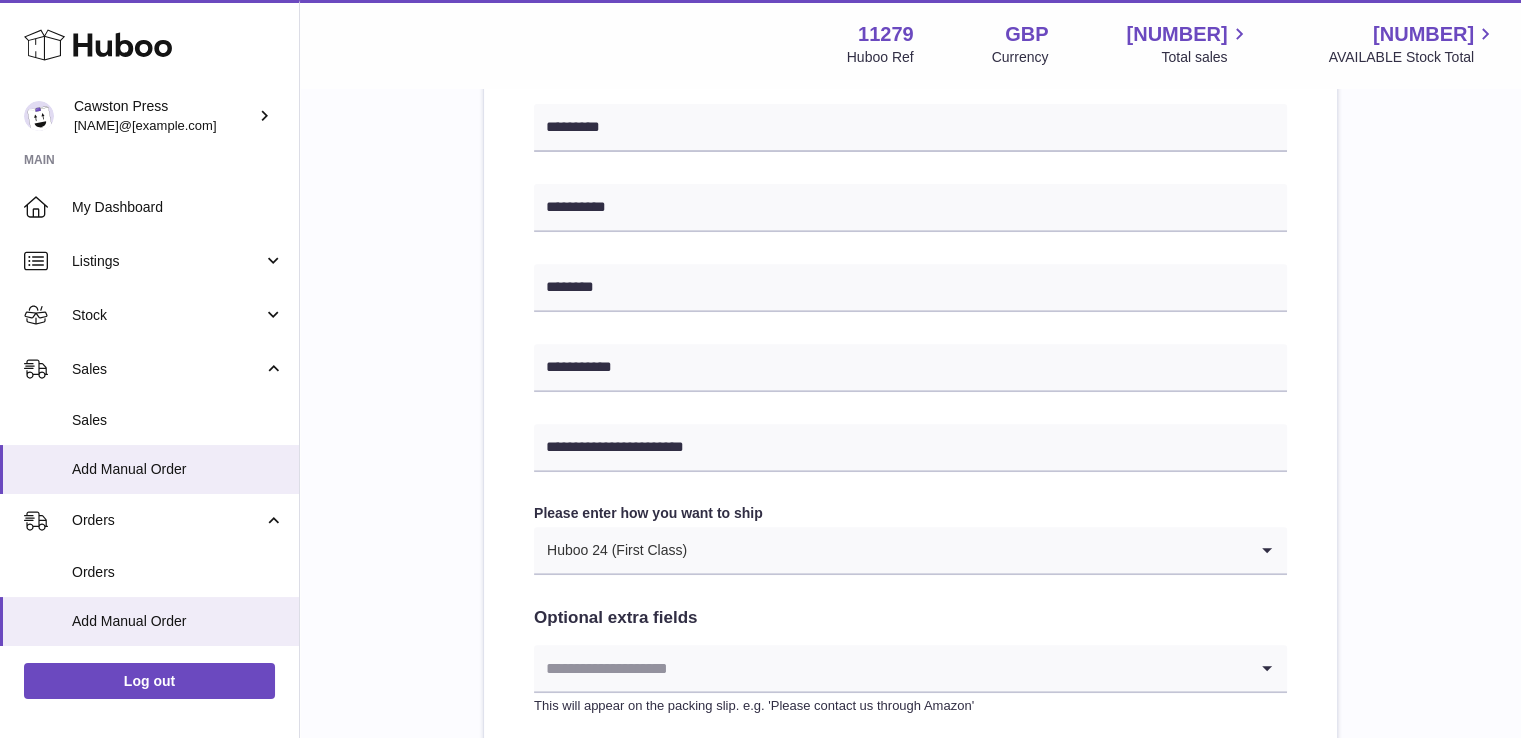 scroll, scrollTop: 1072, scrollLeft: 0, axis: vertical 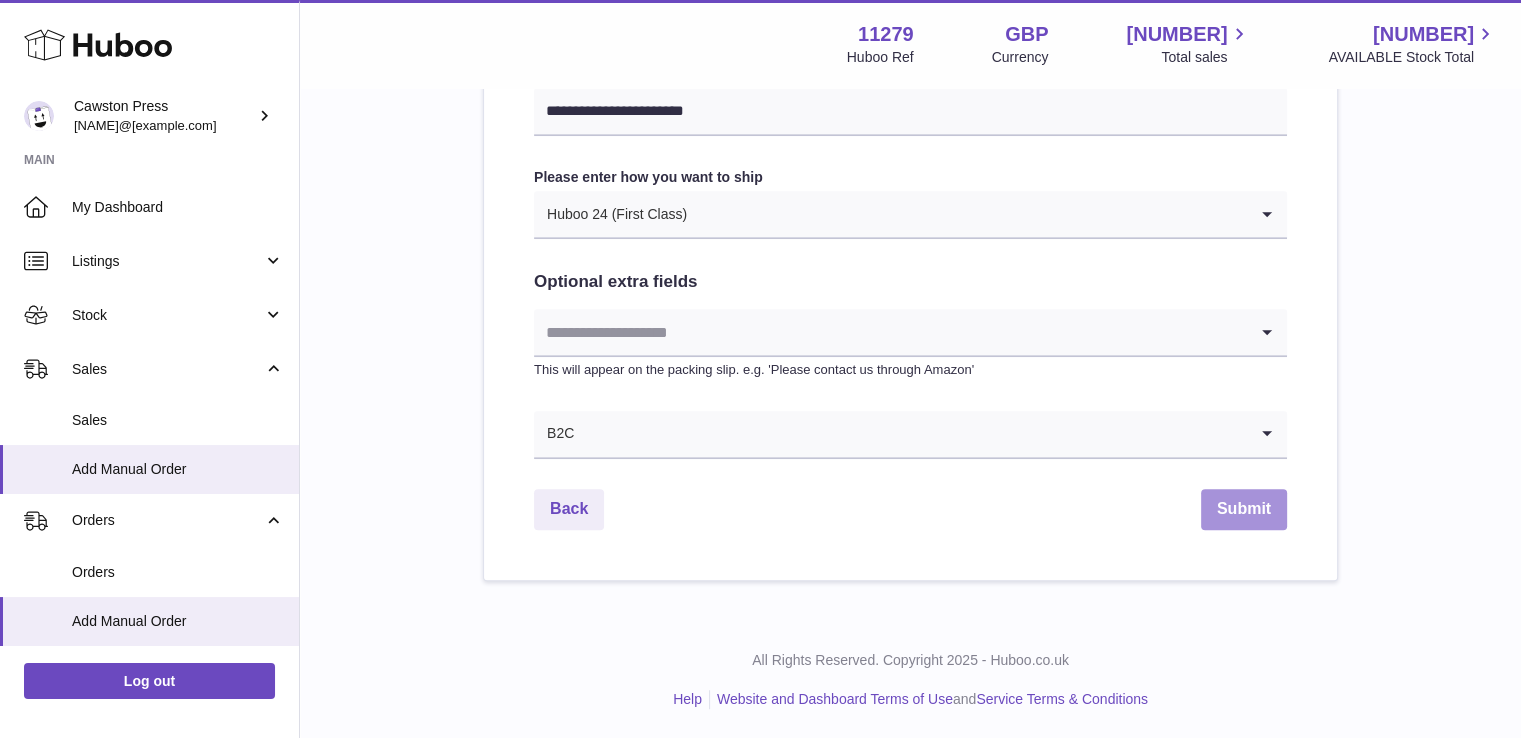 type on "**********" 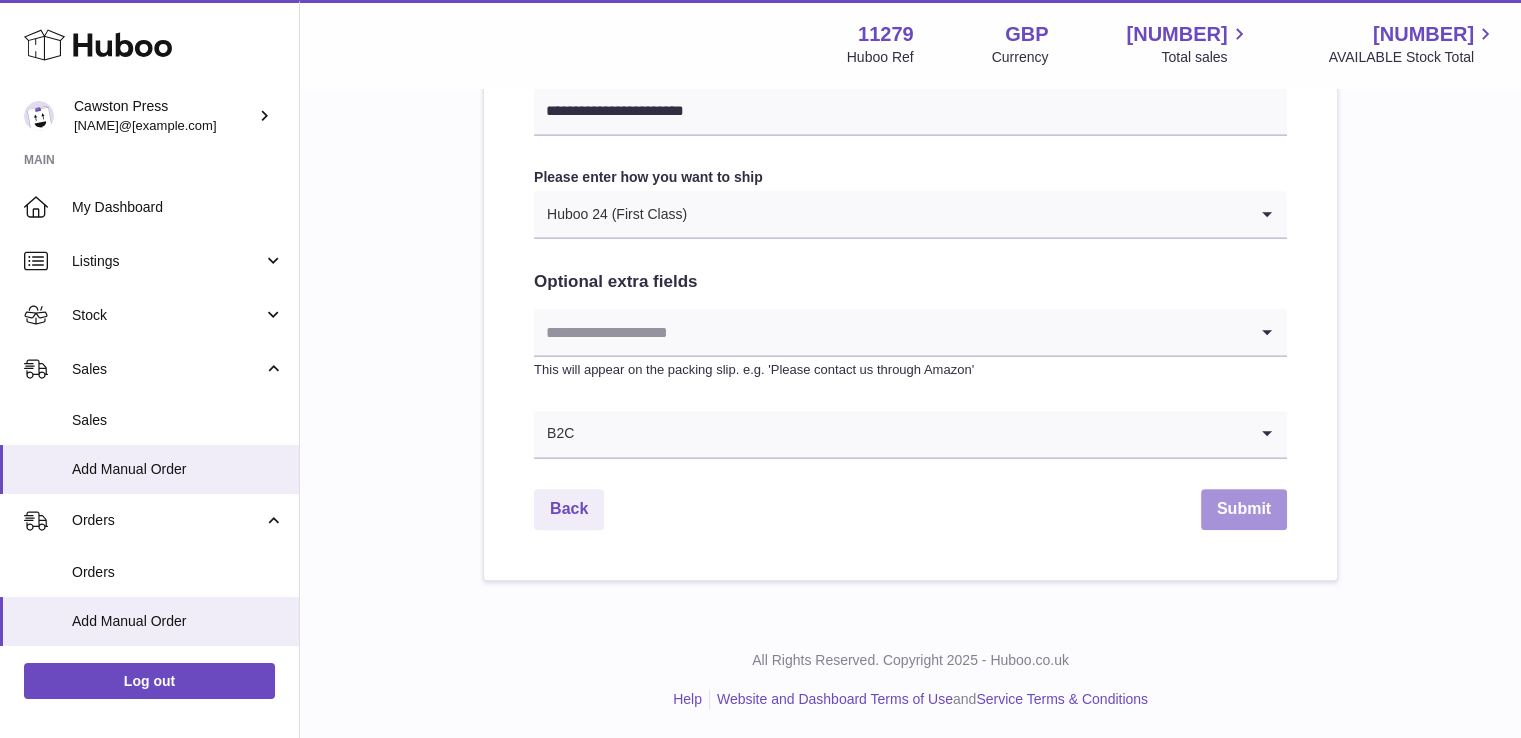 click on "Submit" at bounding box center [1244, 509] 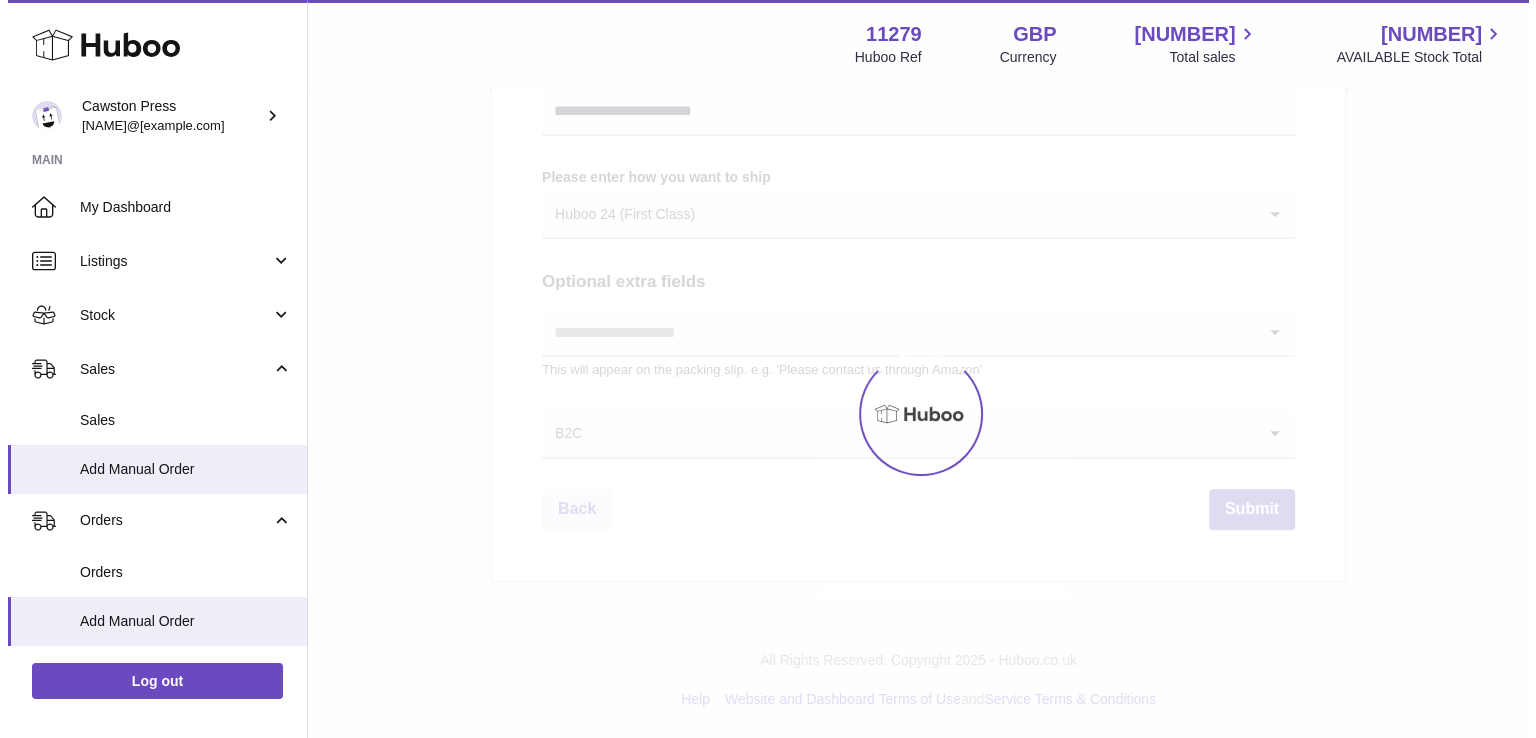 scroll, scrollTop: 0, scrollLeft: 0, axis: both 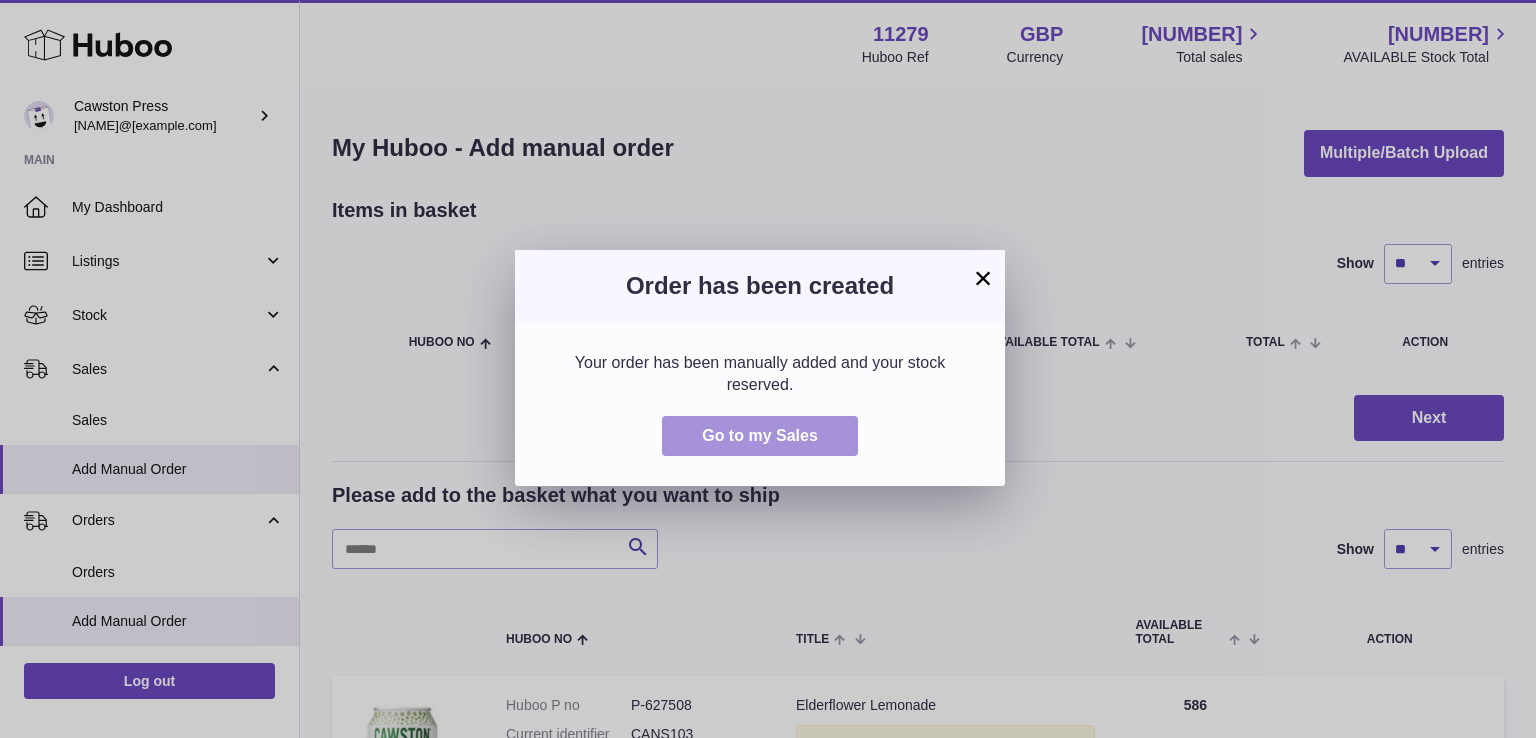 click on "Go to my Sales" at bounding box center [760, 436] 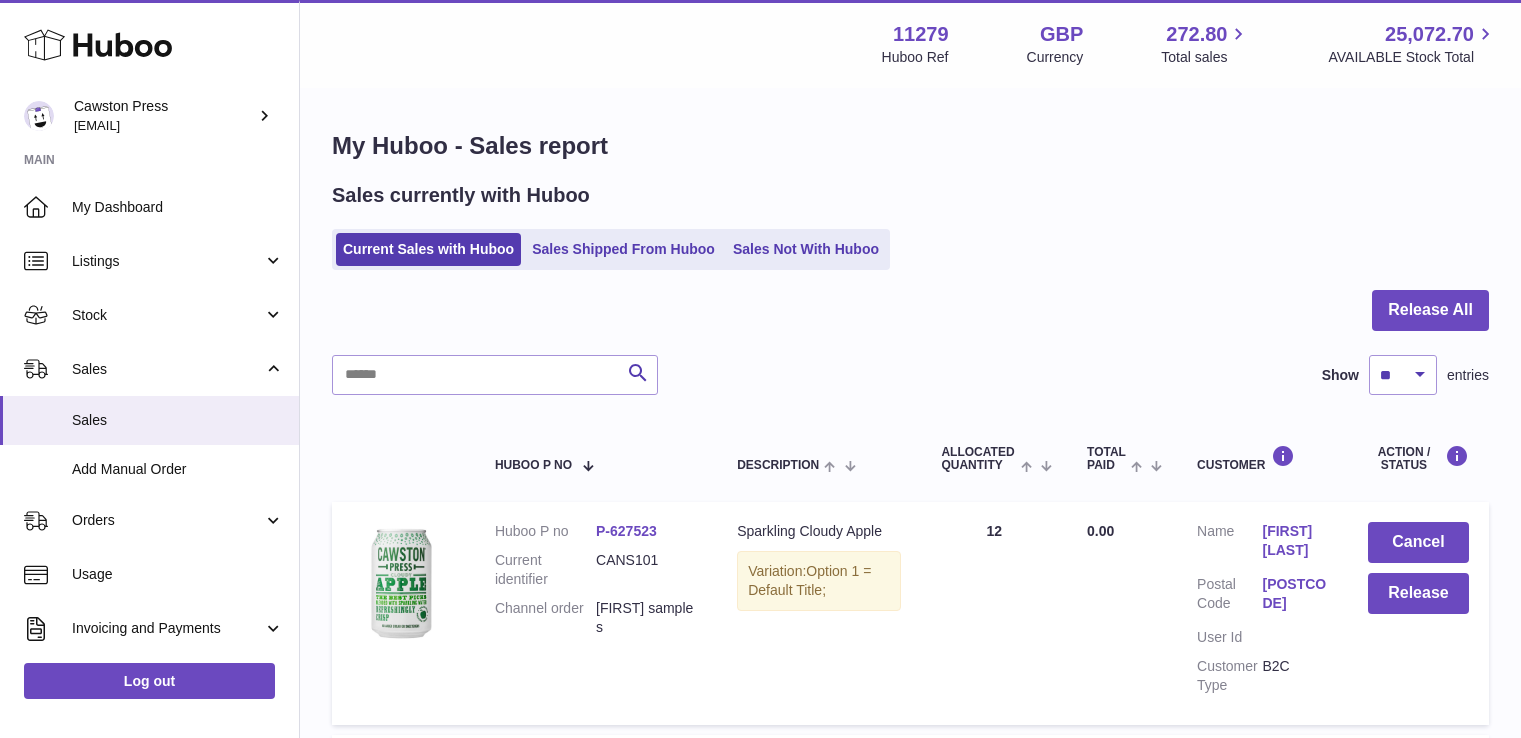 scroll, scrollTop: 0, scrollLeft: 0, axis: both 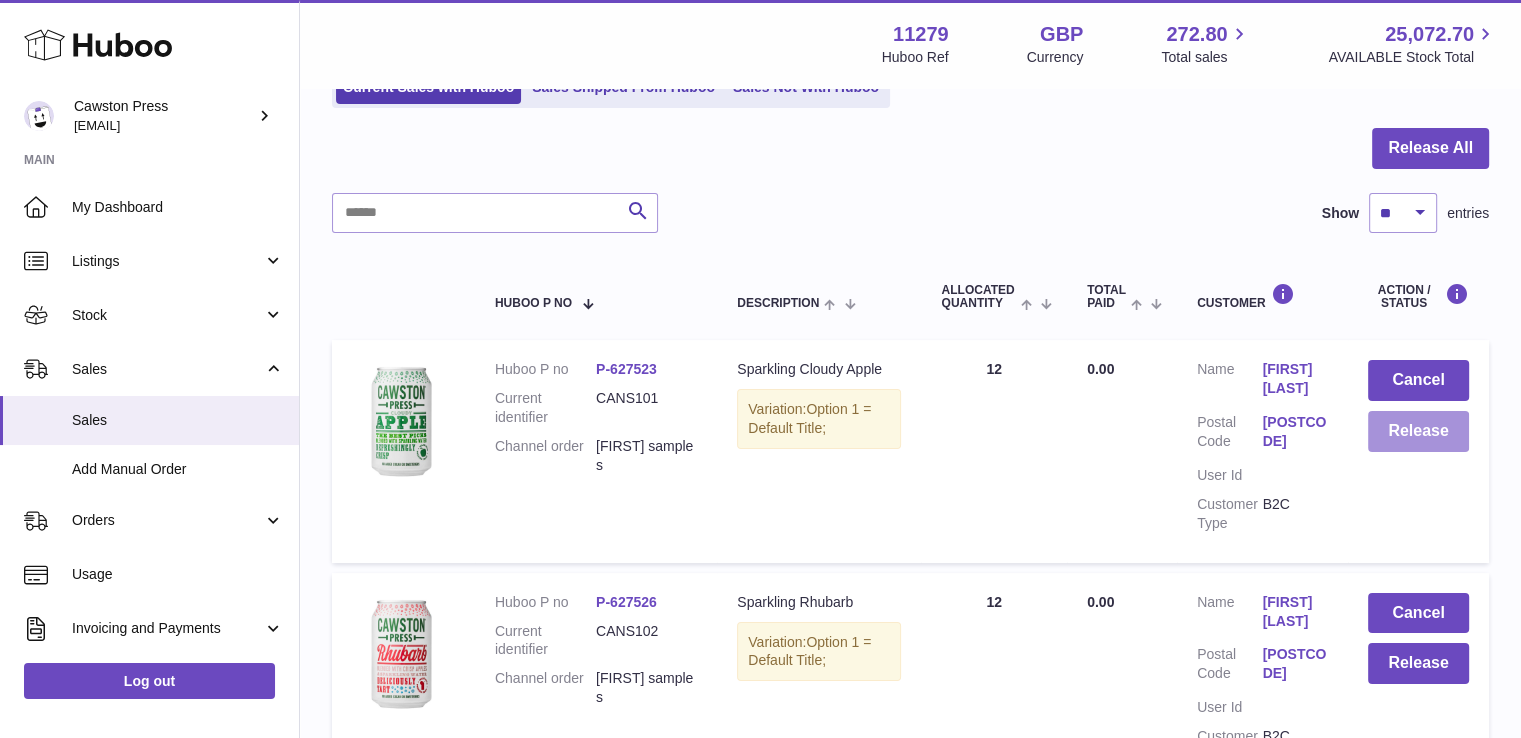 click on "Release" at bounding box center (1418, 431) 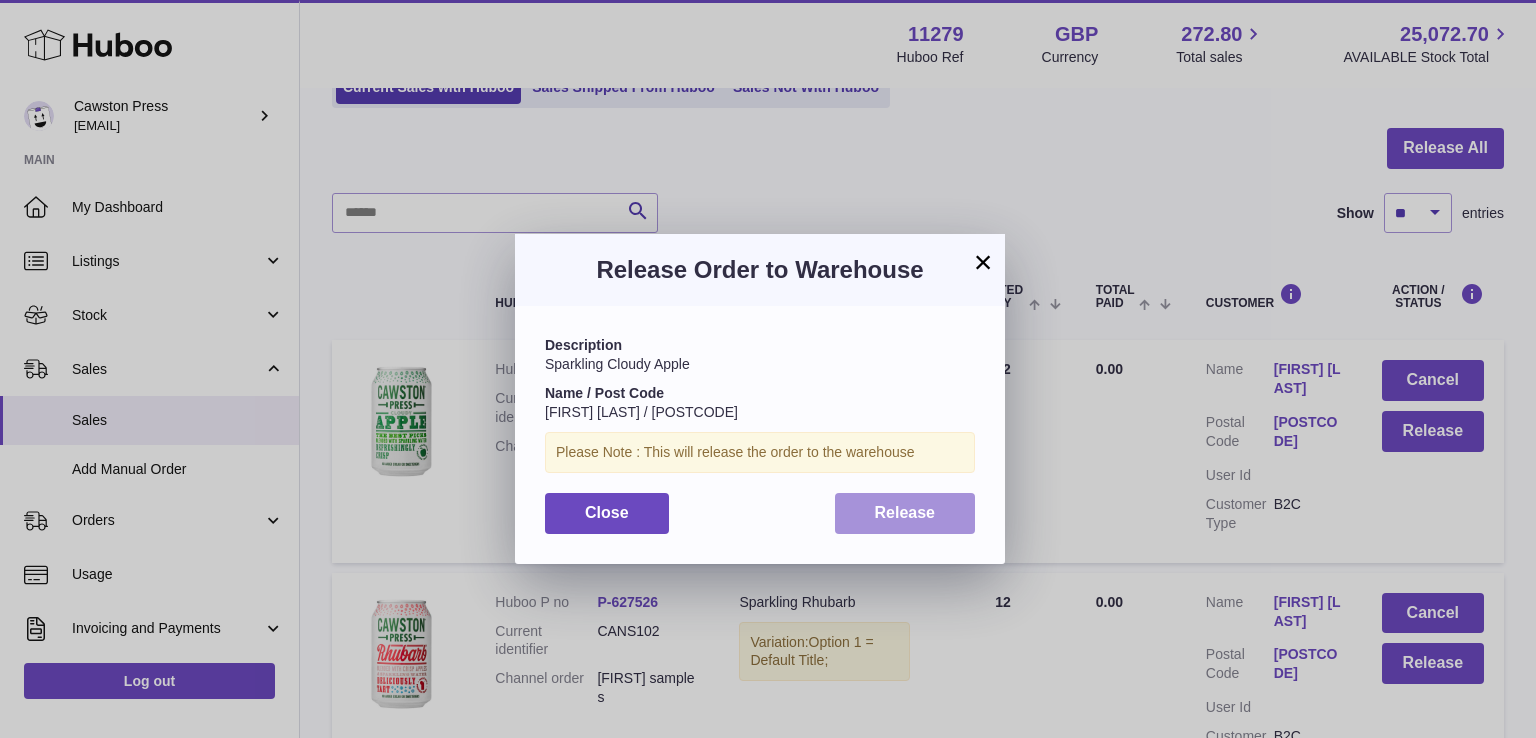click on "Release" at bounding box center [905, 512] 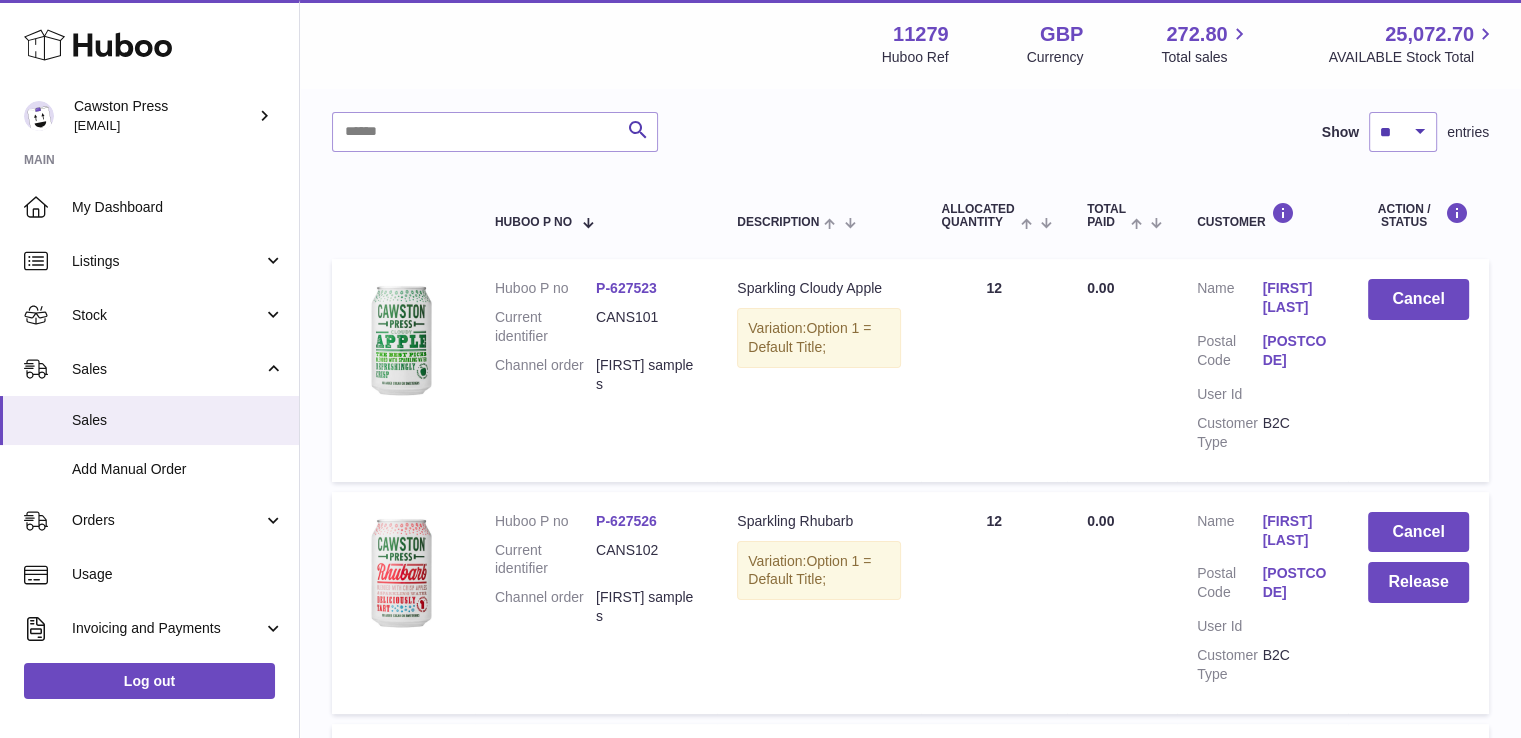 scroll, scrollTop: 248, scrollLeft: 0, axis: vertical 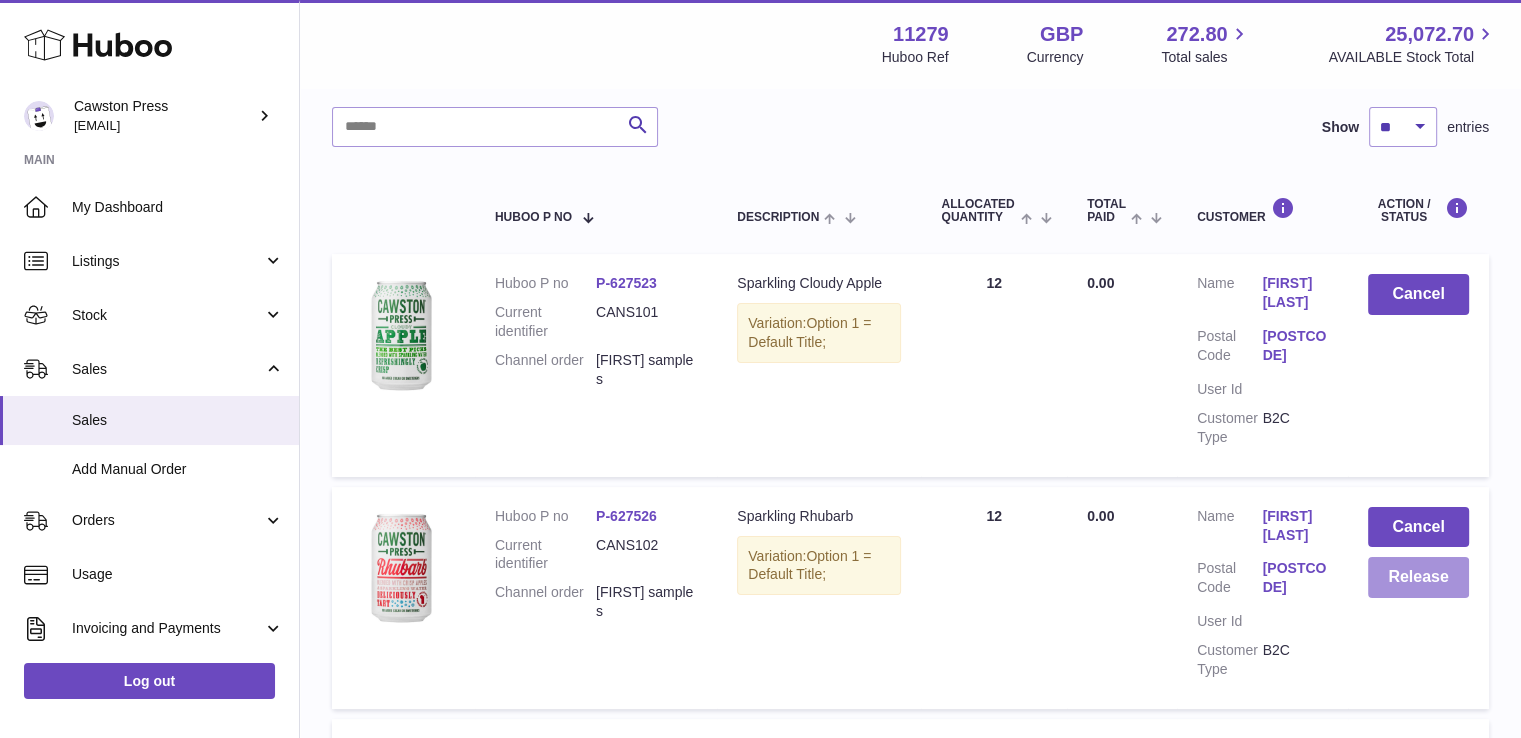 click on "Release" at bounding box center (1418, 577) 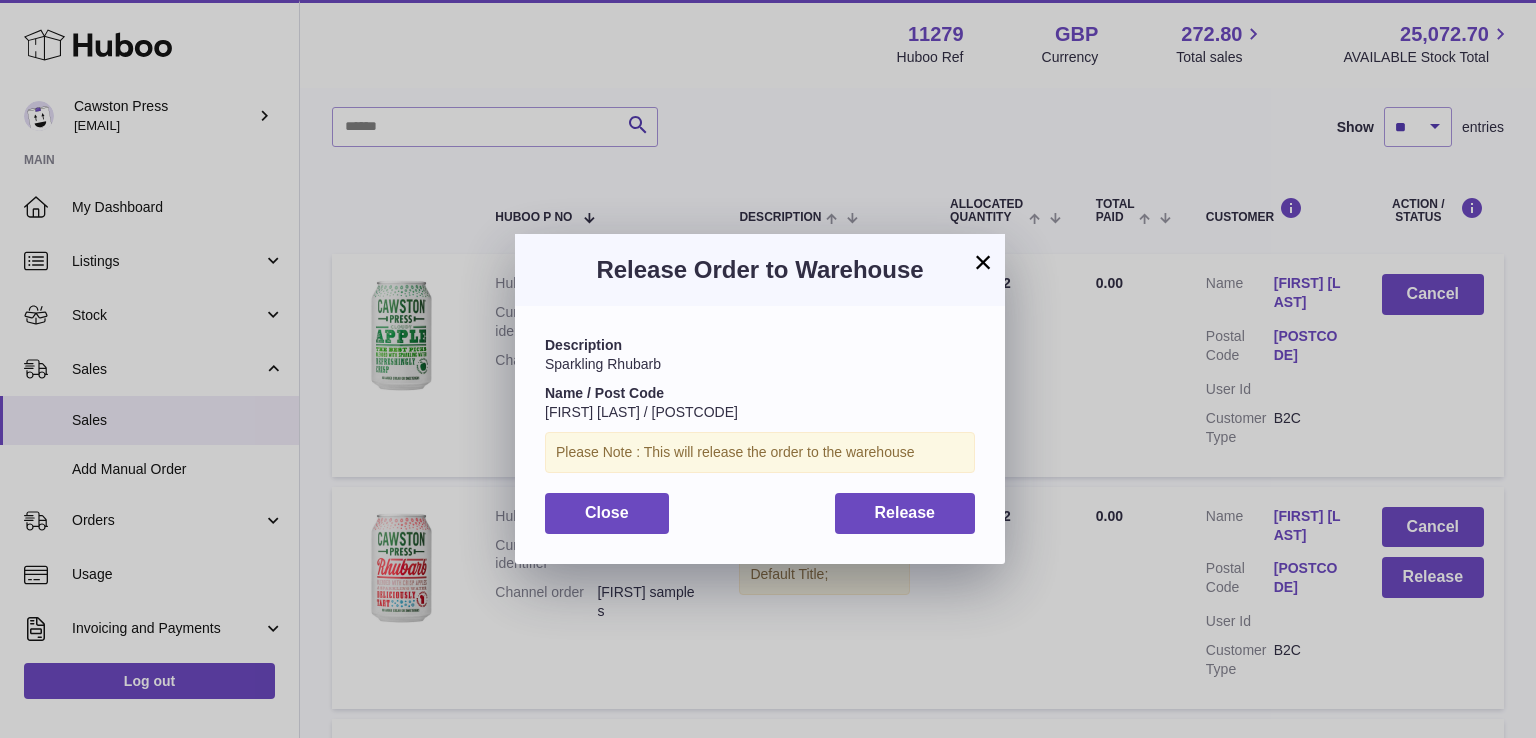 click on "Description   Sparkling Rhubarb   Name / Post Code   [FIRST] [LAST] / [POSTCODE]
Please Note : This will release the order to the warehouse
Close   Release" at bounding box center (760, 434) 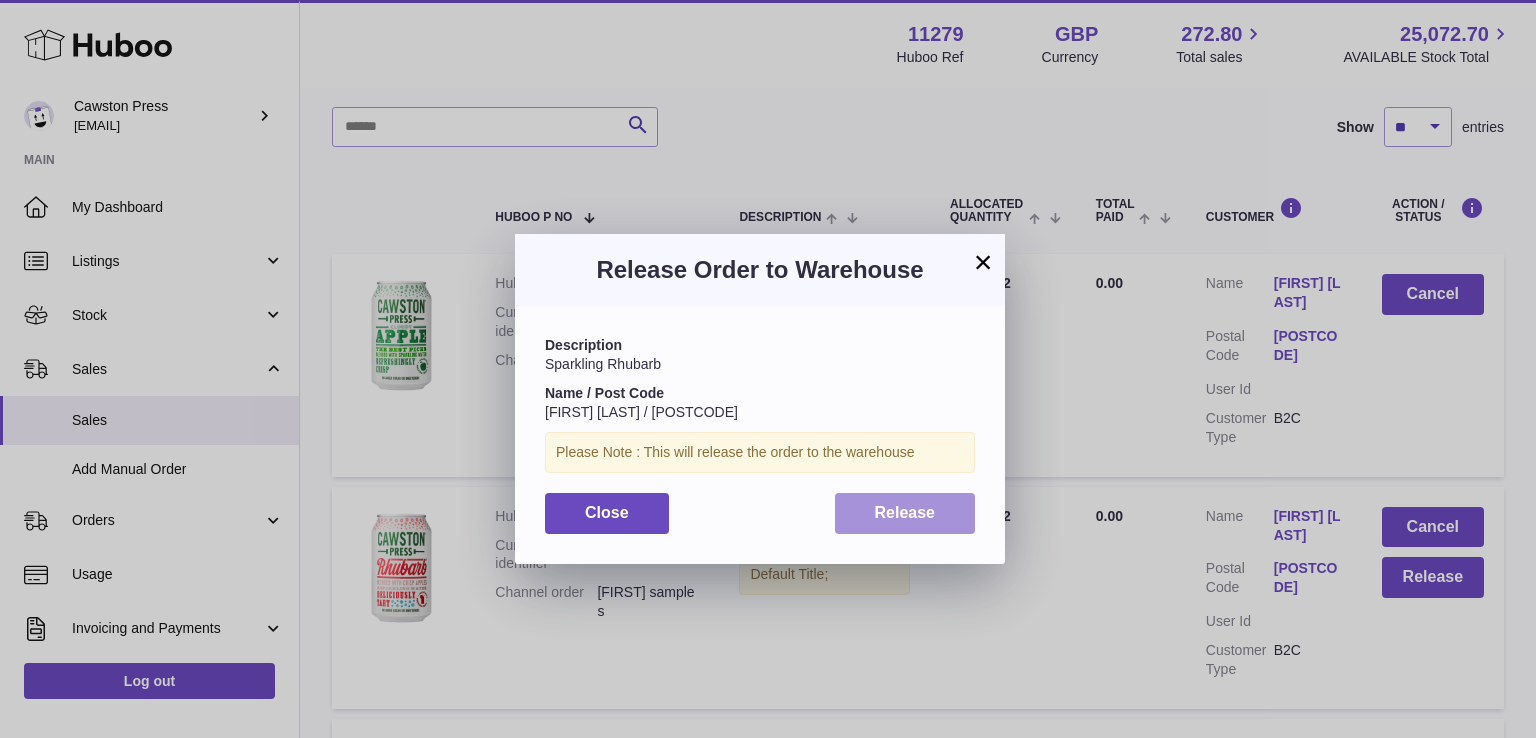 click on "Release" at bounding box center (905, 512) 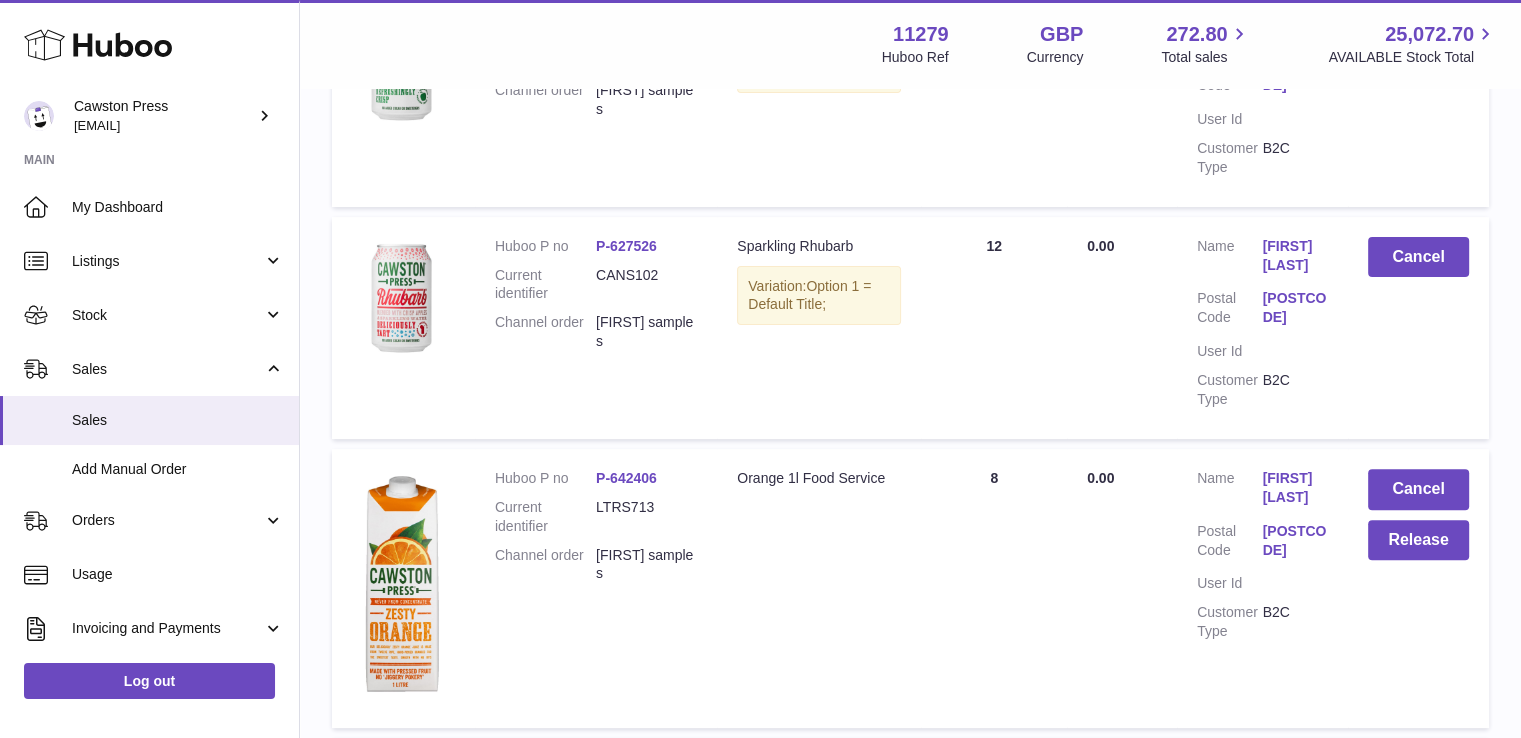 scroll, scrollTop: 523, scrollLeft: 0, axis: vertical 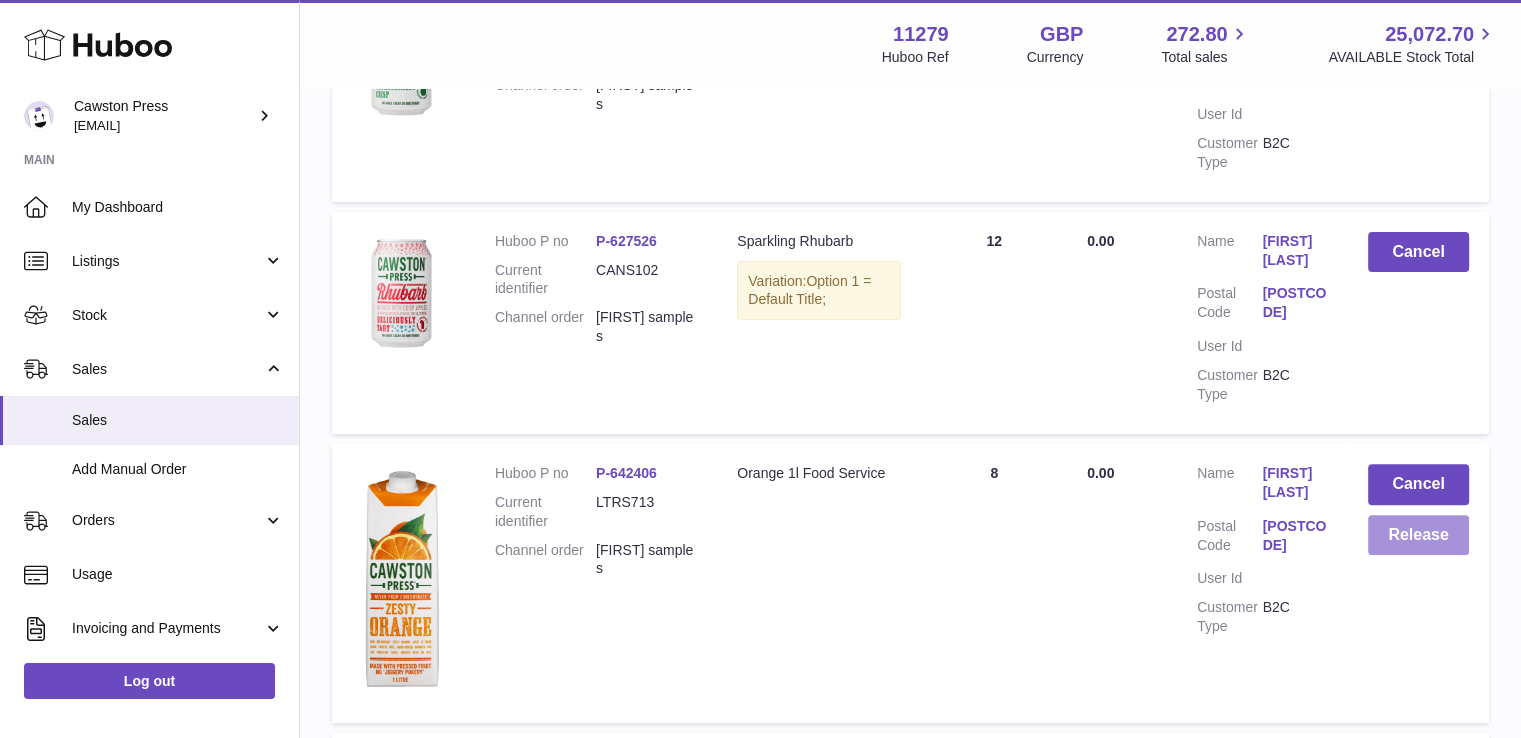 click on "Release" at bounding box center (1418, 535) 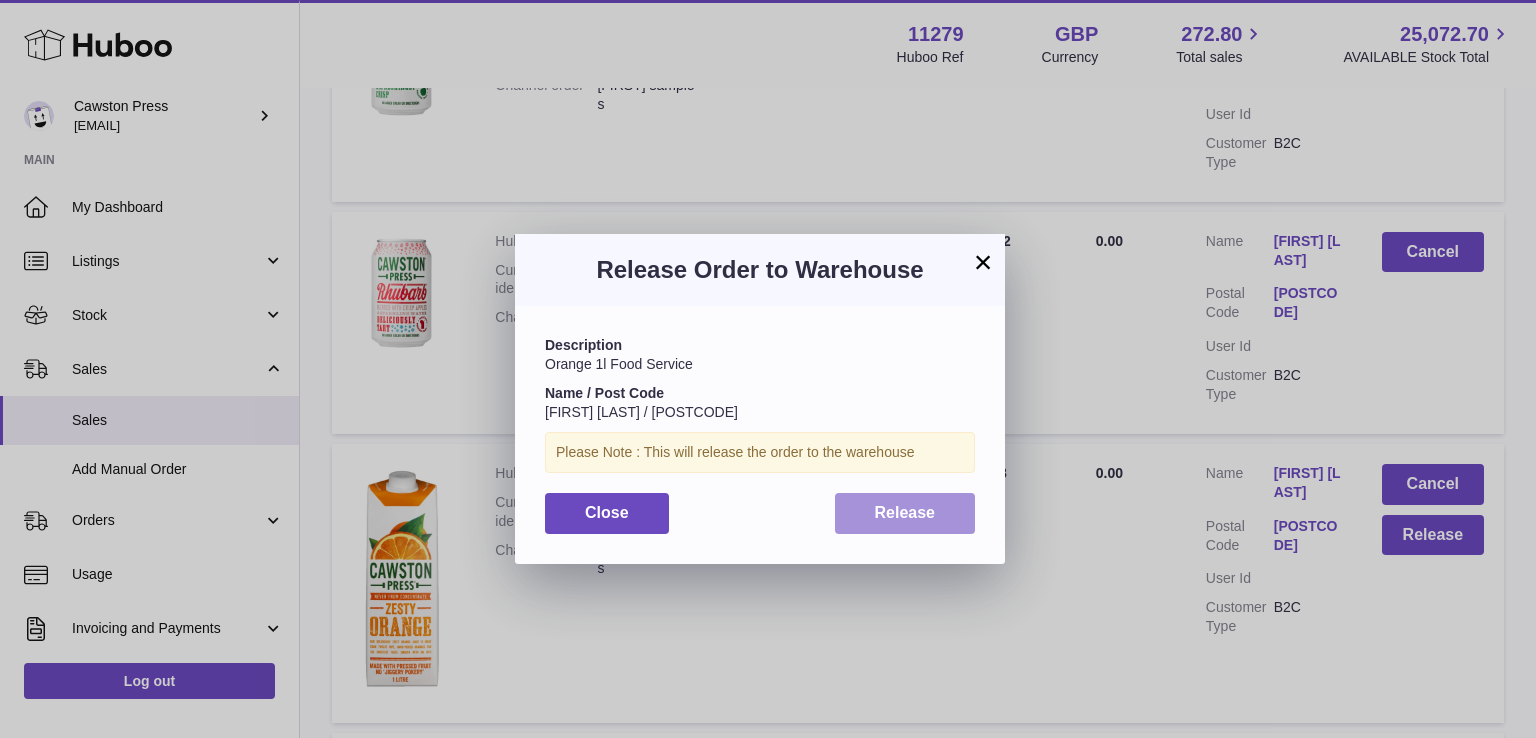 click on "Release" at bounding box center (905, 512) 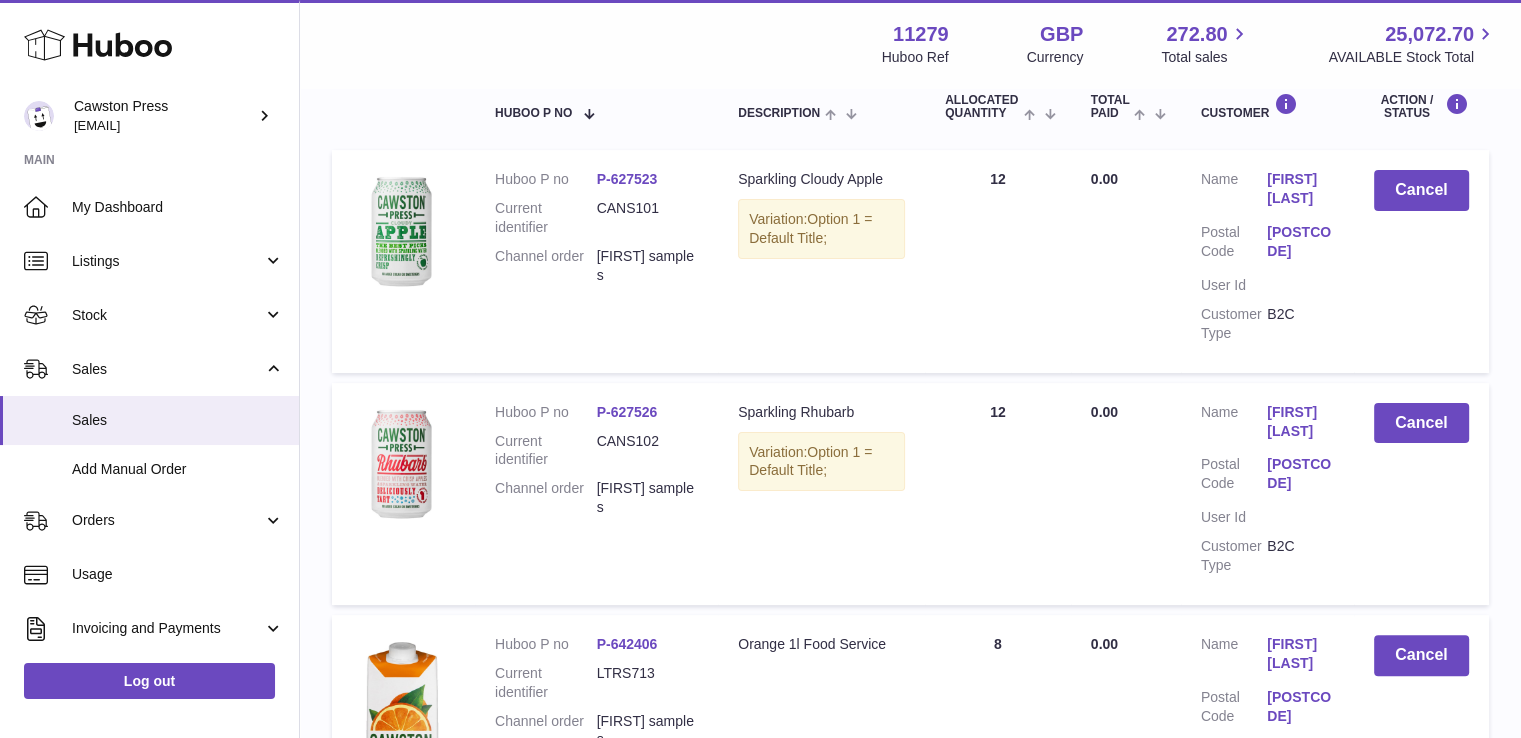 scroll, scrollTop: 0, scrollLeft: 0, axis: both 